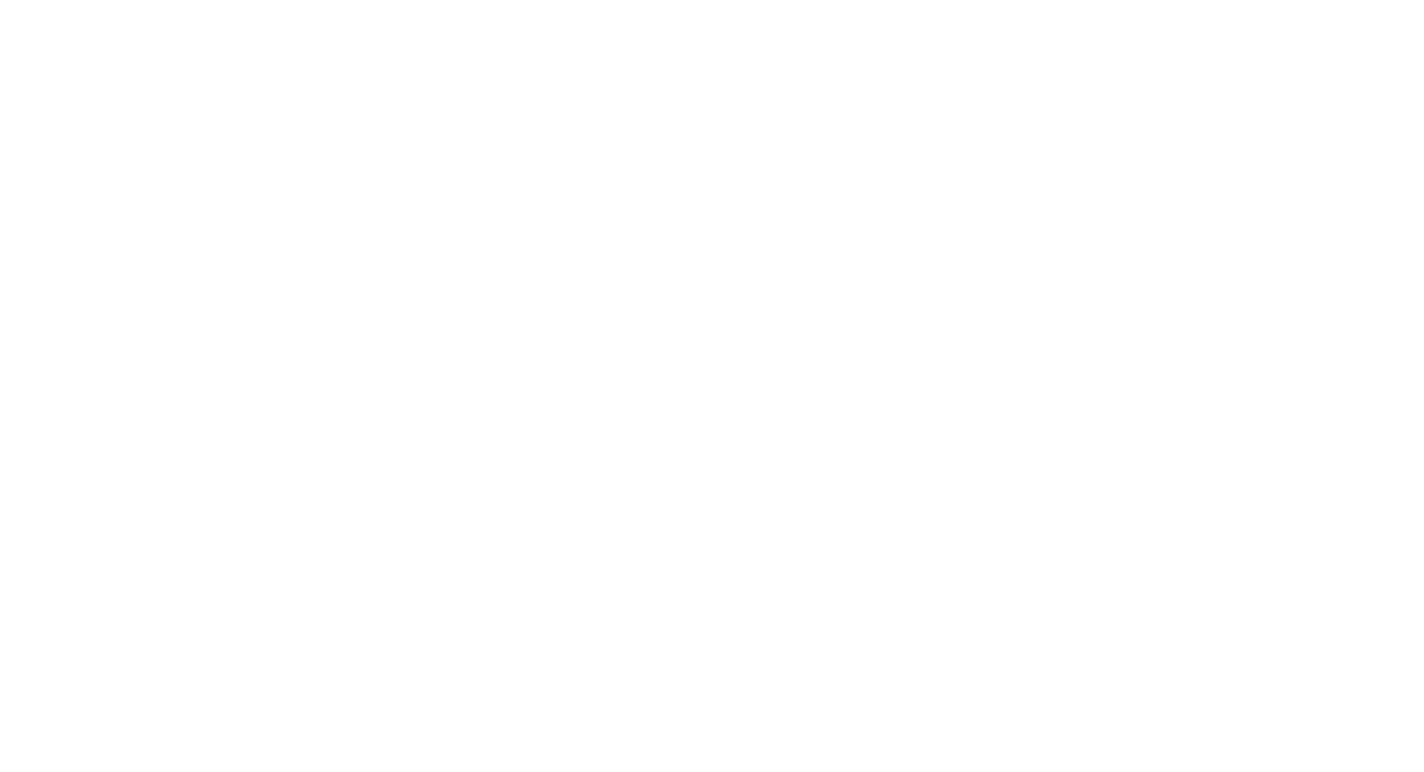 scroll, scrollTop: 0, scrollLeft: 0, axis: both 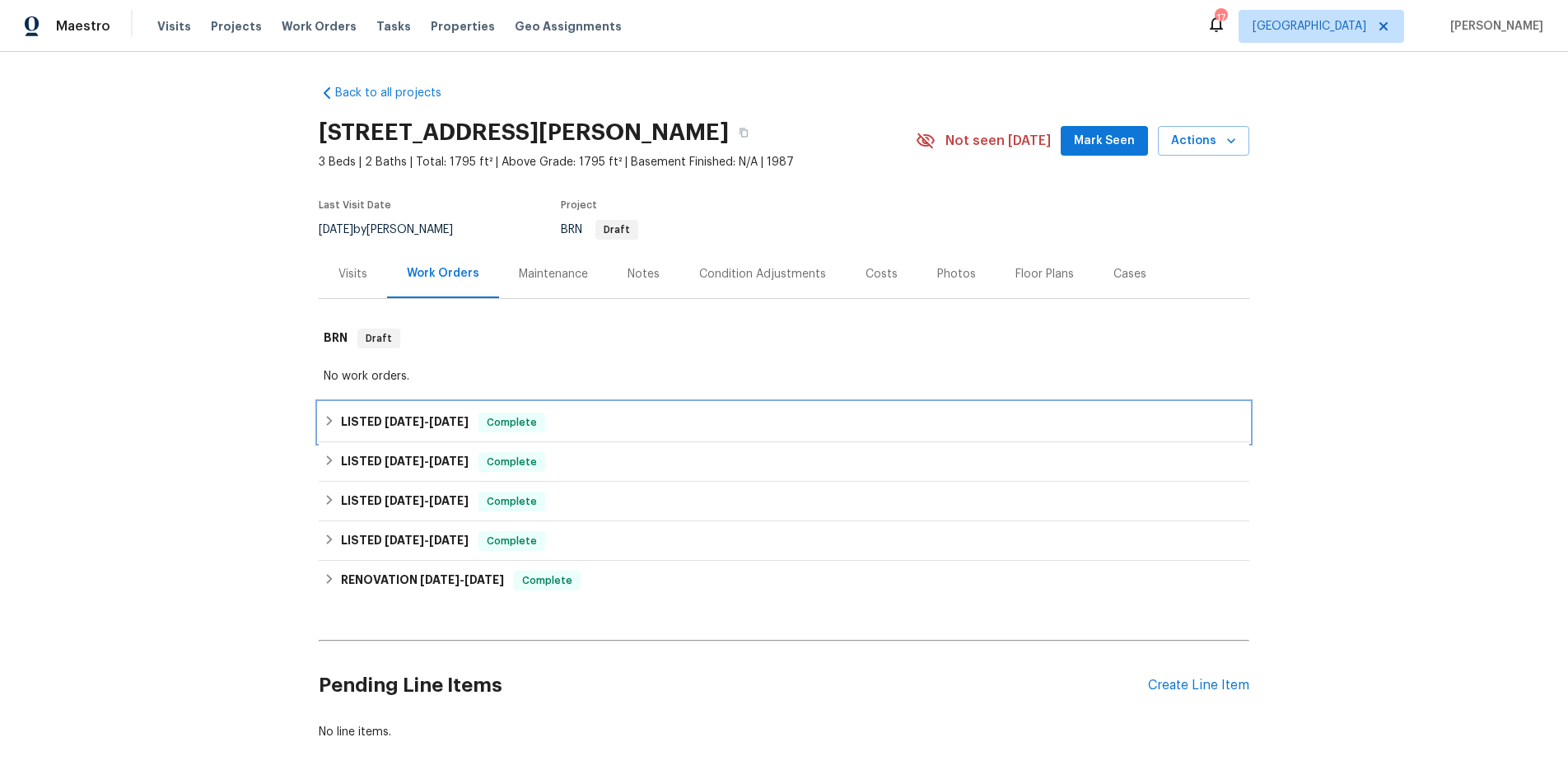 click on "LISTED   [DATE]  -  [DATE] Complete" at bounding box center [784, 422] 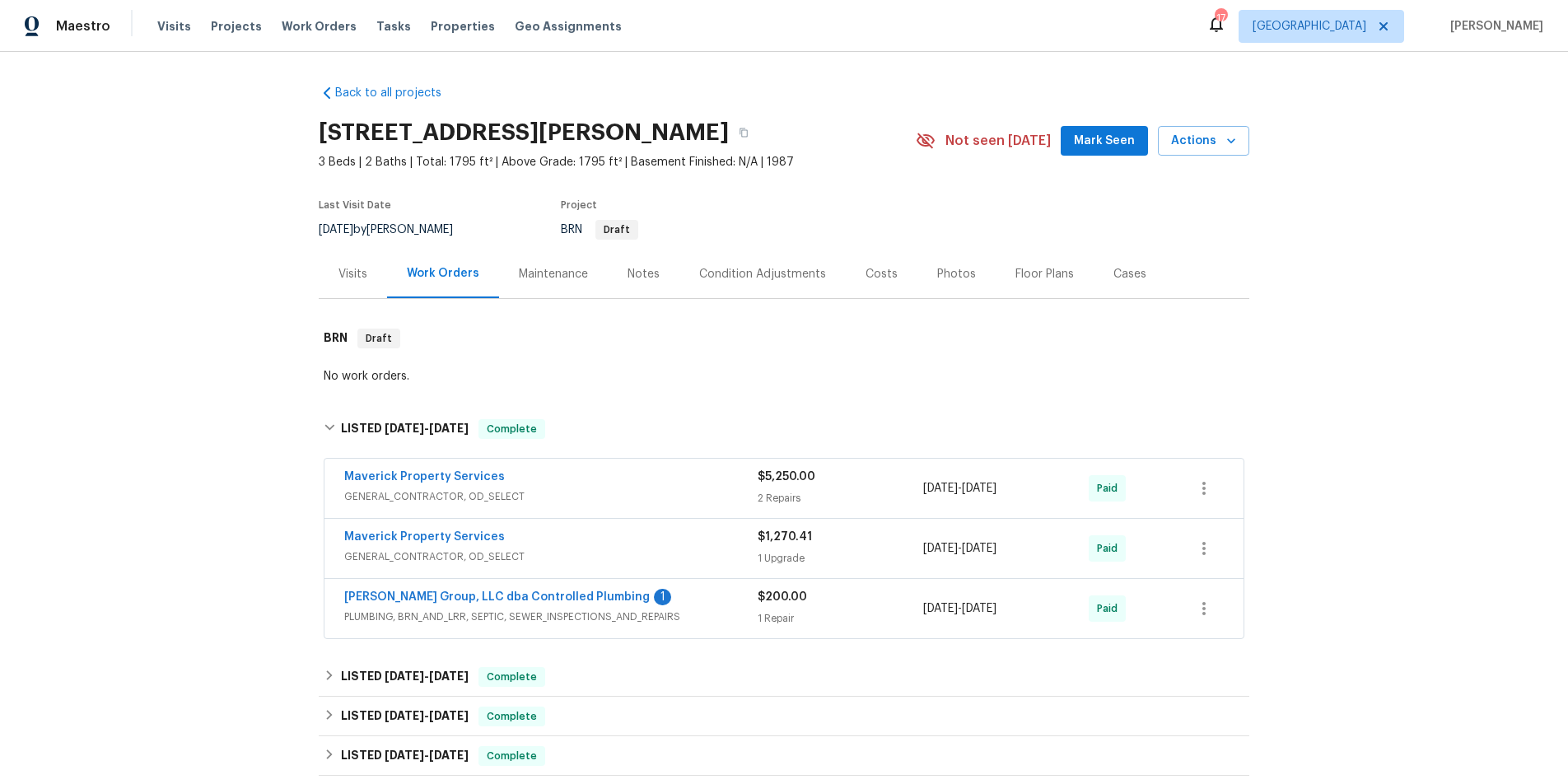 click on "GENERAL_CONTRACTOR, OD_SELECT" at bounding box center (551, 497) 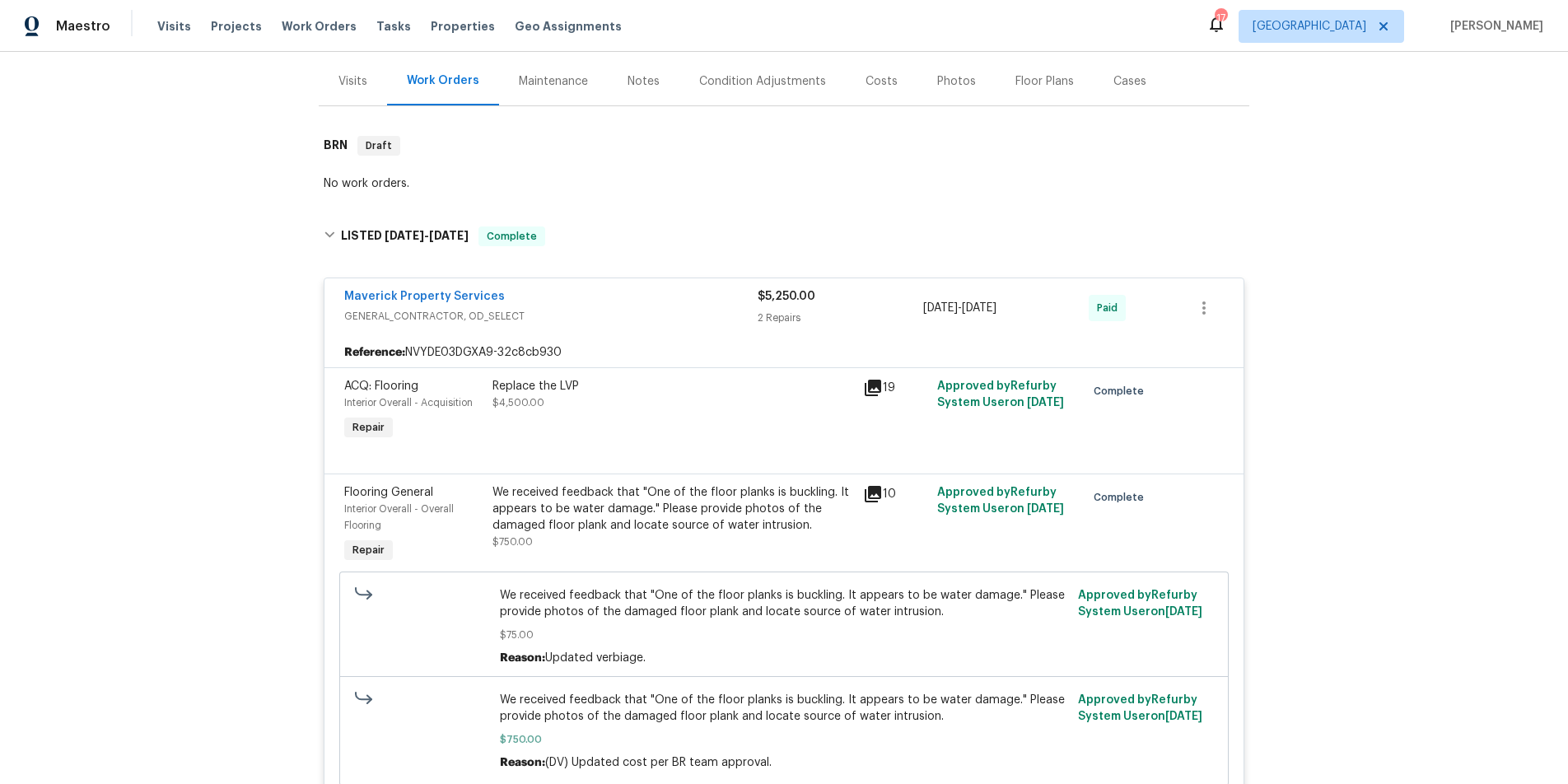 scroll, scrollTop: 199, scrollLeft: 0, axis: vertical 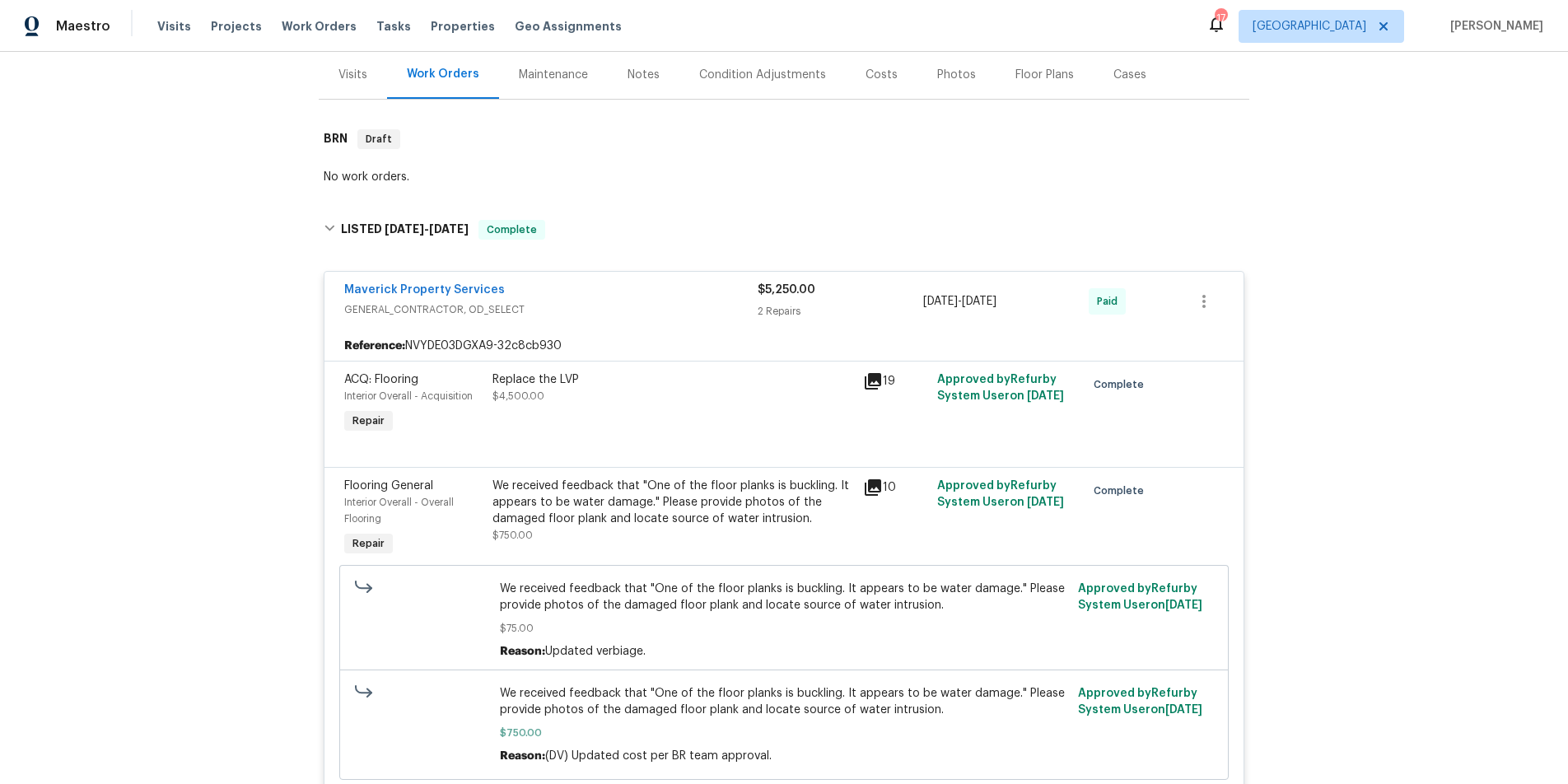 click 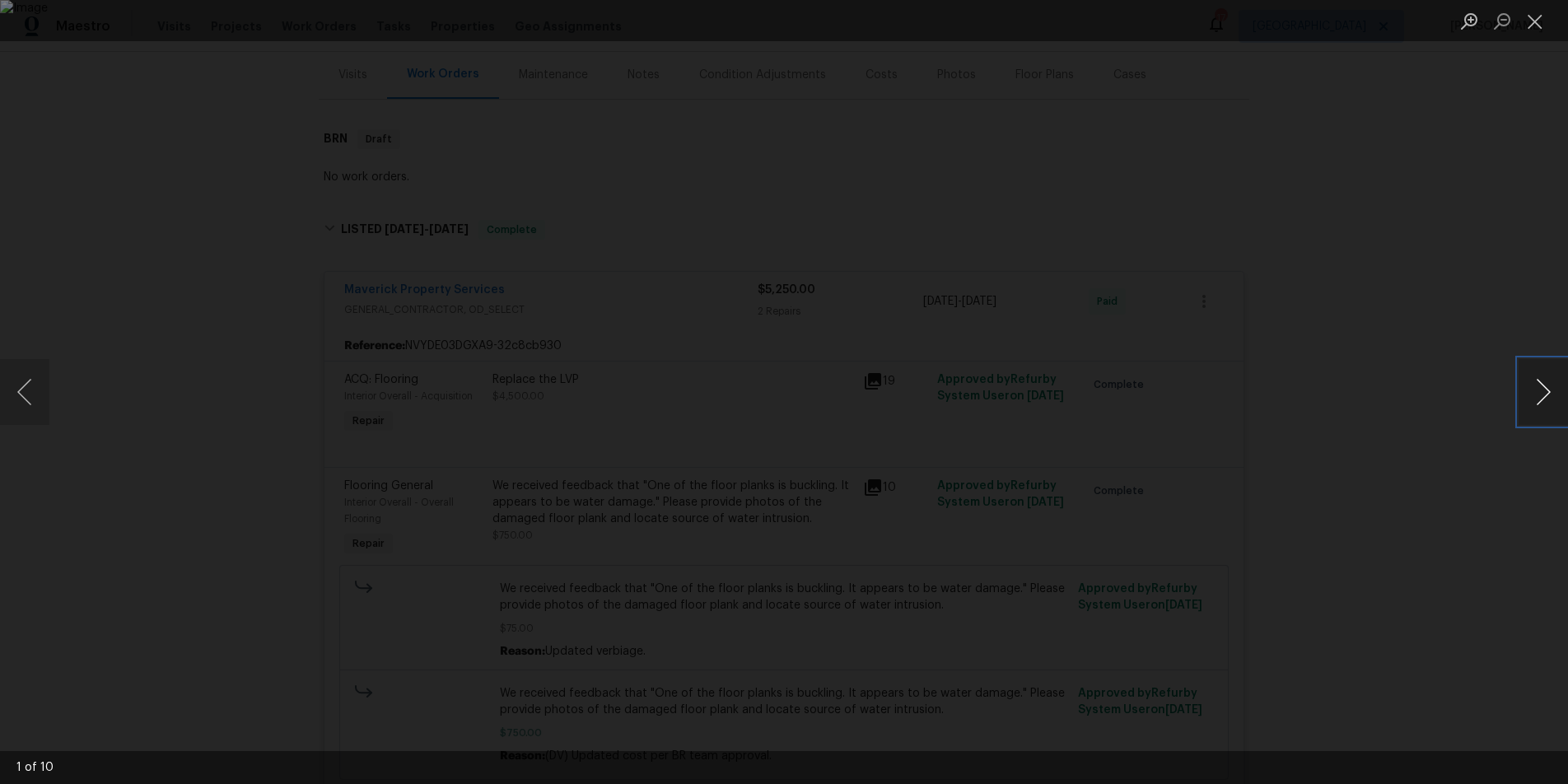 click at bounding box center (1543, 392) 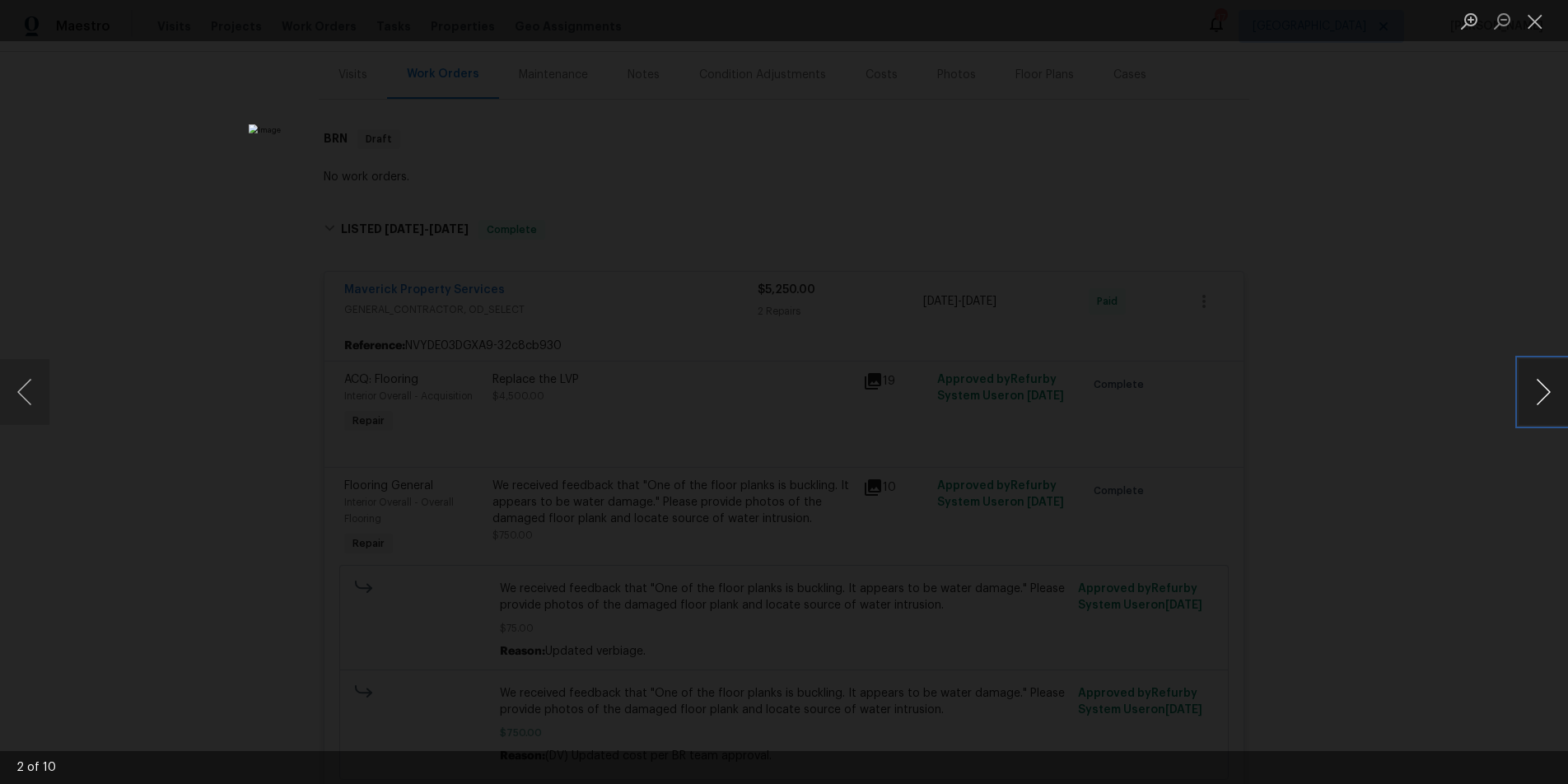 click at bounding box center [1543, 392] 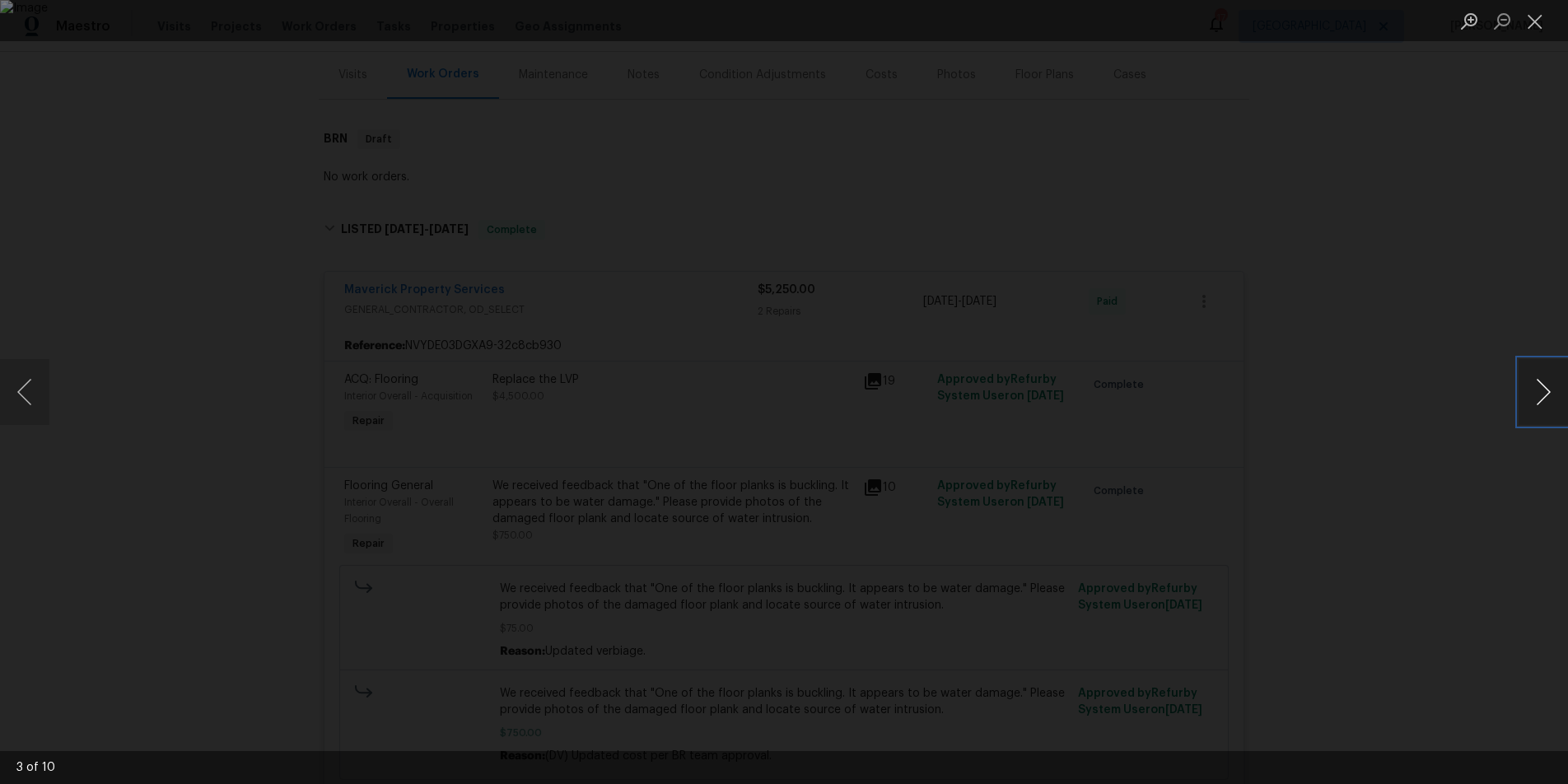 click at bounding box center [1543, 392] 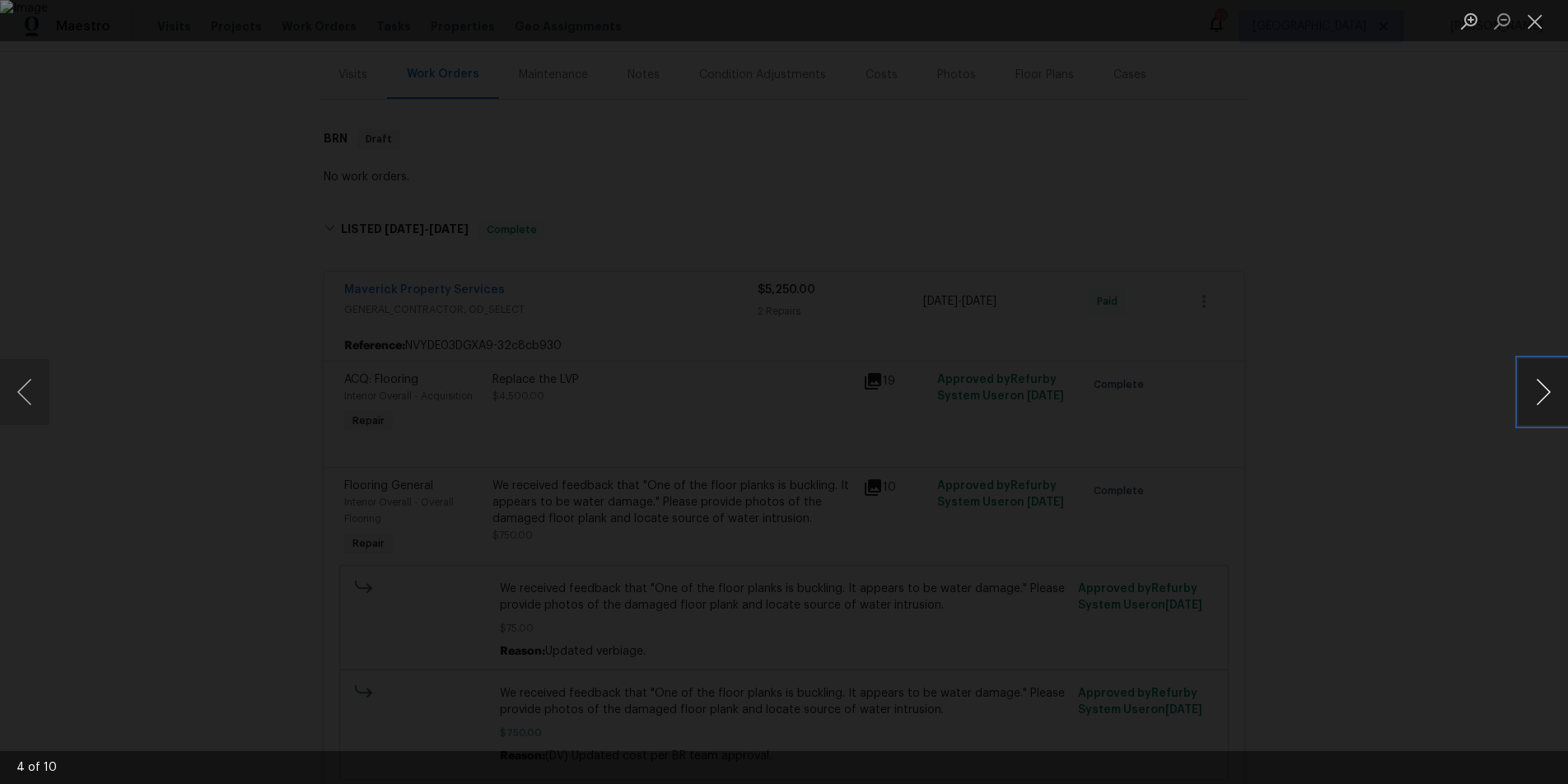 click at bounding box center [1543, 392] 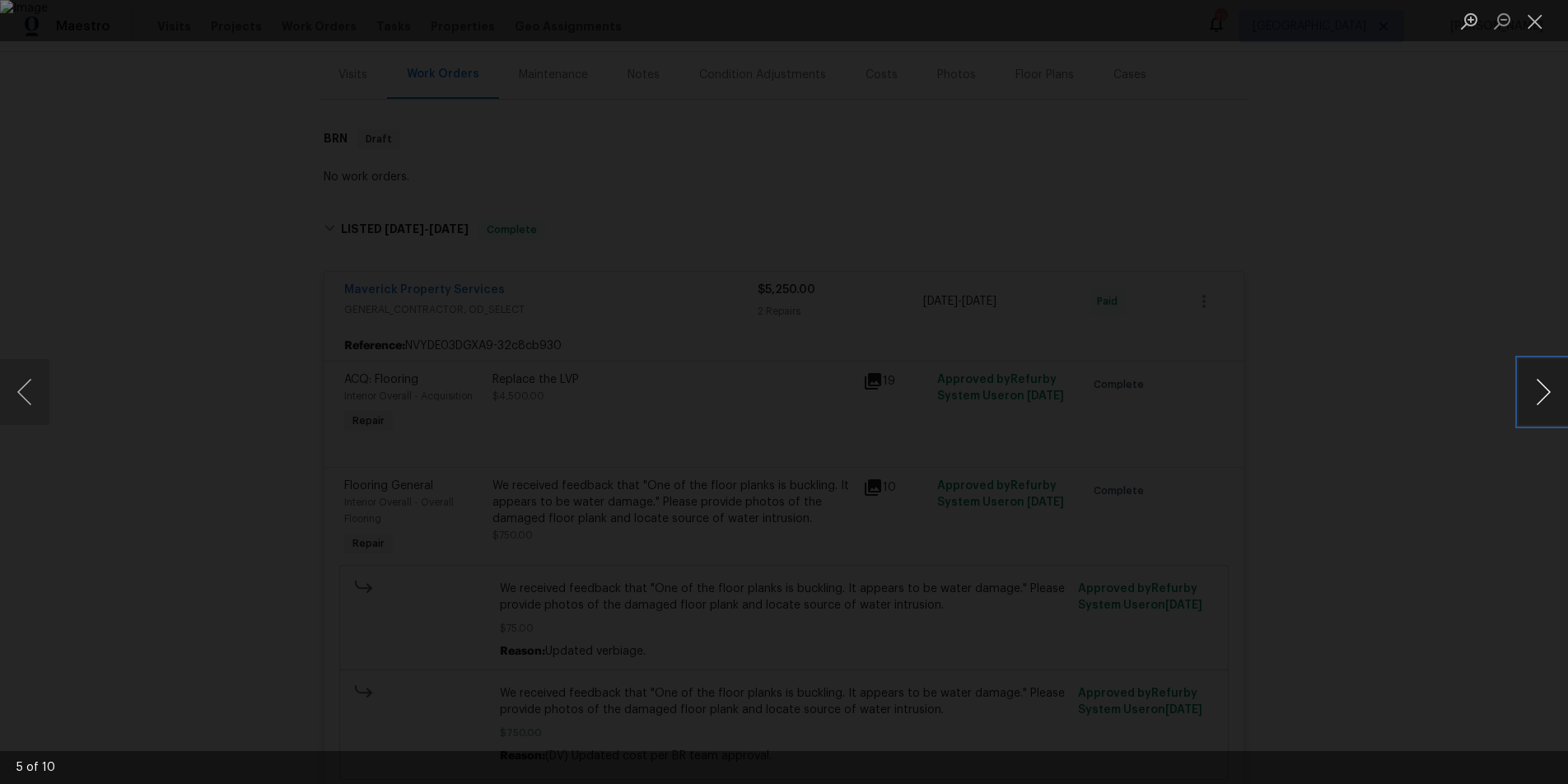 click at bounding box center (1543, 392) 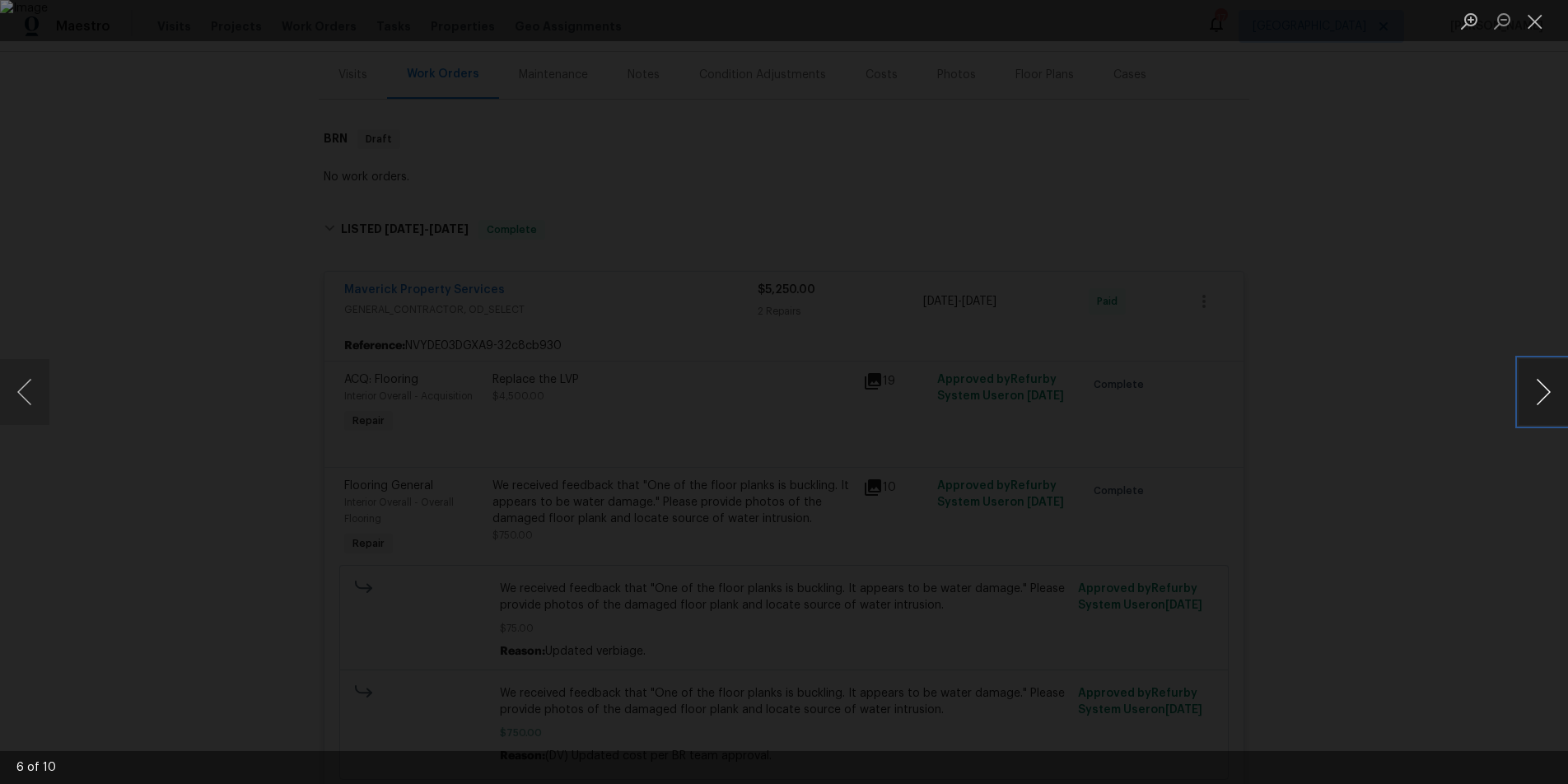 click at bounding box center (1543, 392) 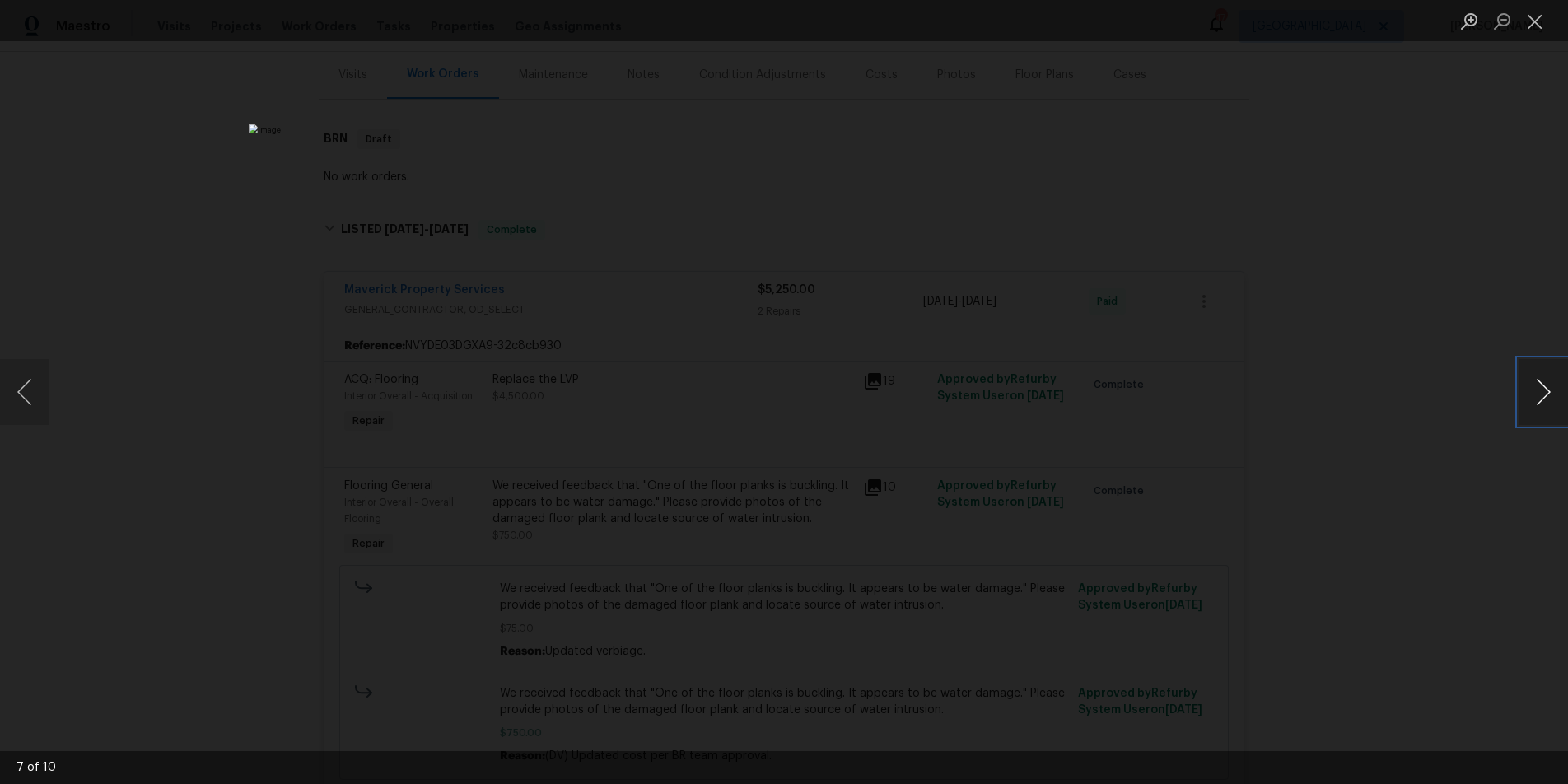click at bounding box center [1543, 392] 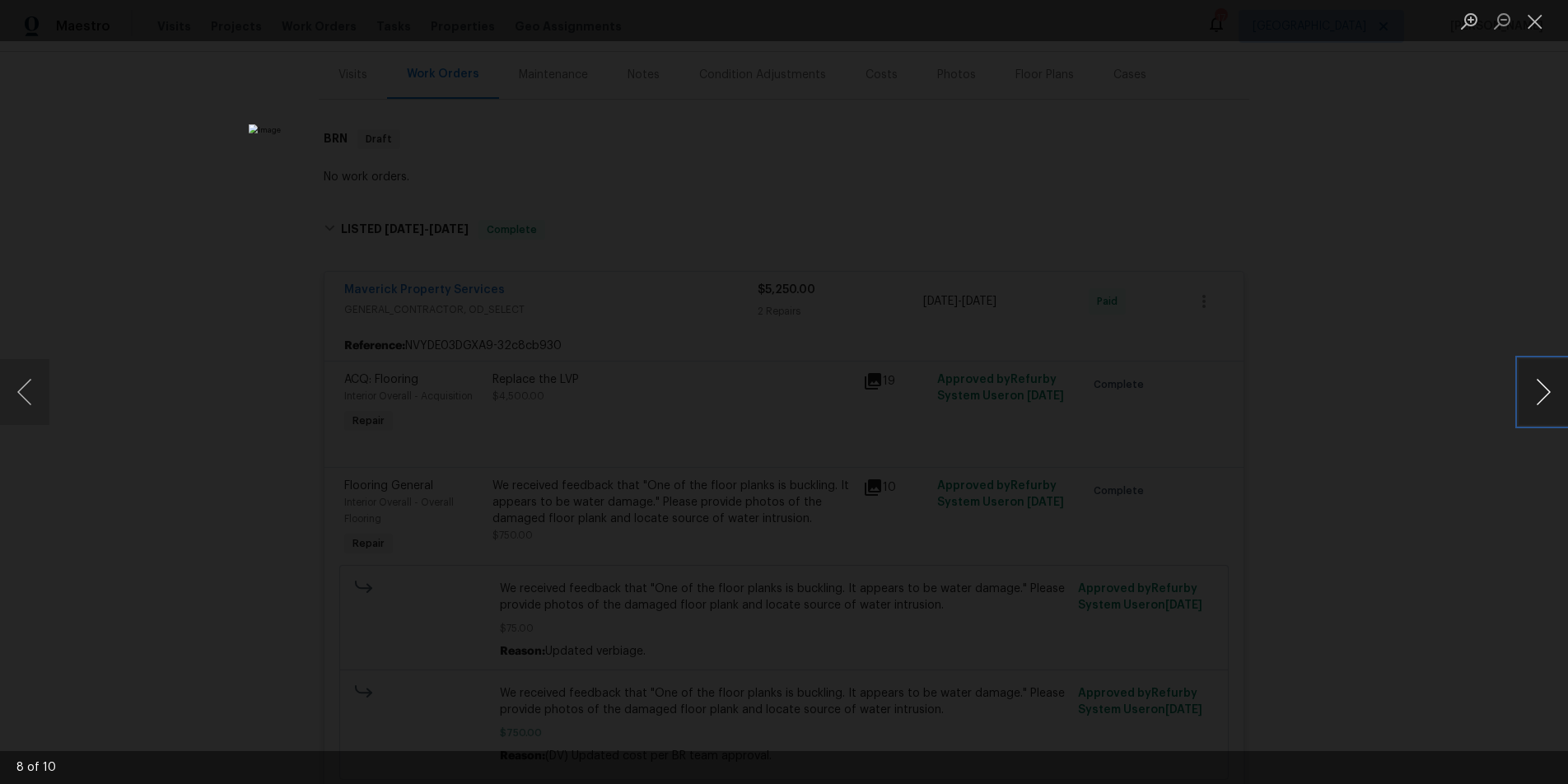 click at bounding box center (1543, 392) 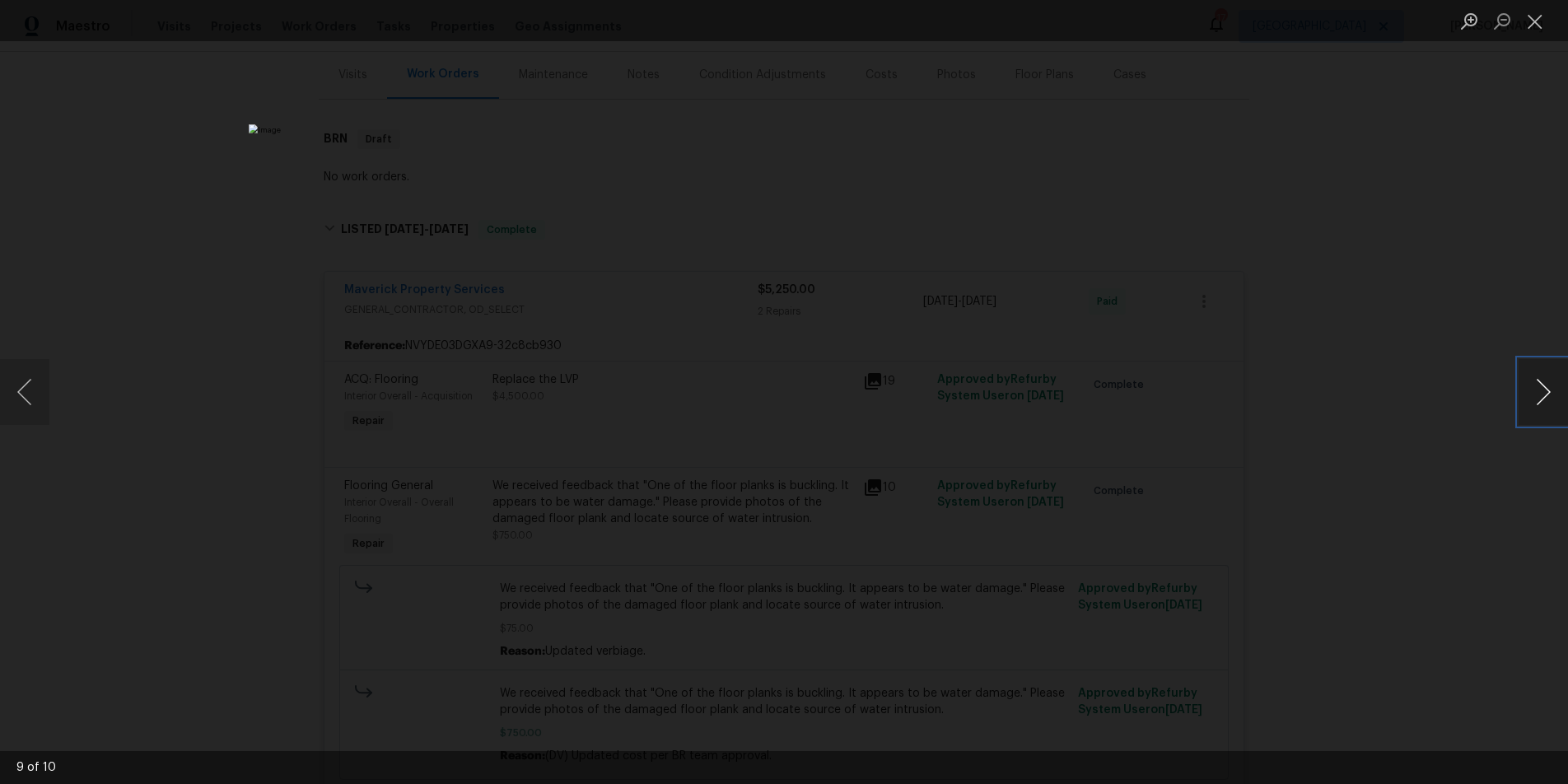click at bounding box center [1543, 392] 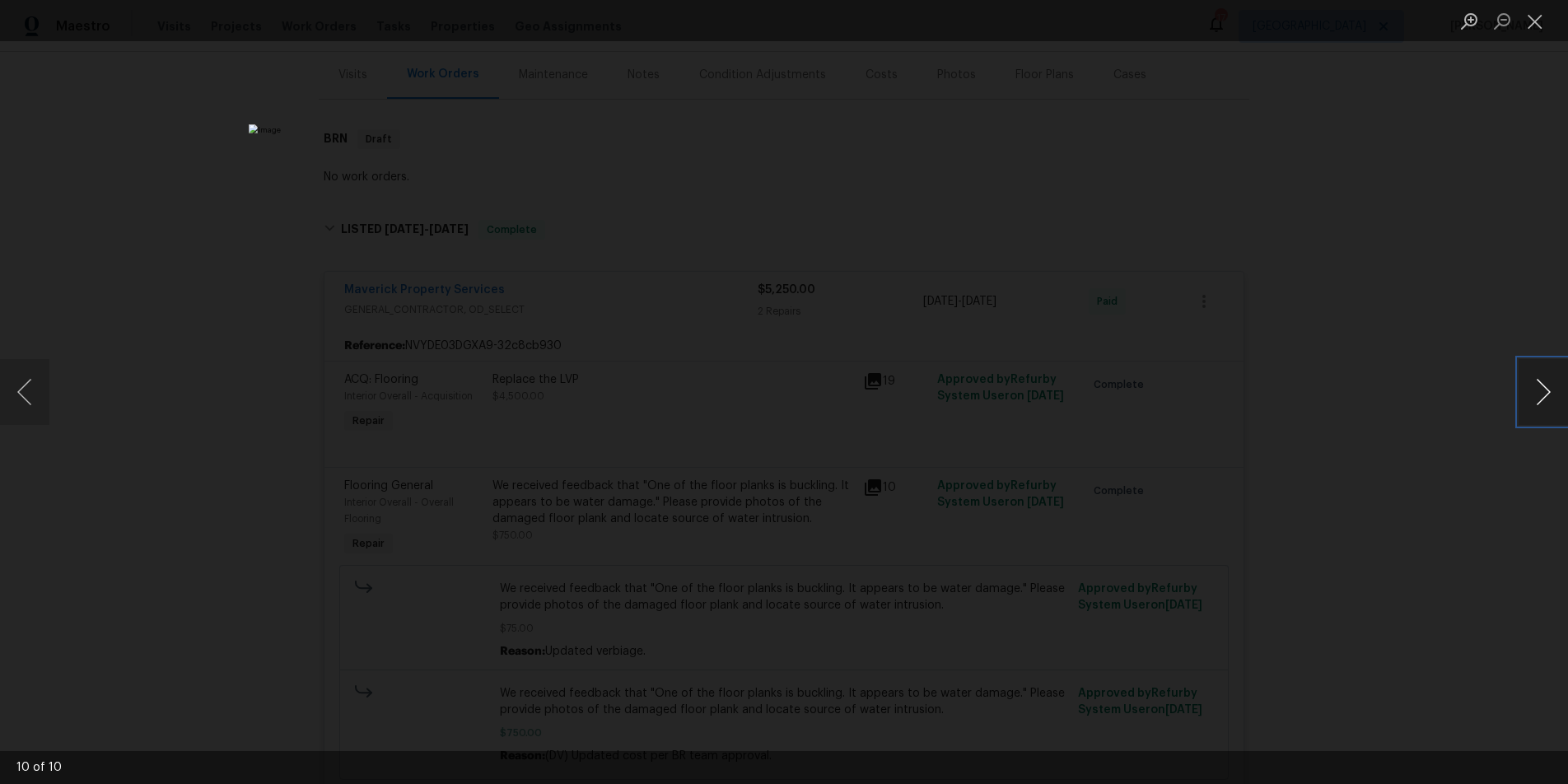 click at bounding box center (1543, 392) 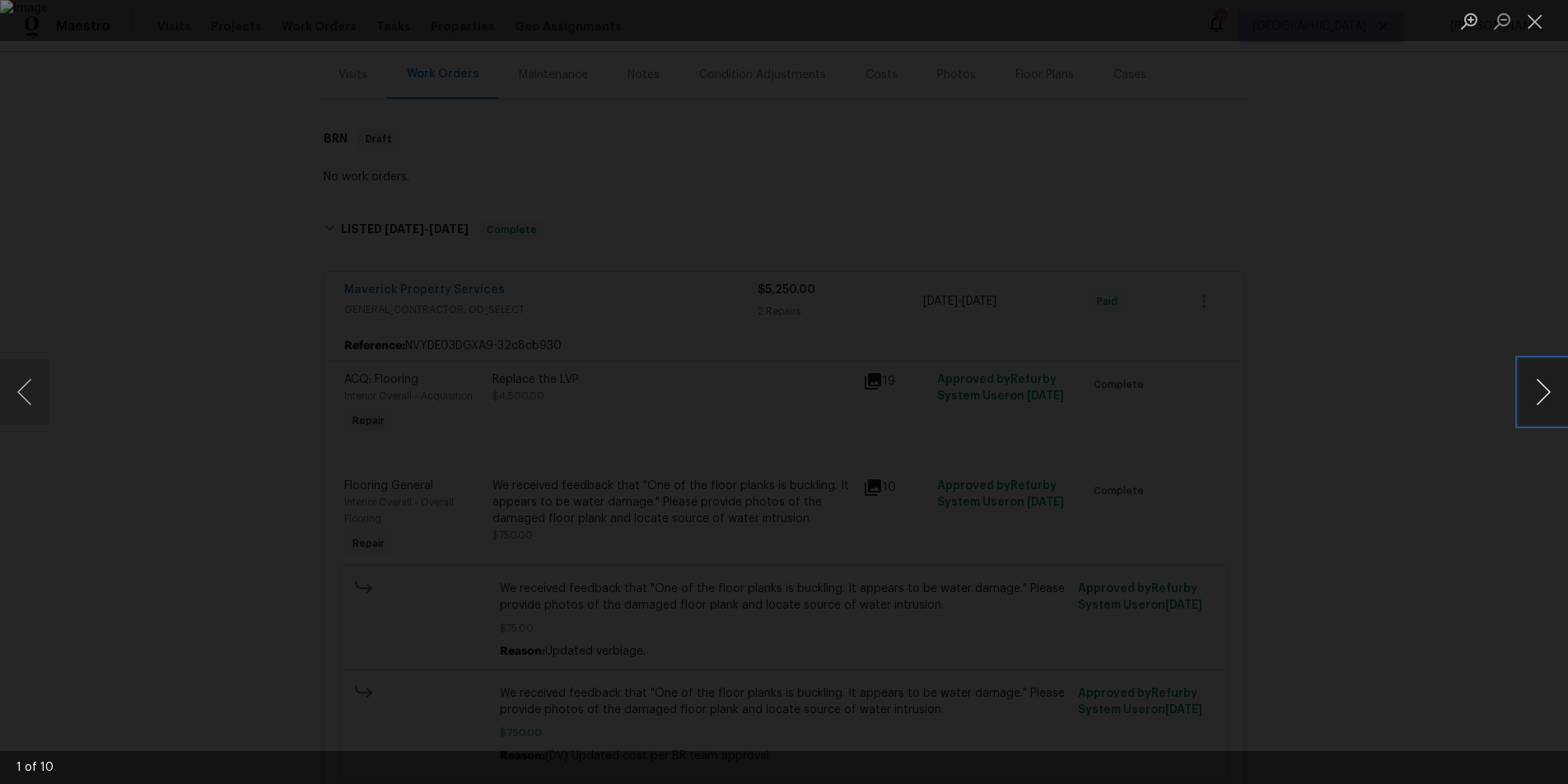 click at bounding box center (1543, 392) 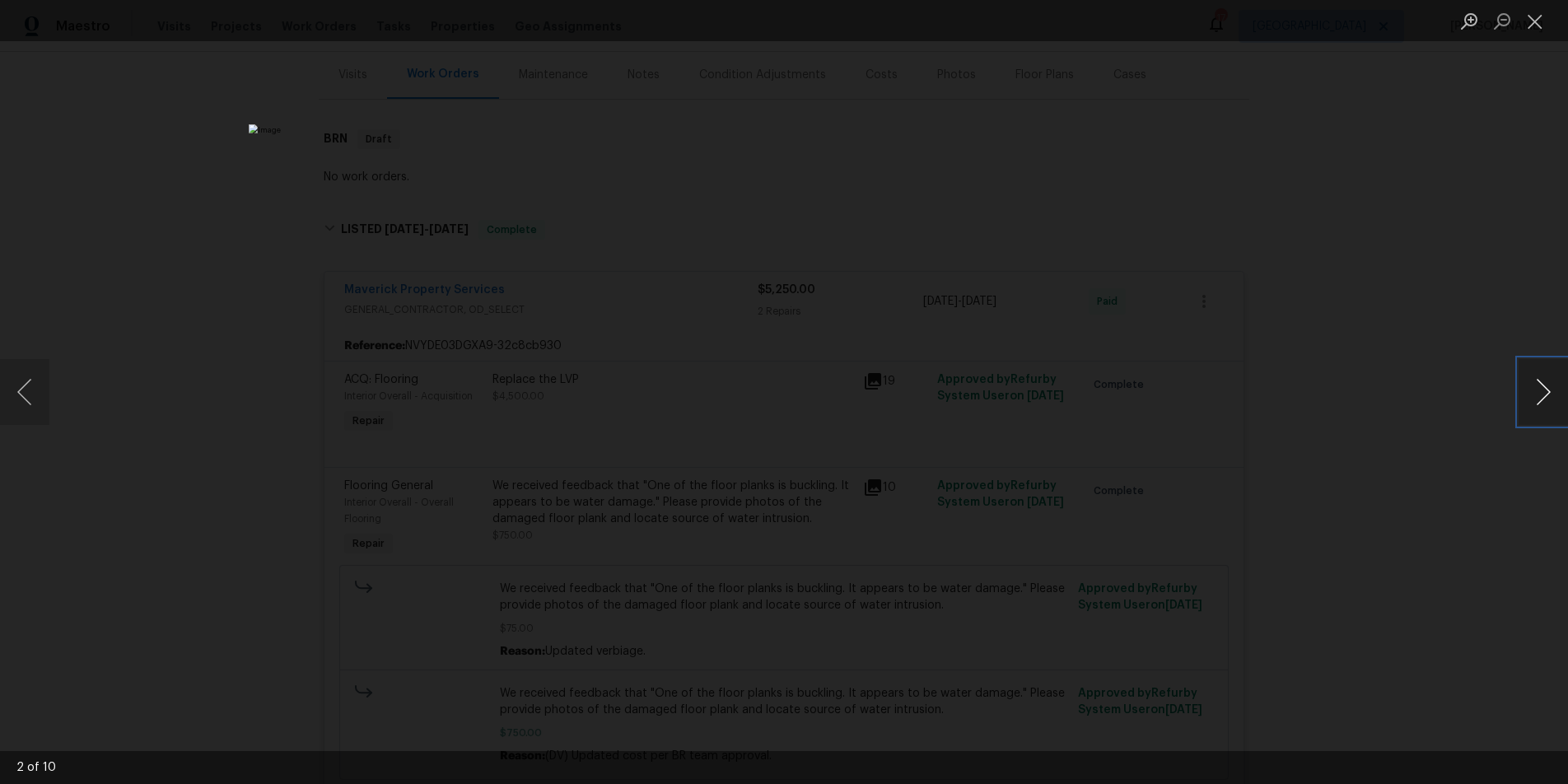 click at bounding box center (1543, 392) 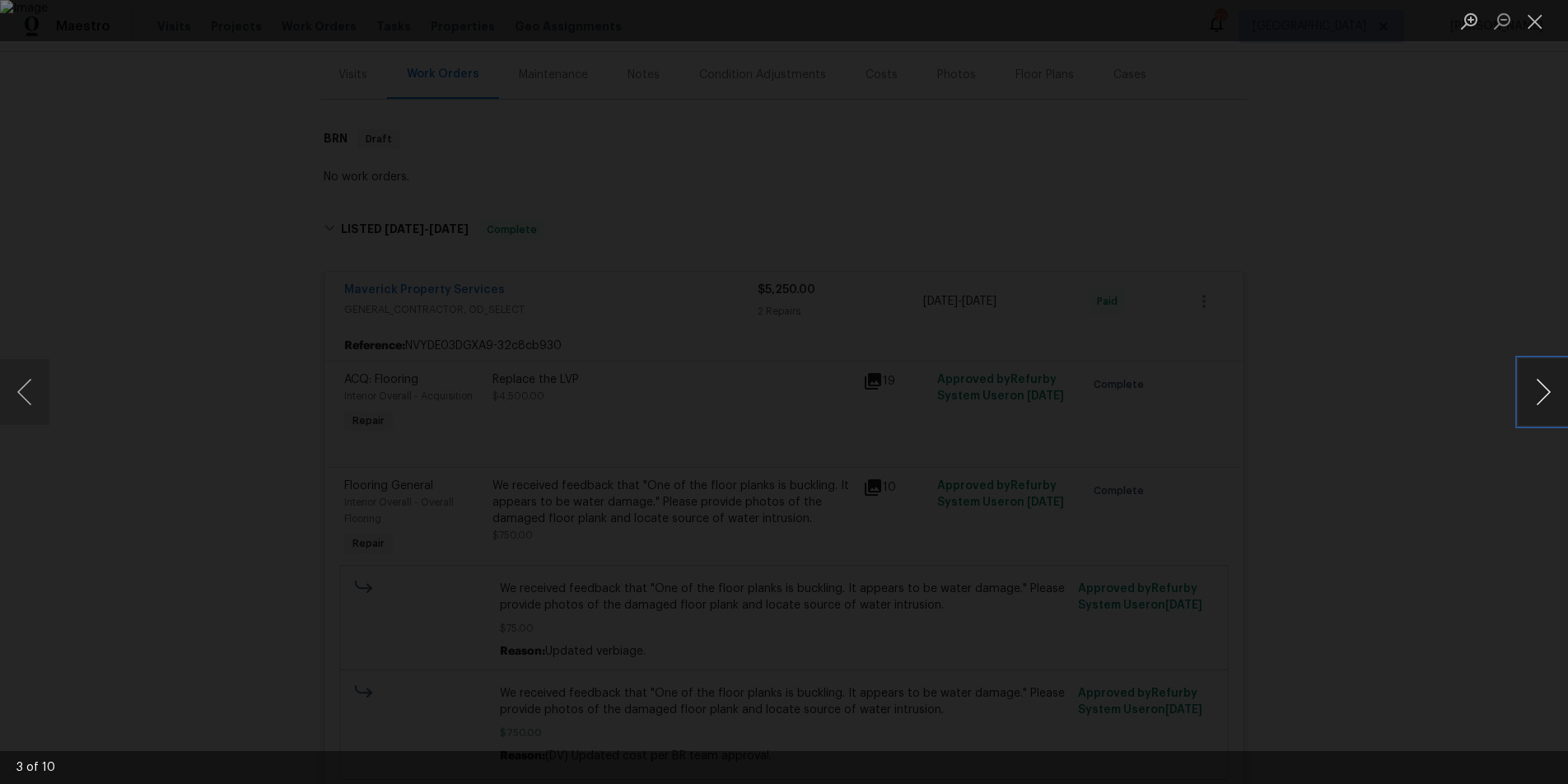 click at bounding box center (1543, 392) 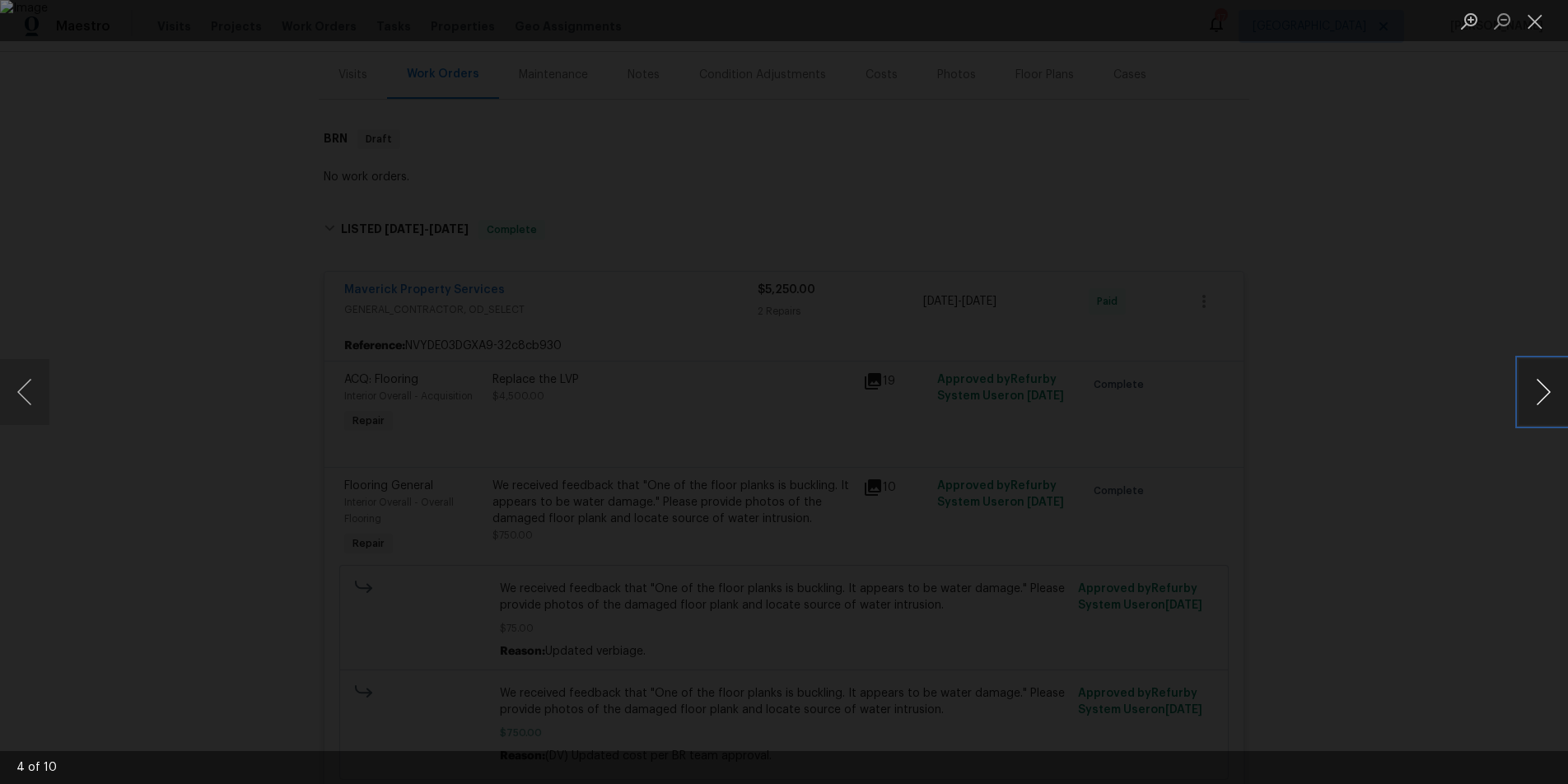 click at bounding box center (1543, 392) 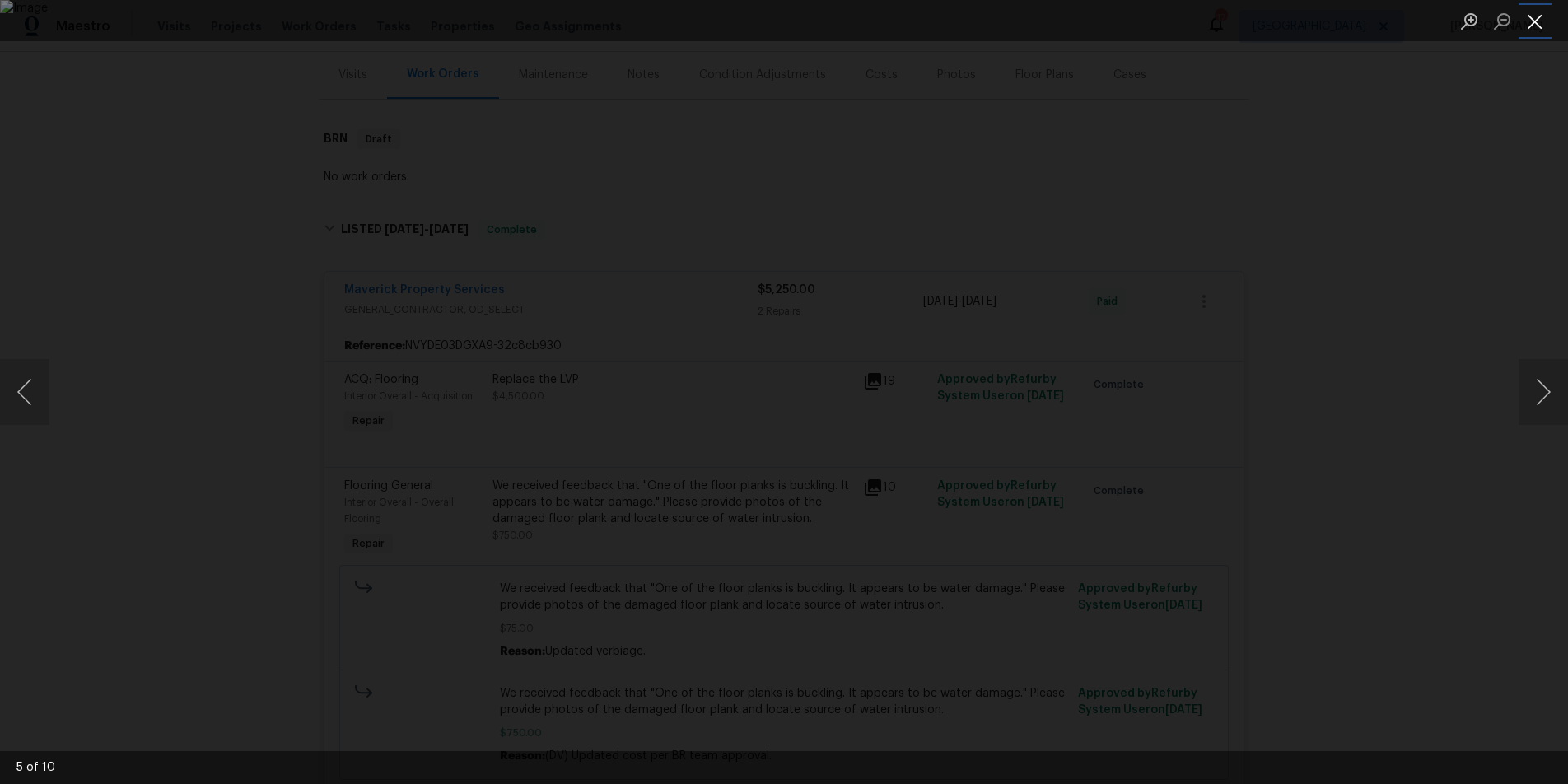 click at bounding box center (1535, 21) 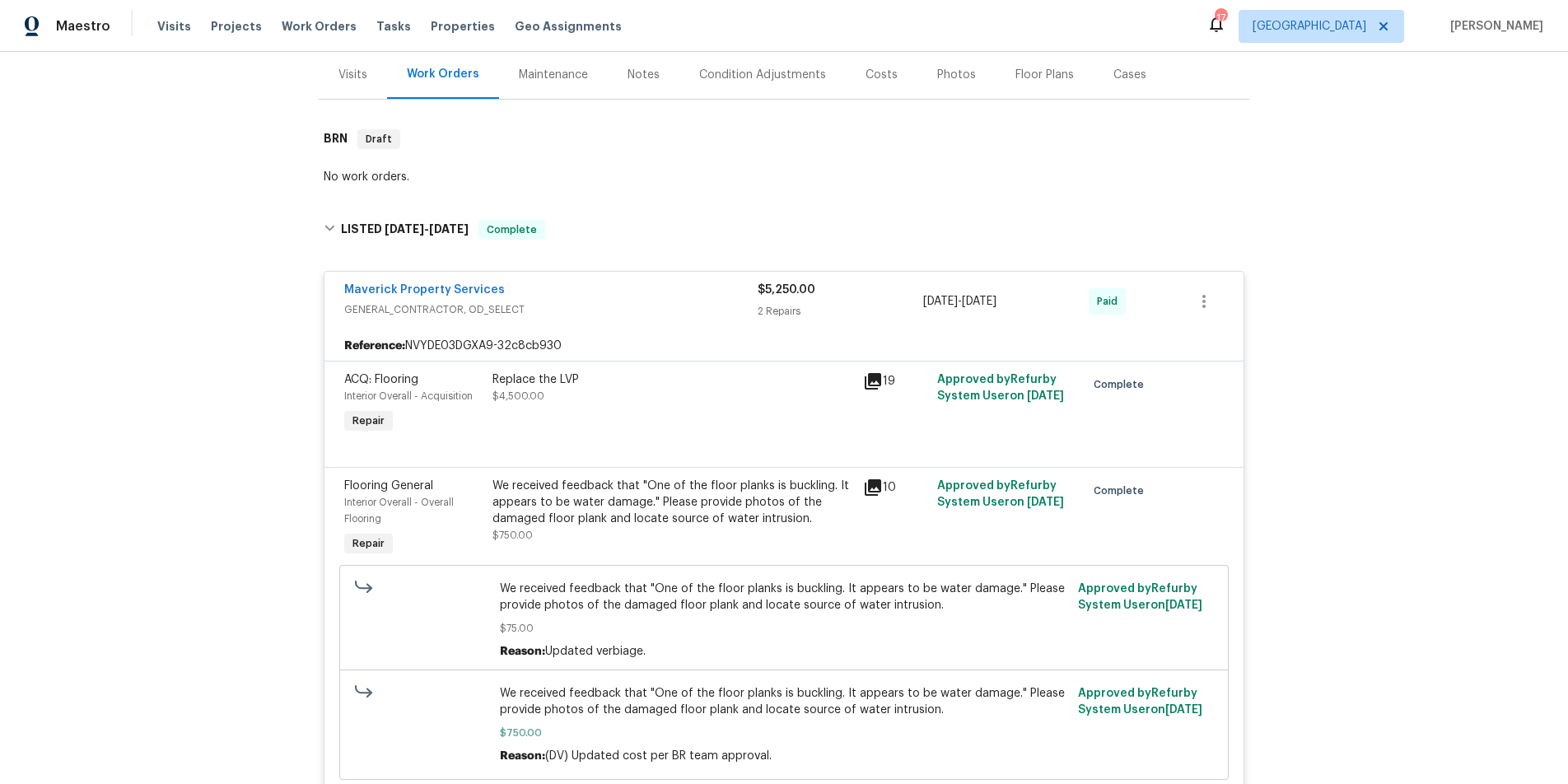 click on "ACQ: Flooring Interior Overall - Acquisition Repair" at bounding box center (413, 404) 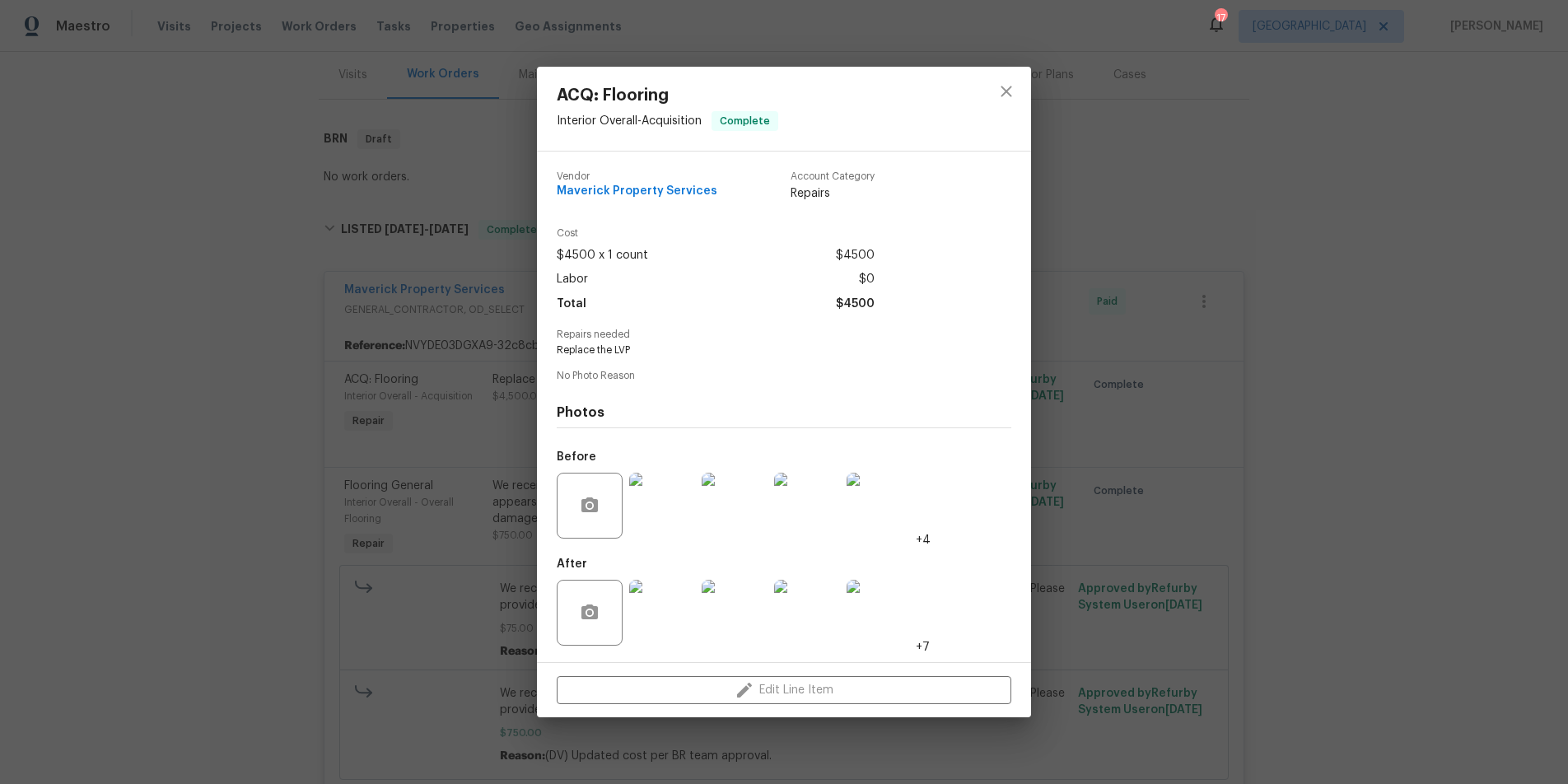 click at bounding box center (662, 506) 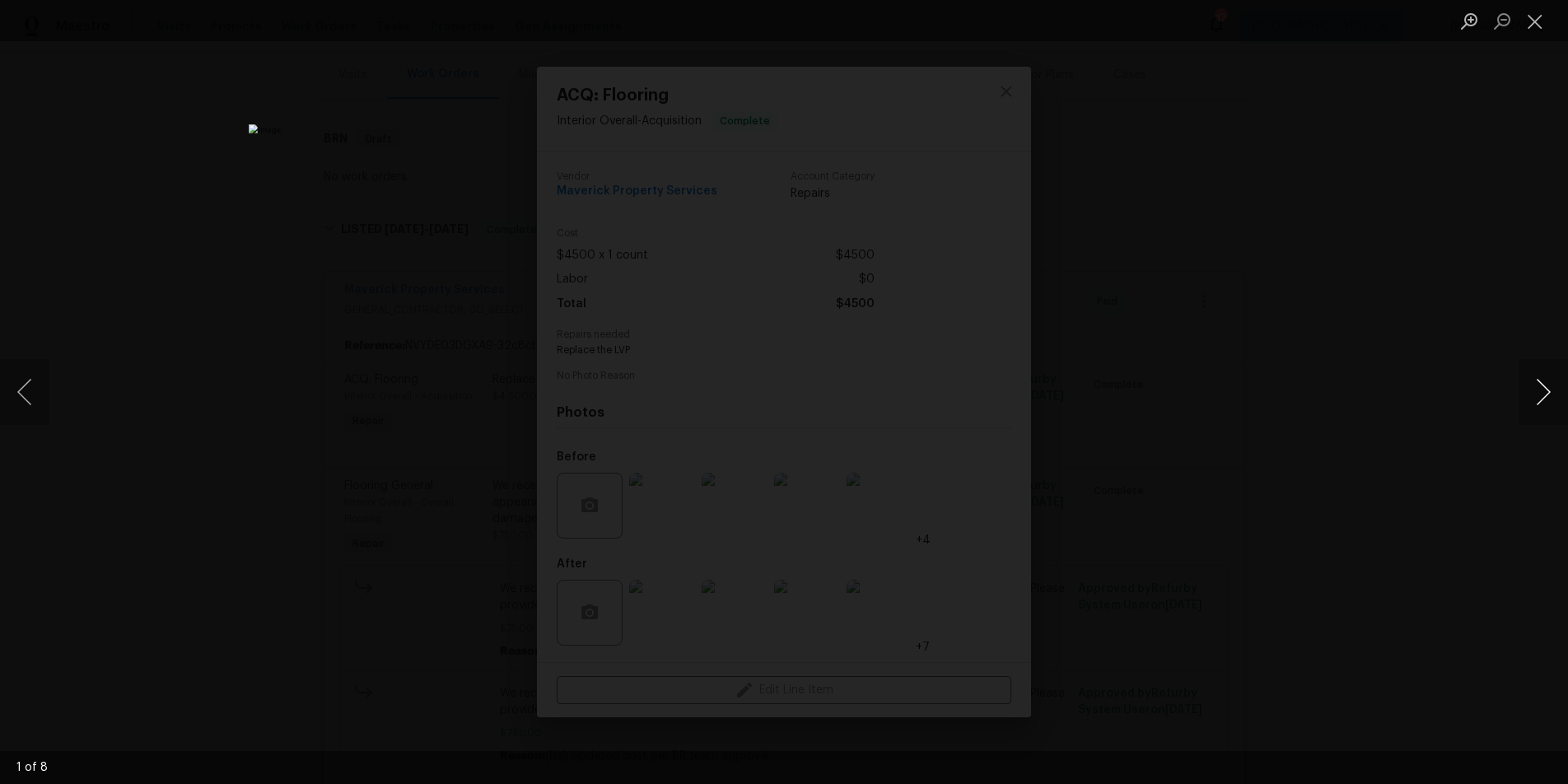 click at bounding box center [1543, 392] 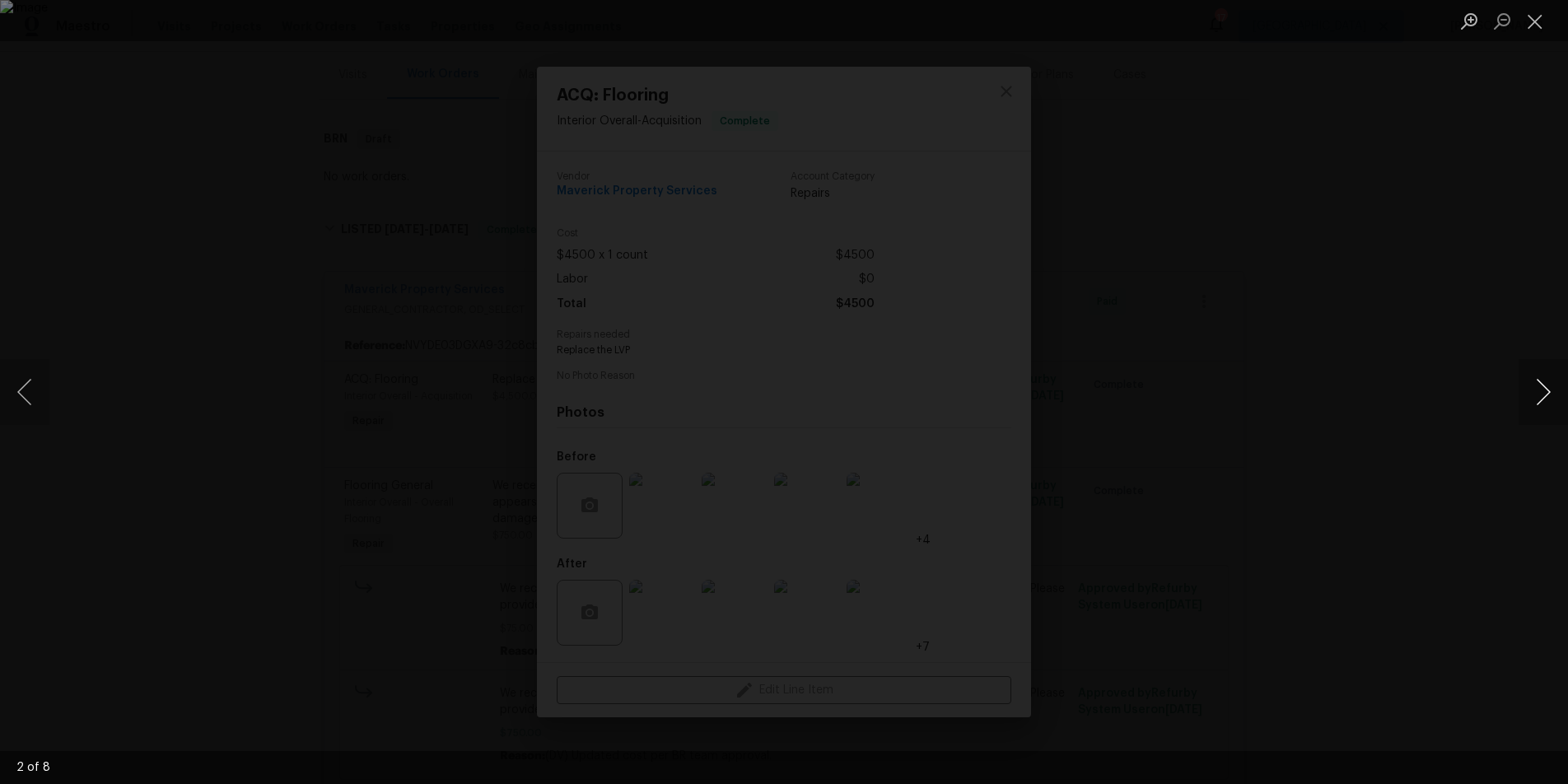 click at bounding box center (1543, 392) 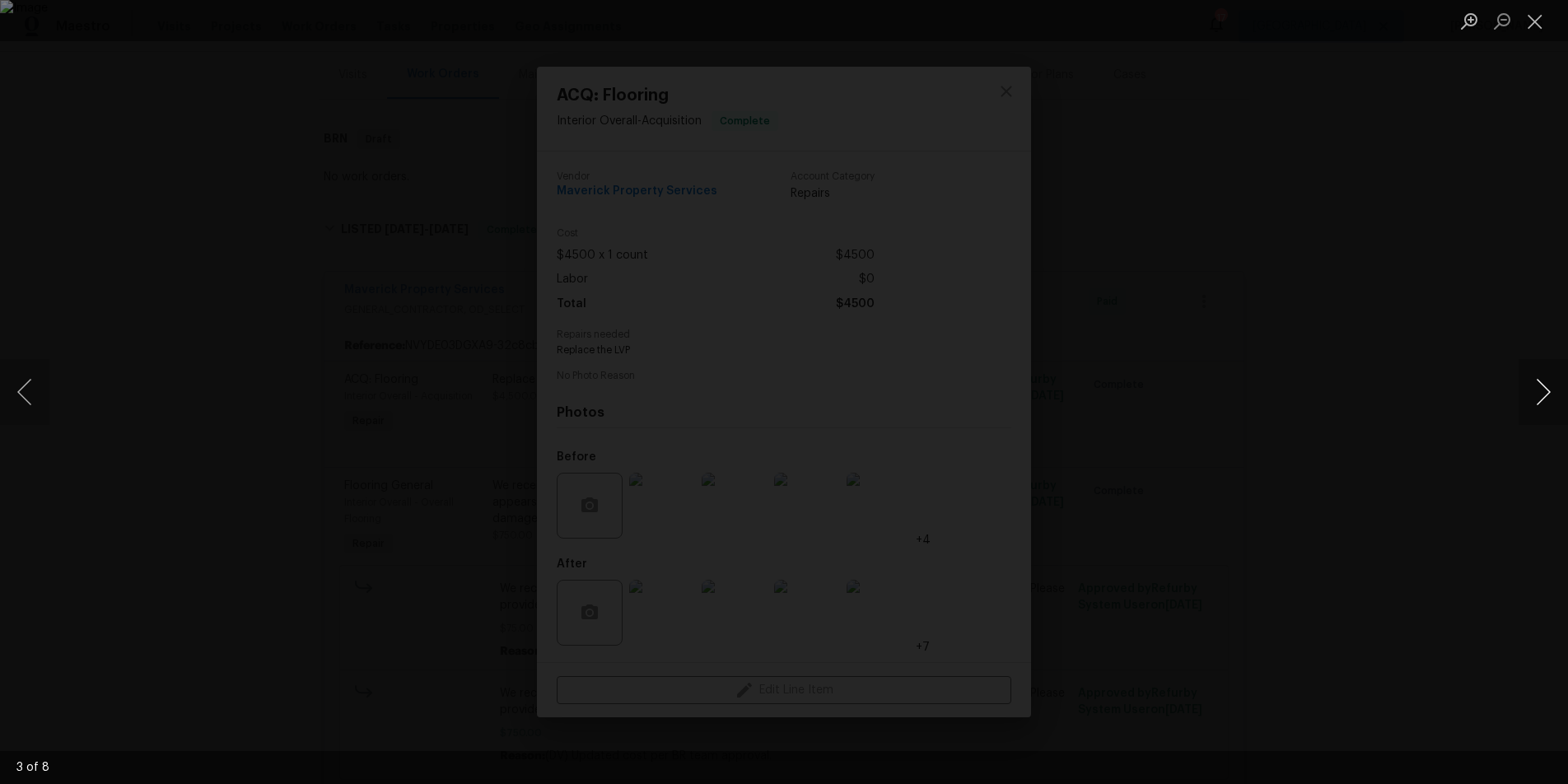 click at bounding box center (1543, 392) 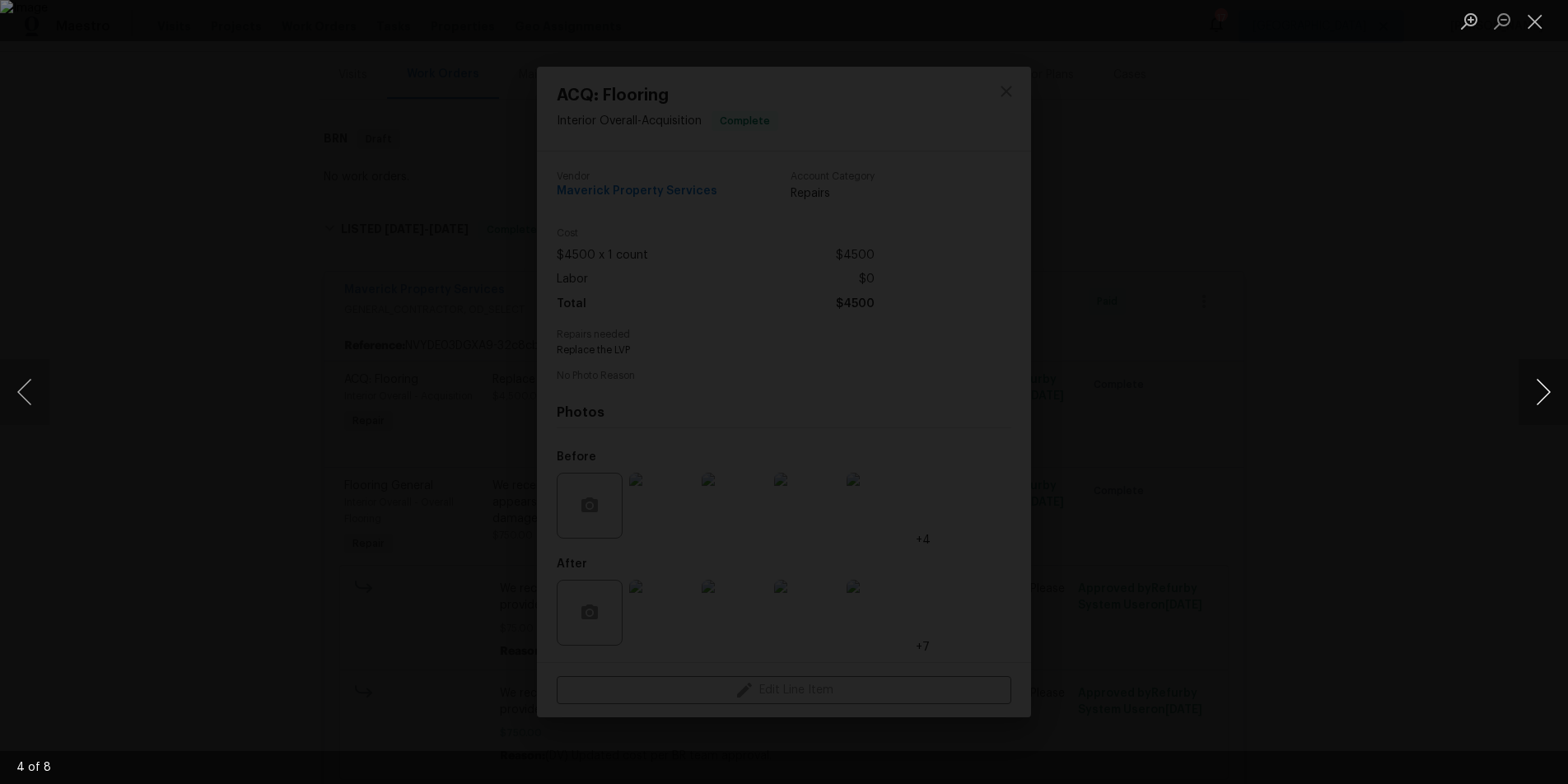 click at bounding box center [1543, 392] 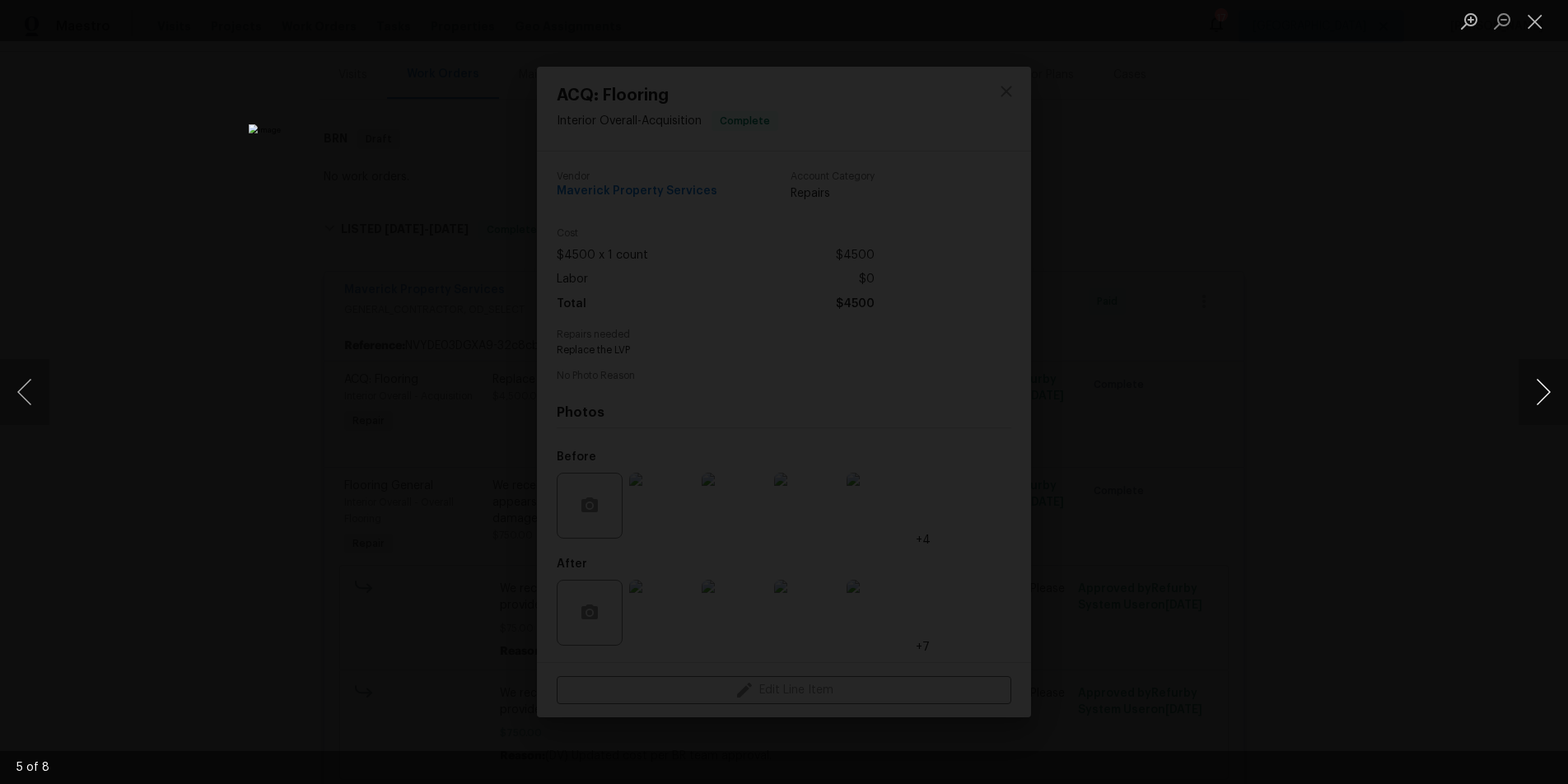 click at bounding box center [1543, 392] 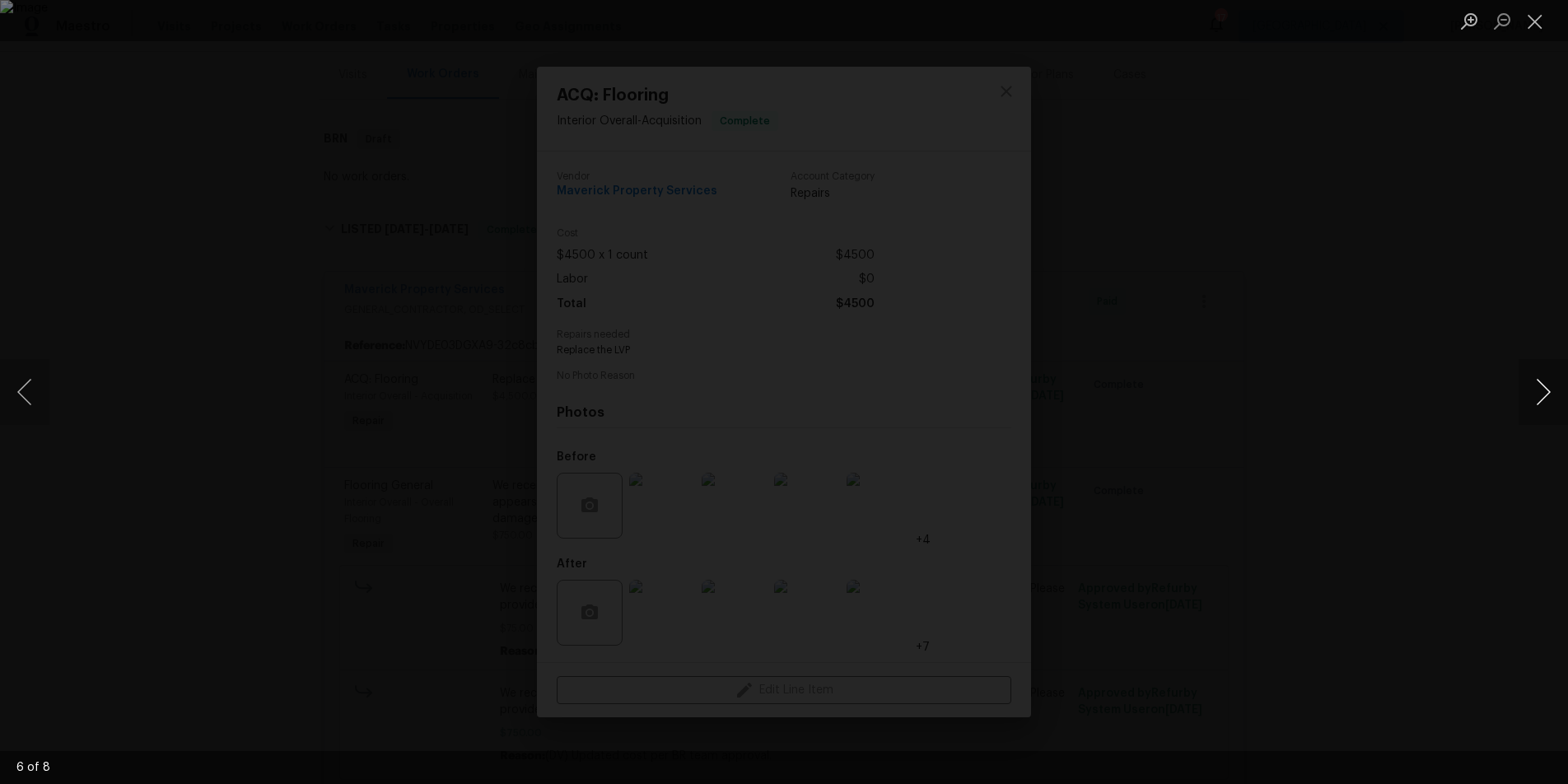 click at bounding box center (1543, 392) 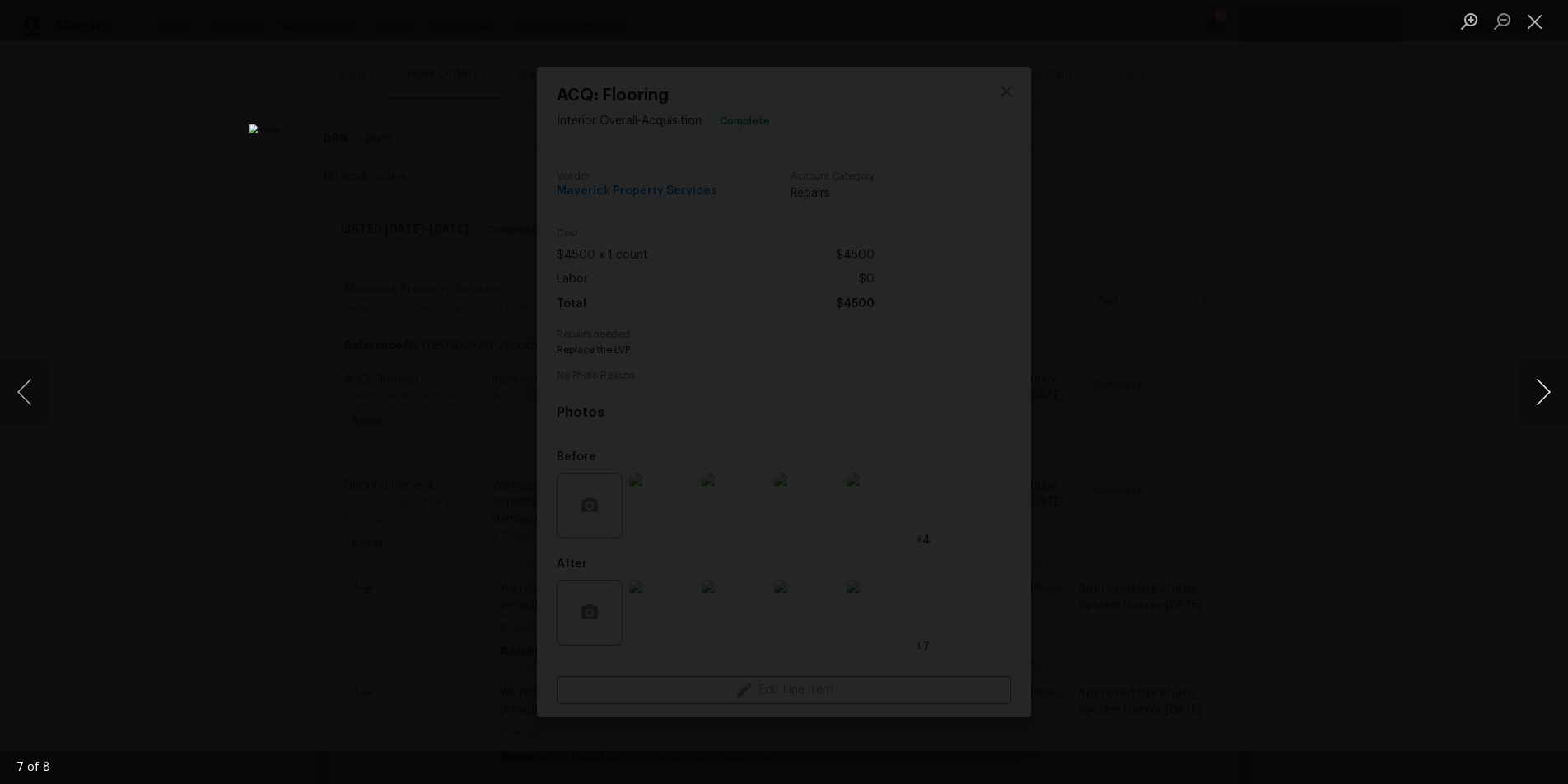 click at bounding box center (1543, 392) 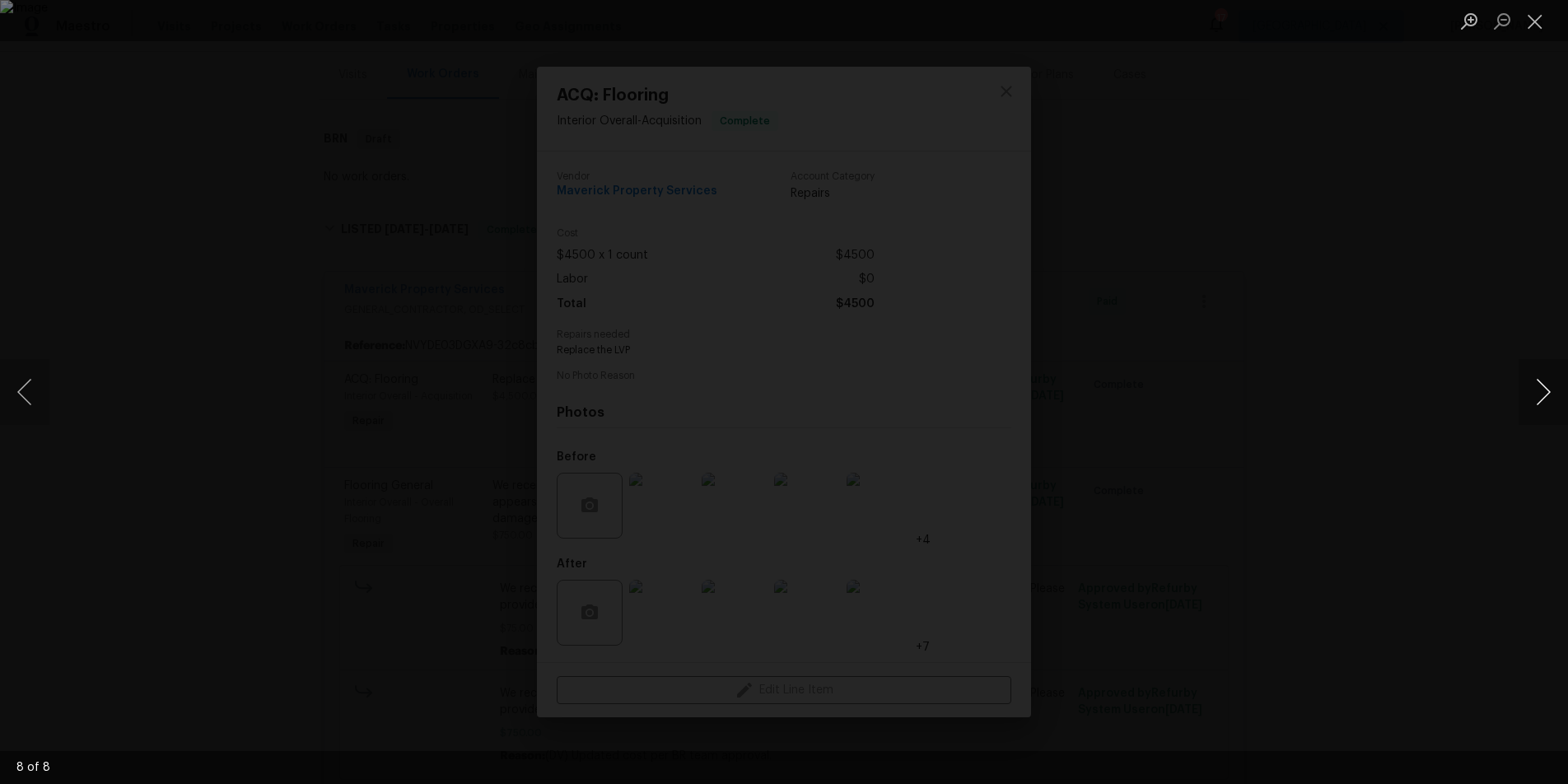 click at bounding box center [1543, 392] 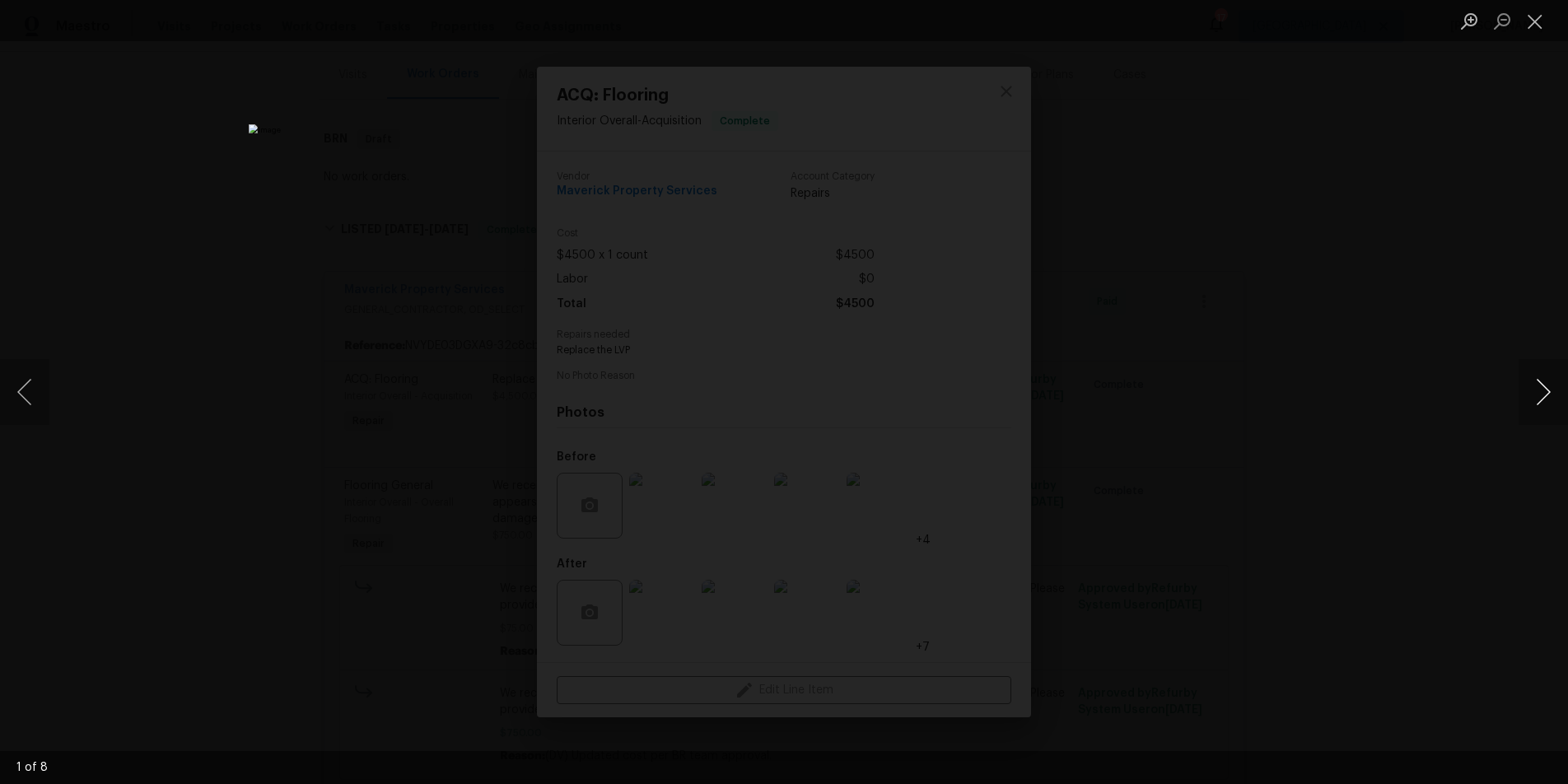 click at bounding box center (1543, 392) 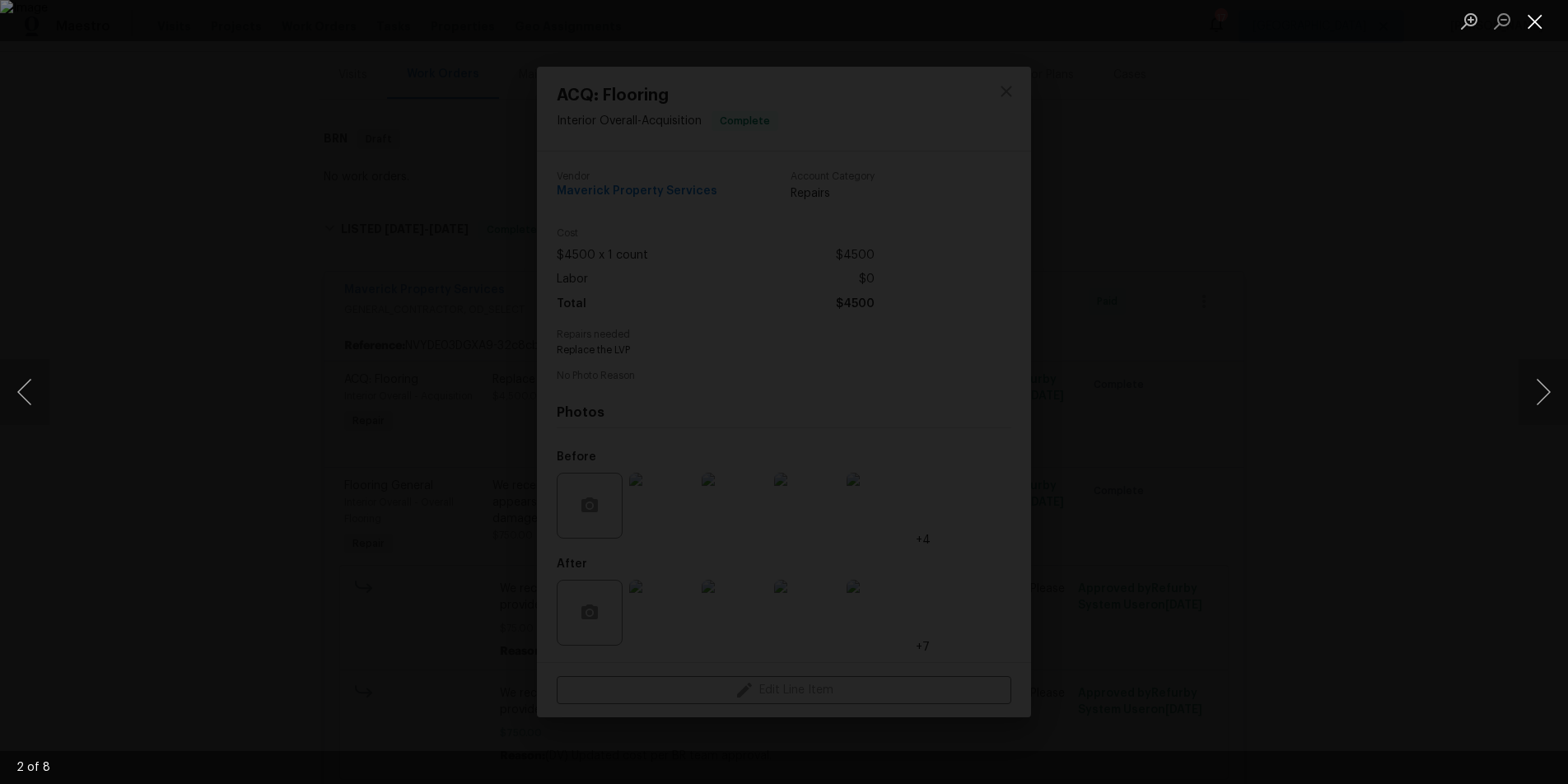 click at bounding box center (1535, 21) 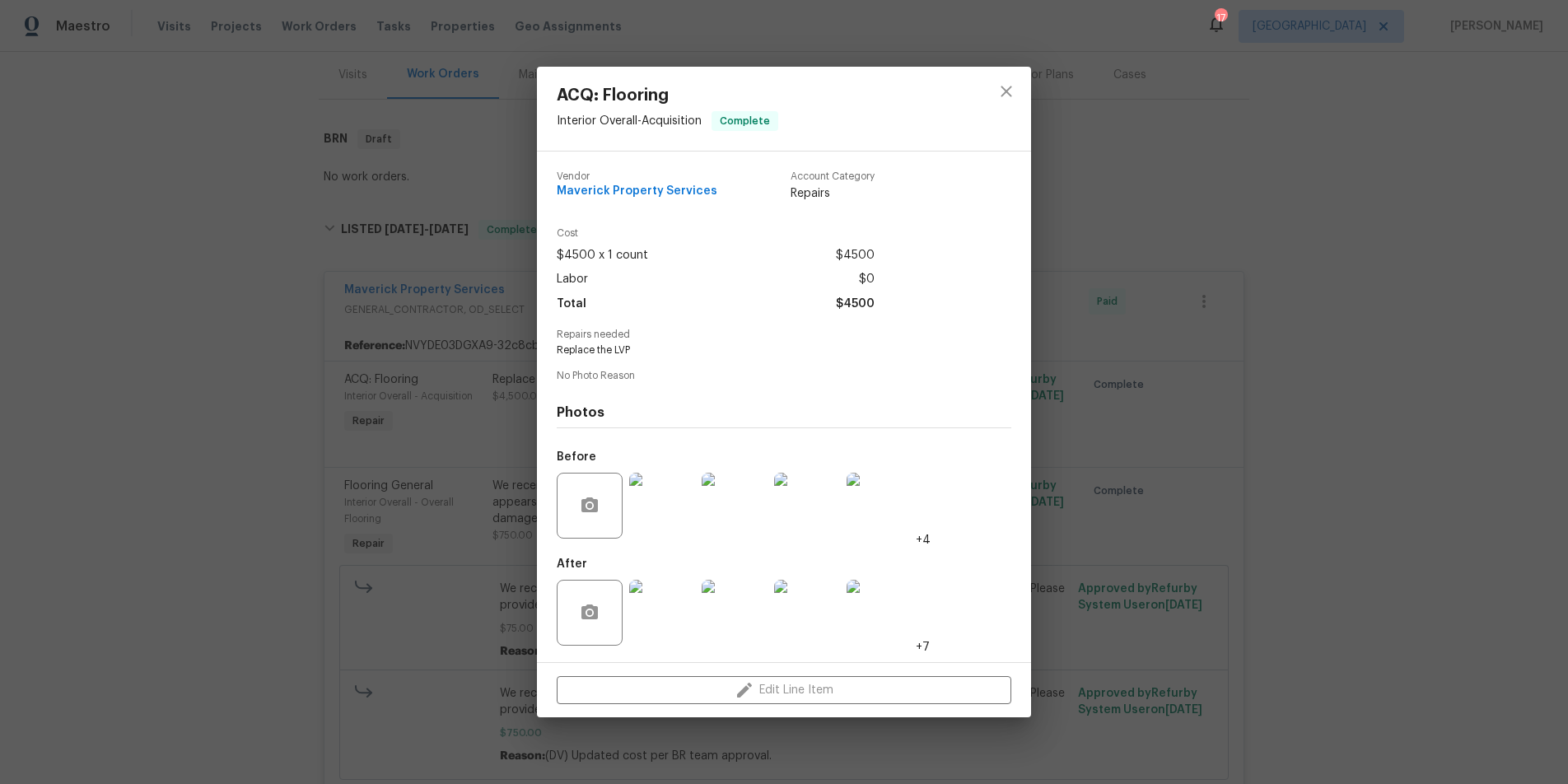 click at bounding box center (662, 613) 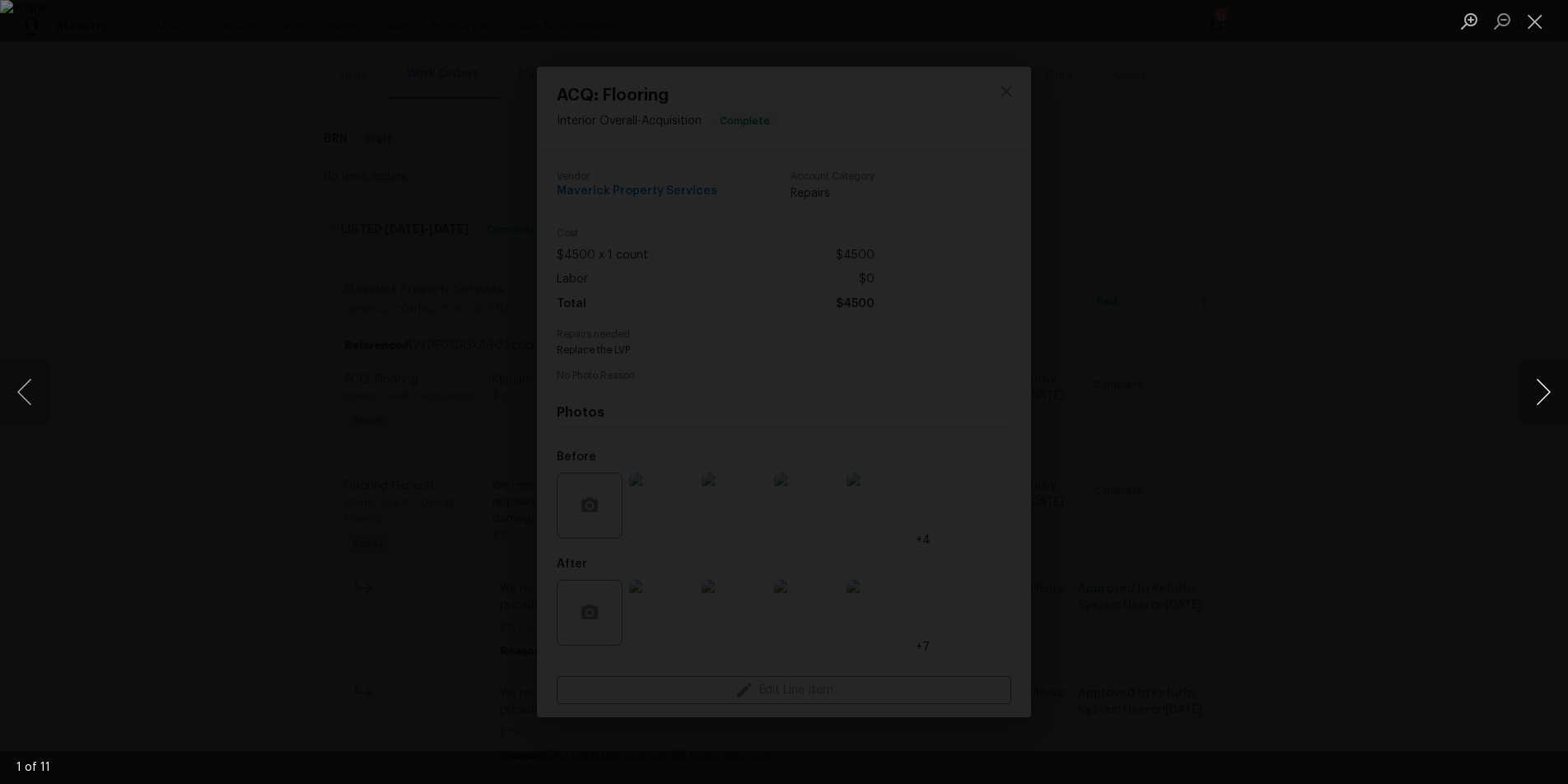 click at bounding box center (1543, 392) 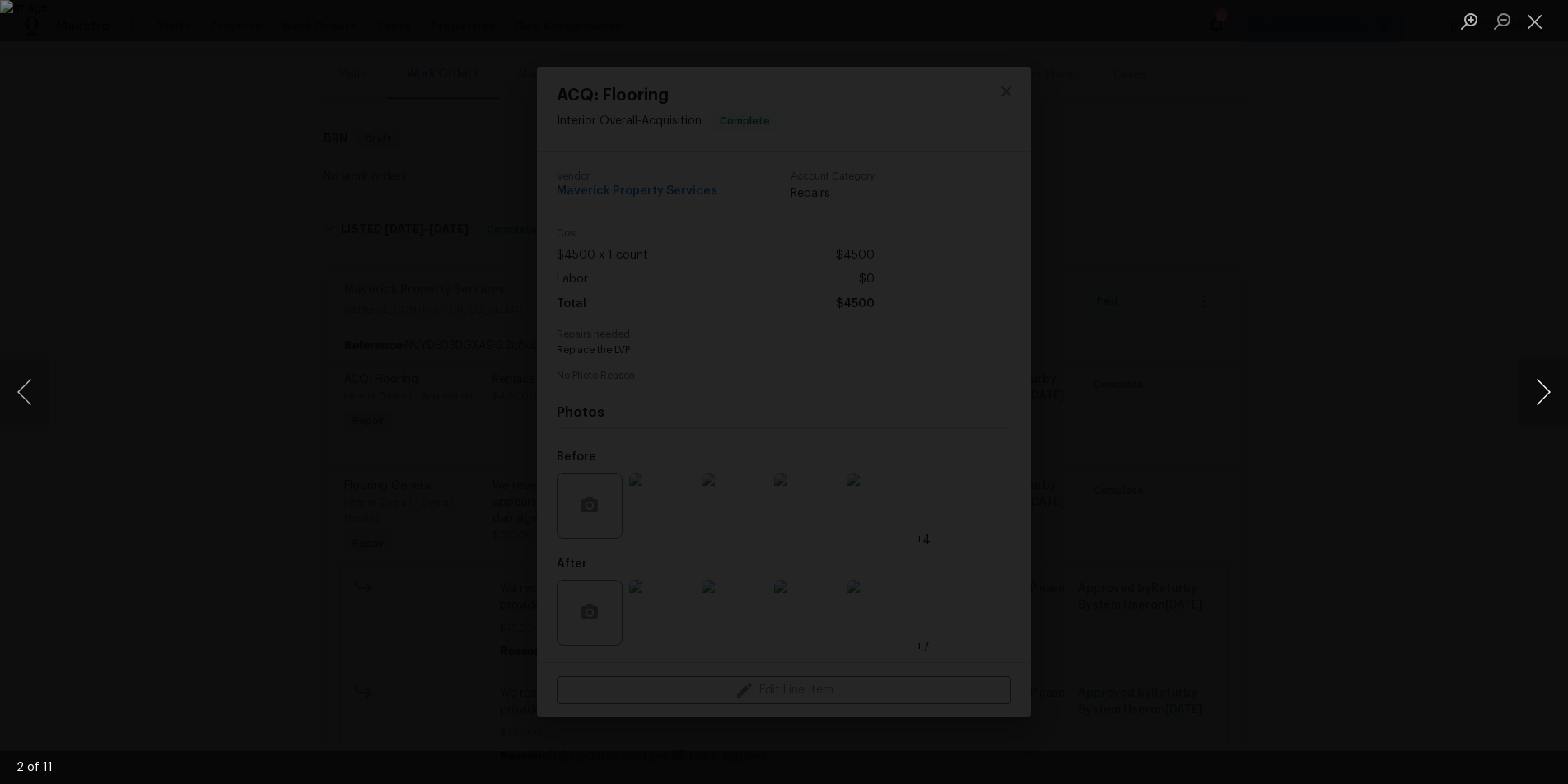 click at bounding box center [1543, 392] 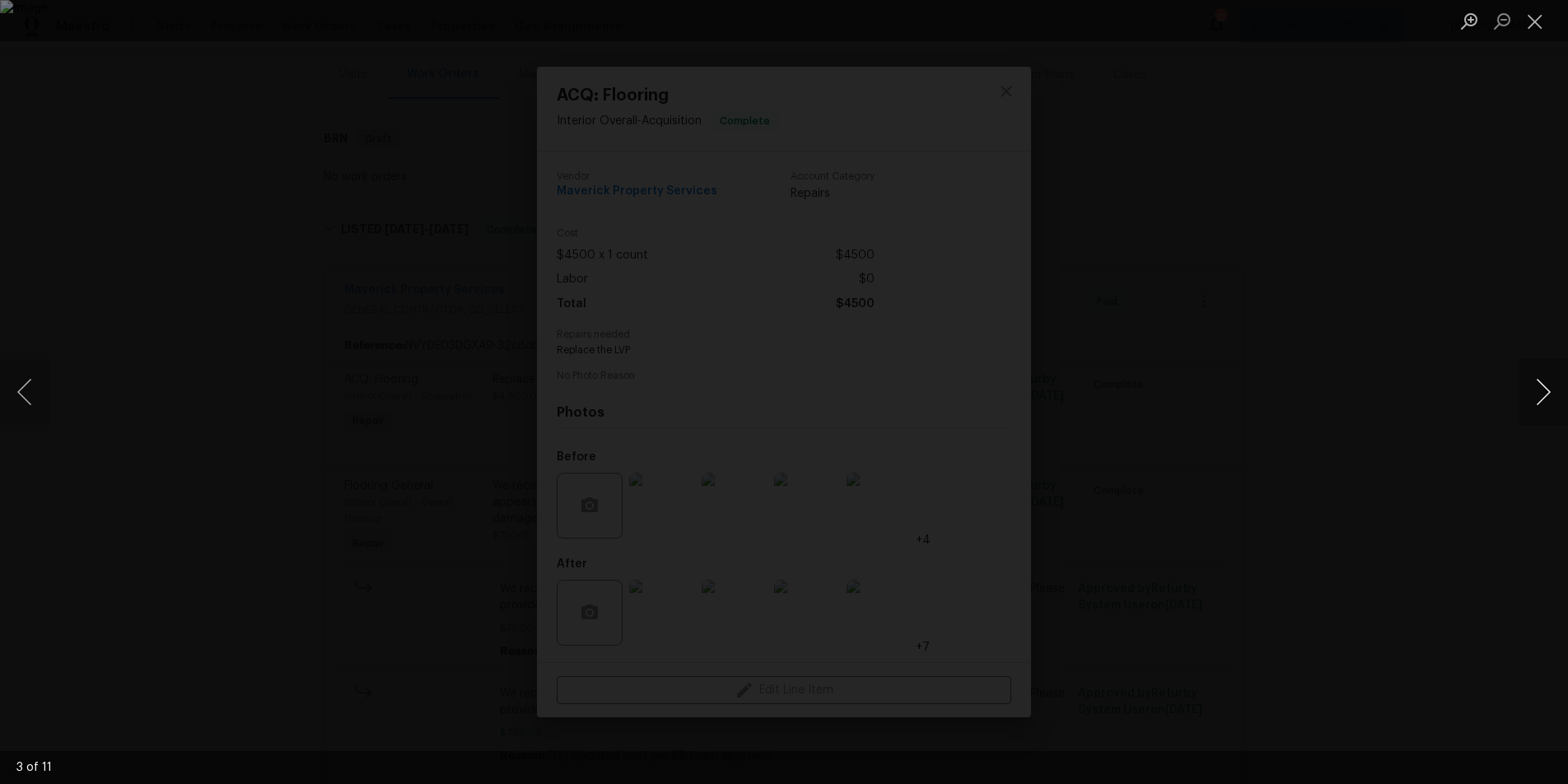 click at bounding box center (1543, 392) 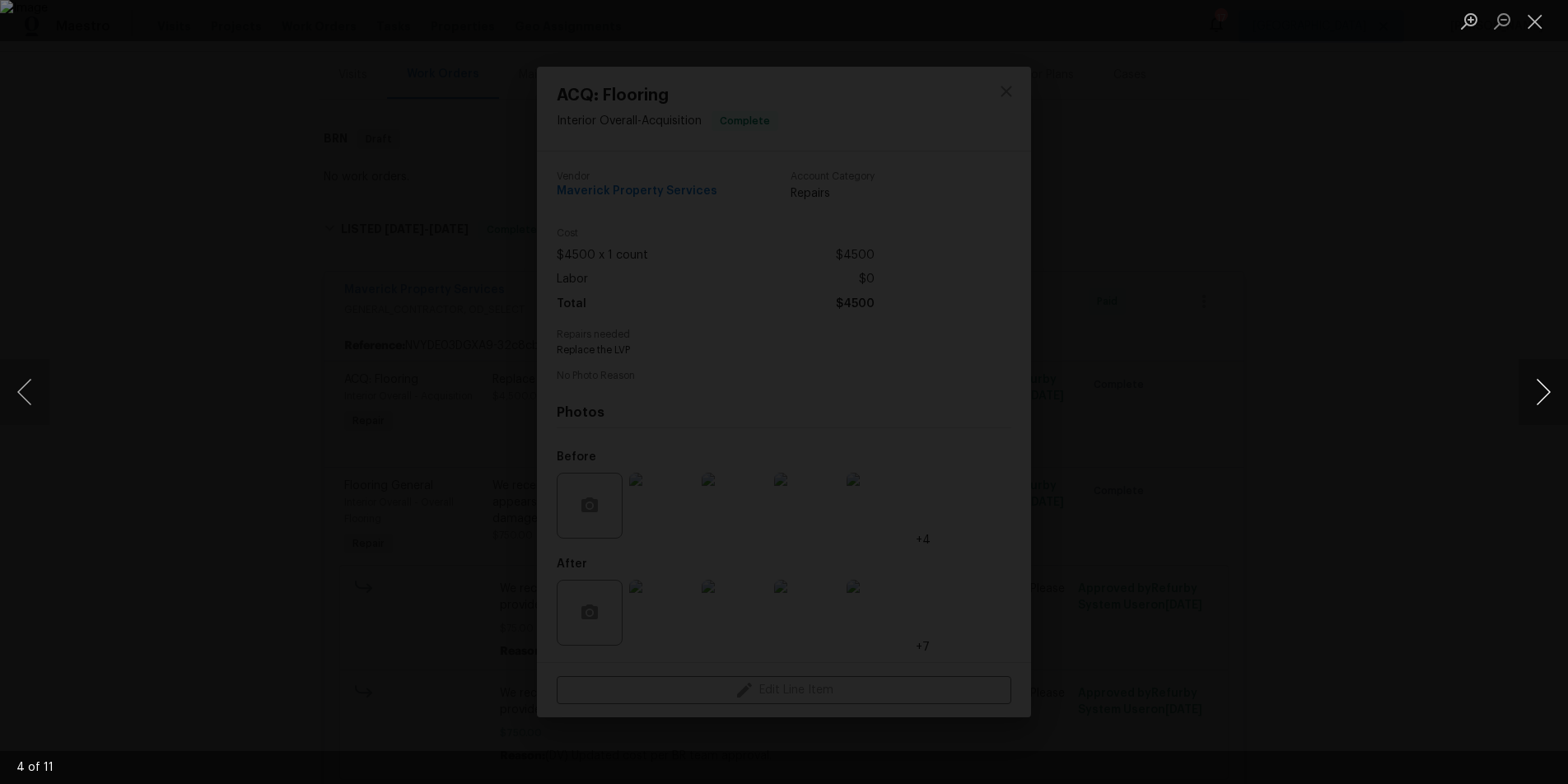 click at bounding box center (1543, 392) 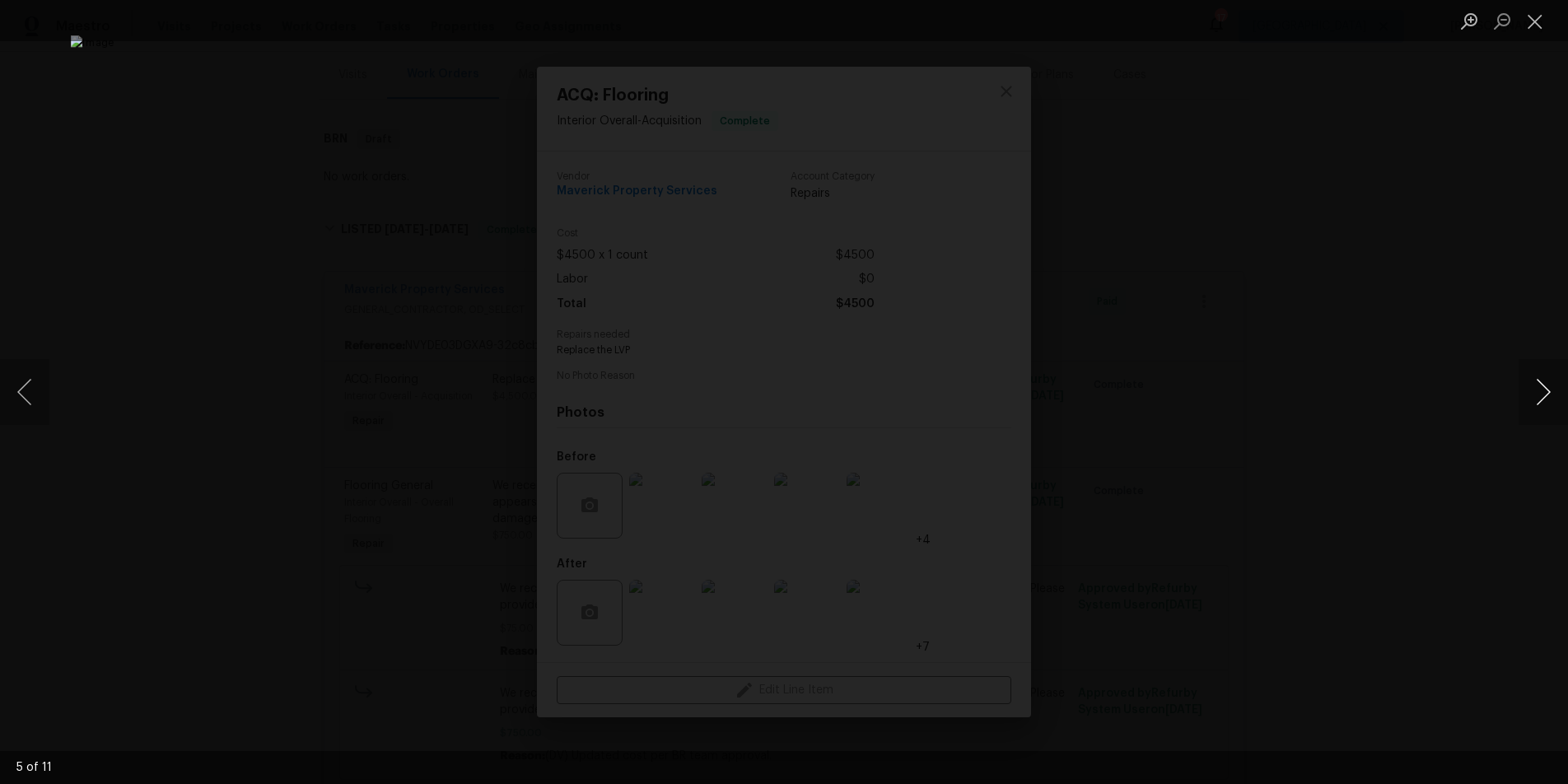click at bounding box center [1543, 392] 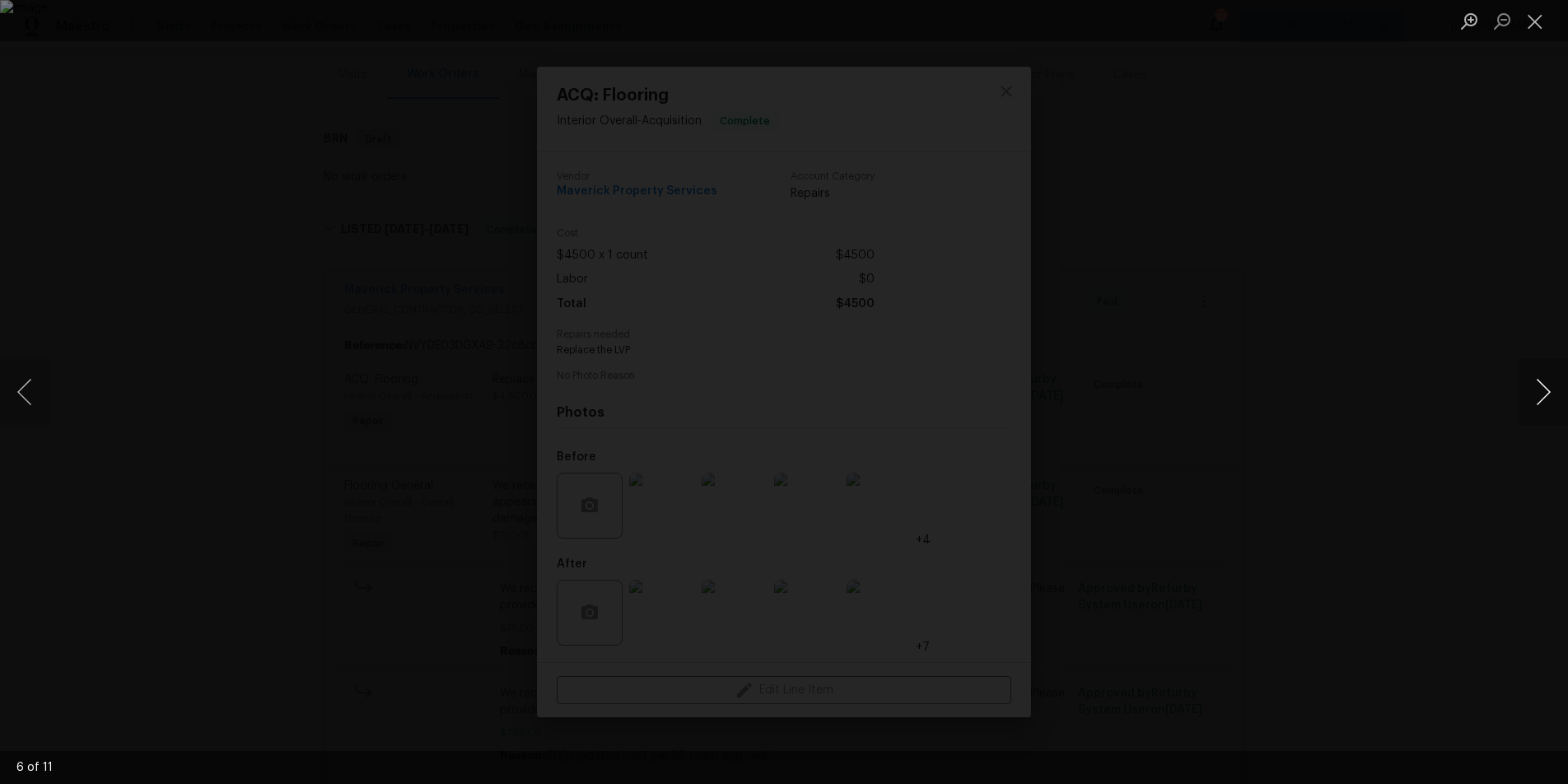 click at bounding box center (1543, 392) 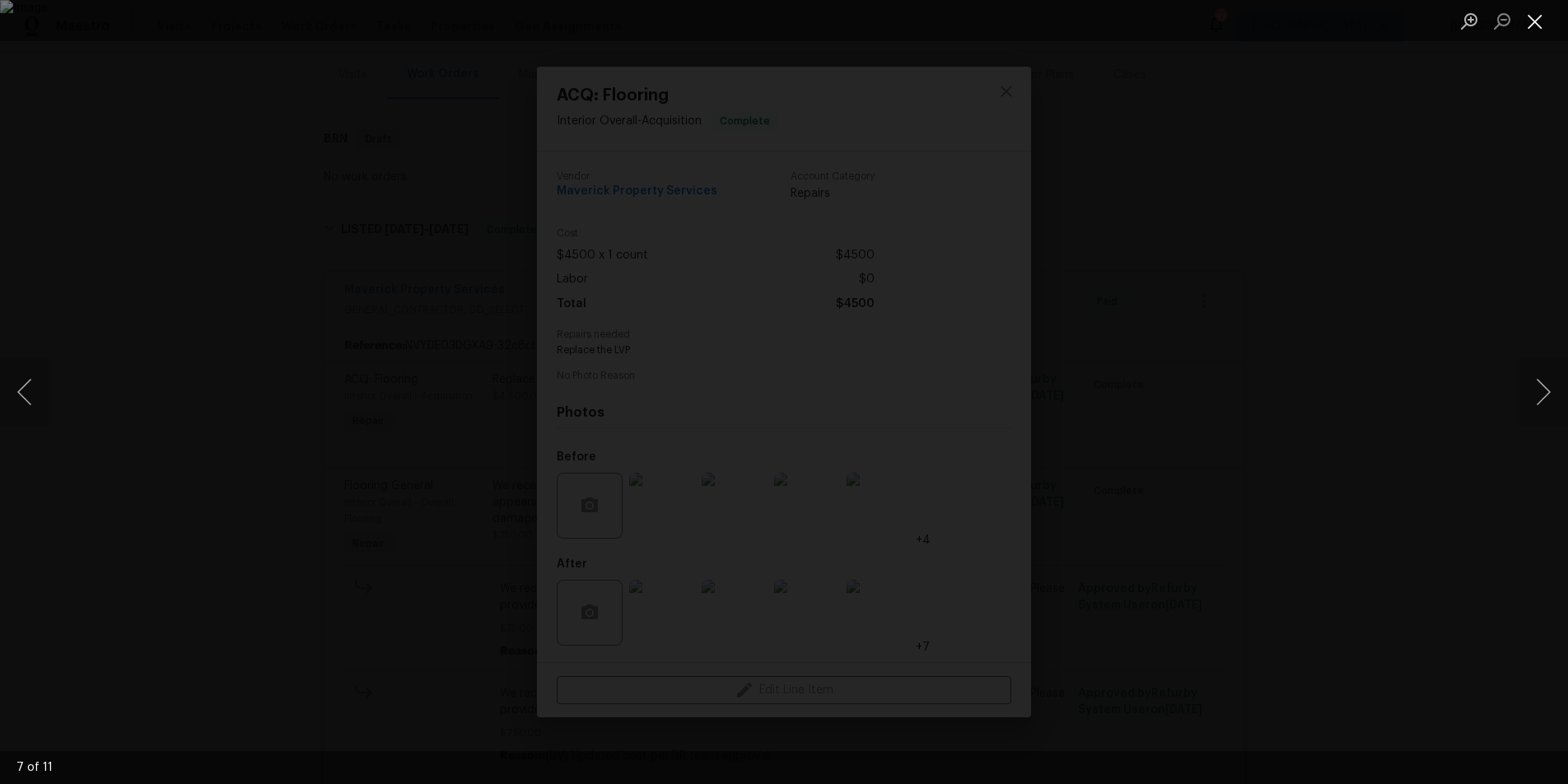 click at bounding box center (1535, 21) 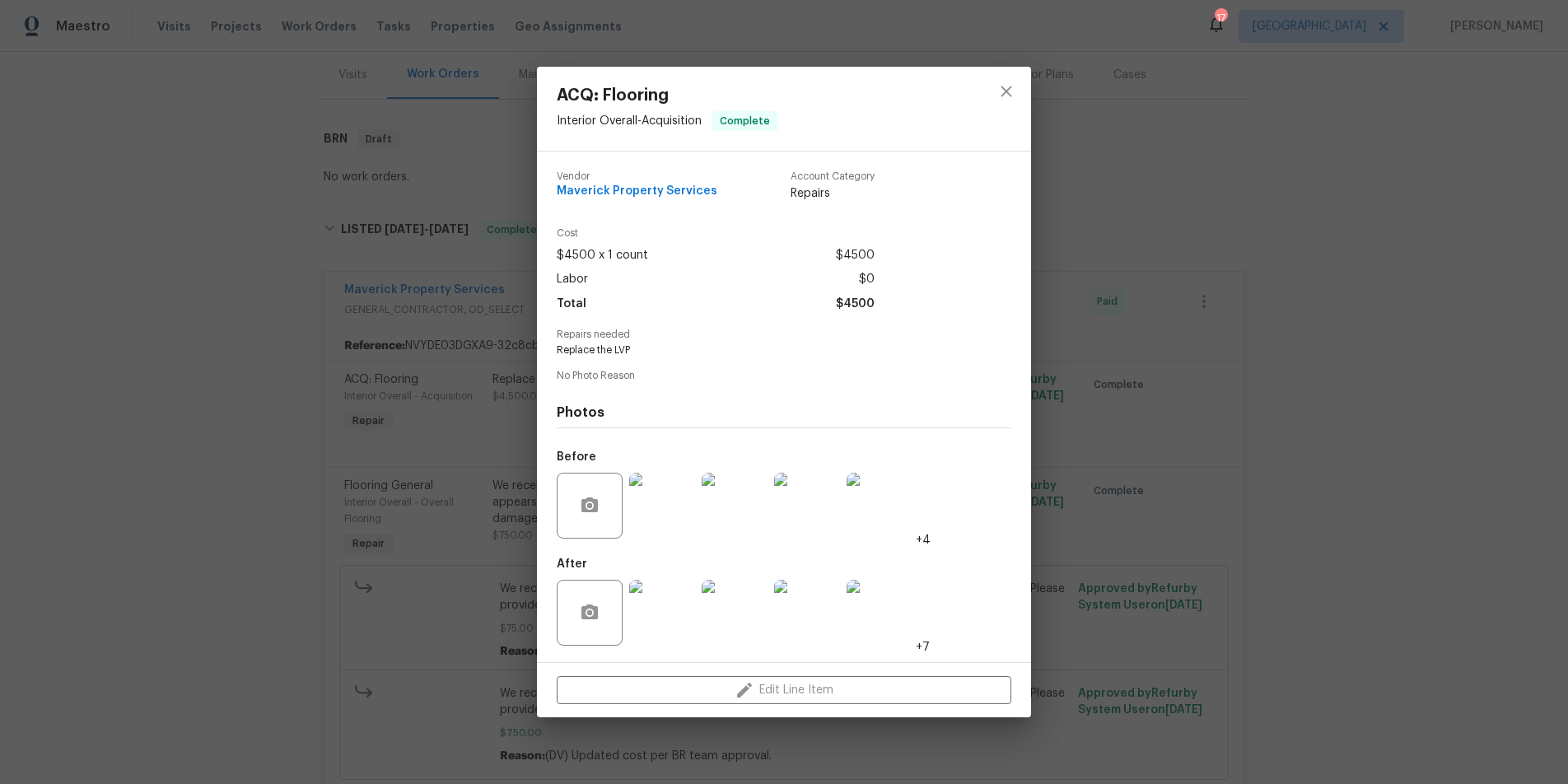 click on "ACQ: Flooring Interior Overall  -  Acquisition Complete Vendor Maverick Property Services Account Category Repairs Cost $4500 x 1 count $4500 Labor $0 Total $4500 Repairs needed Replace the LVP No Photo Reason   Photos Before  +4 After  +7  Edit Line Item" at bounding box center (784, 392) 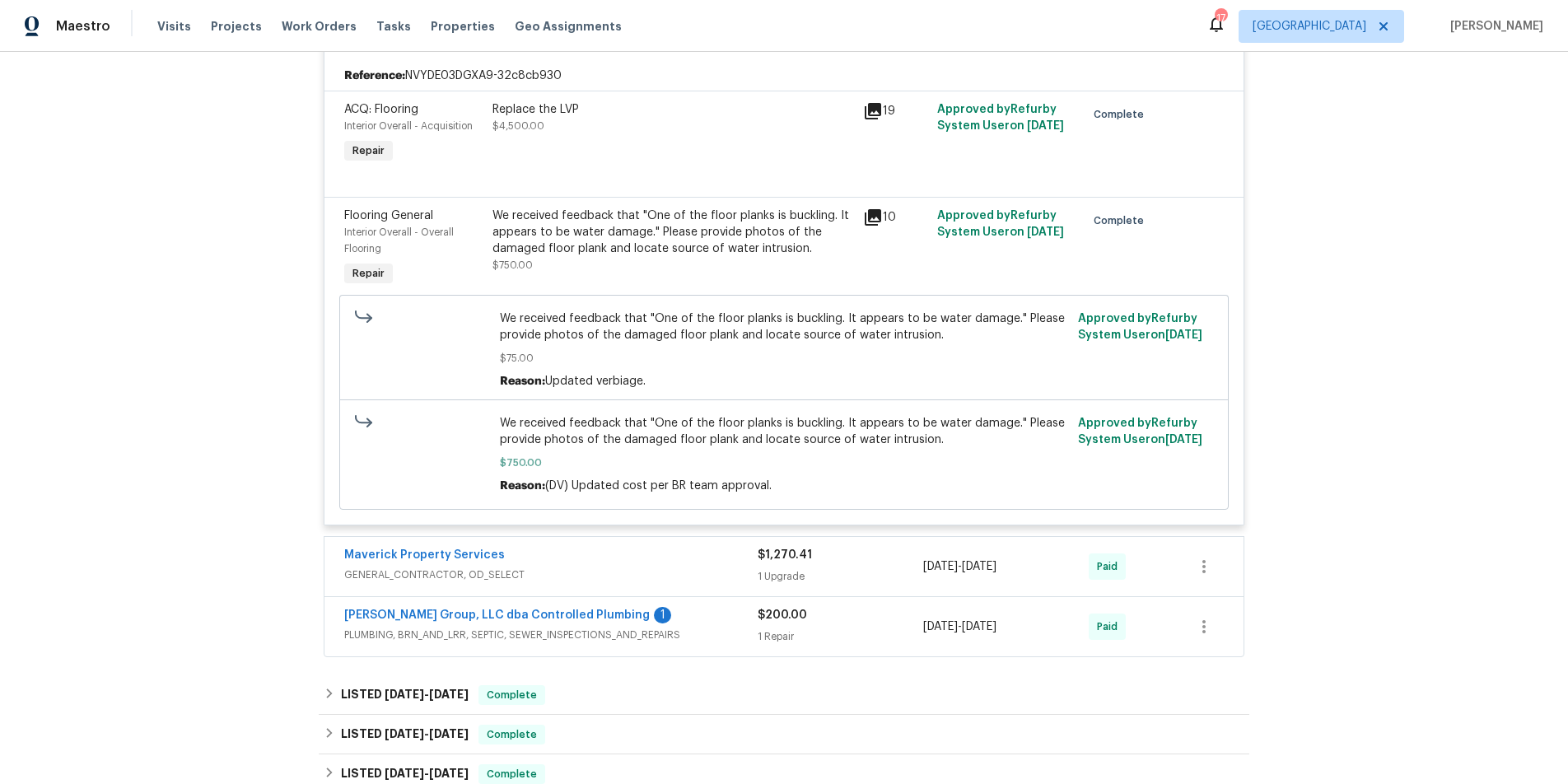 scroll, scrollTop: 470, scrollLeft: 0, axis: vertical 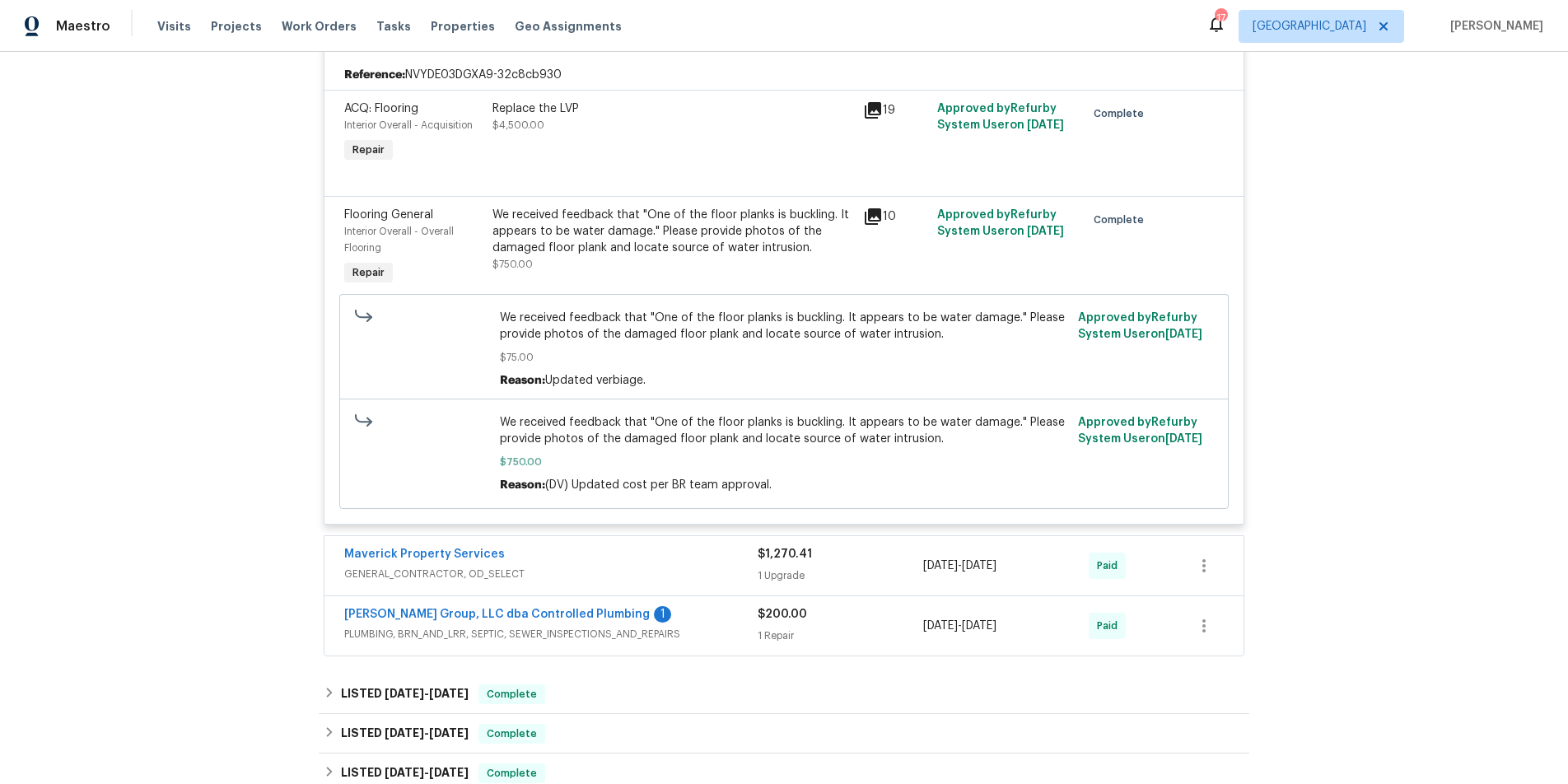 click on "GENERAL_CONTRACTOR, OD_SELECT" at bounding box center [551, 574] 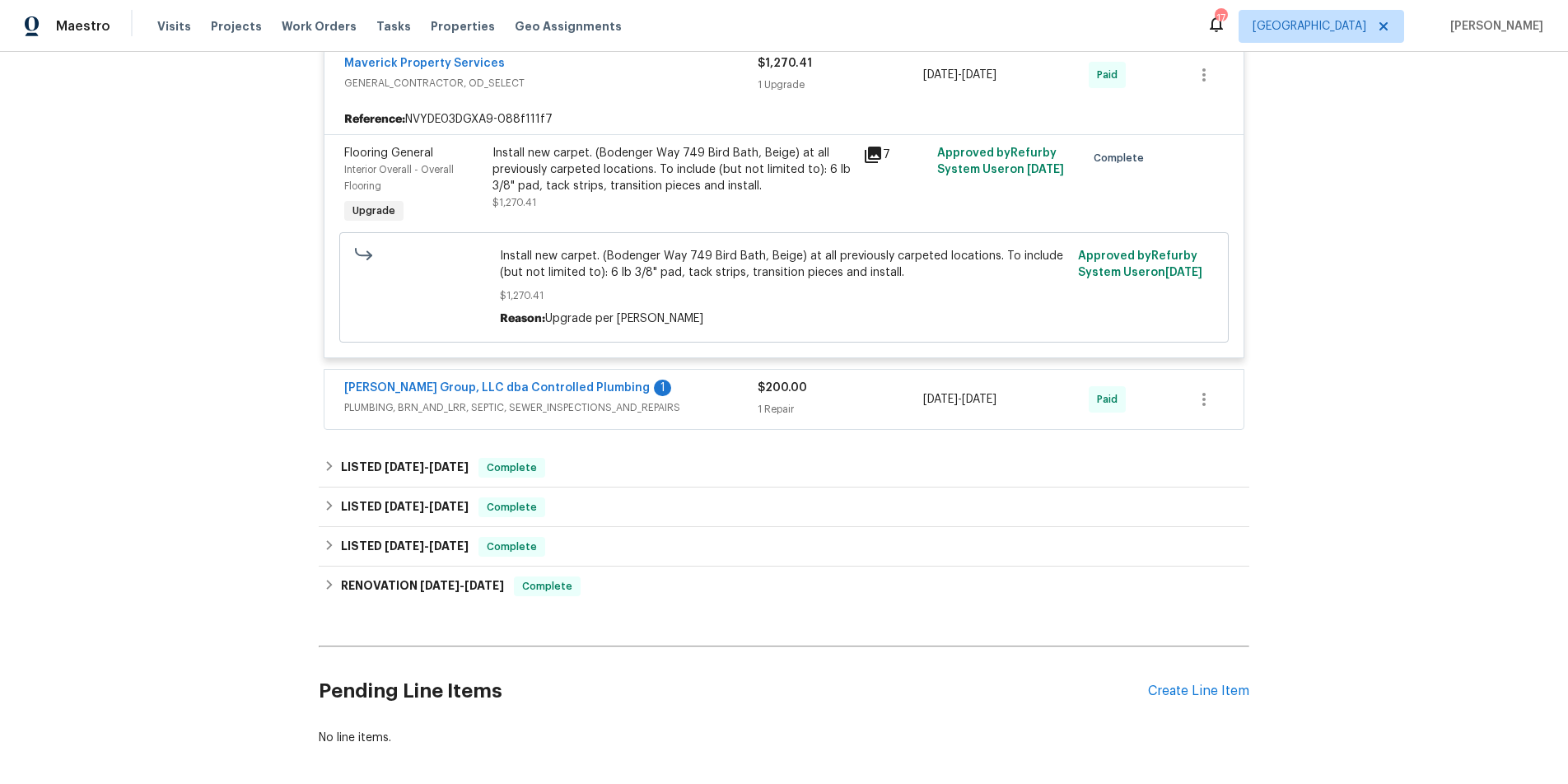 scroll, scrollTop: 1048, scrollLeft: 0, axis: vertical 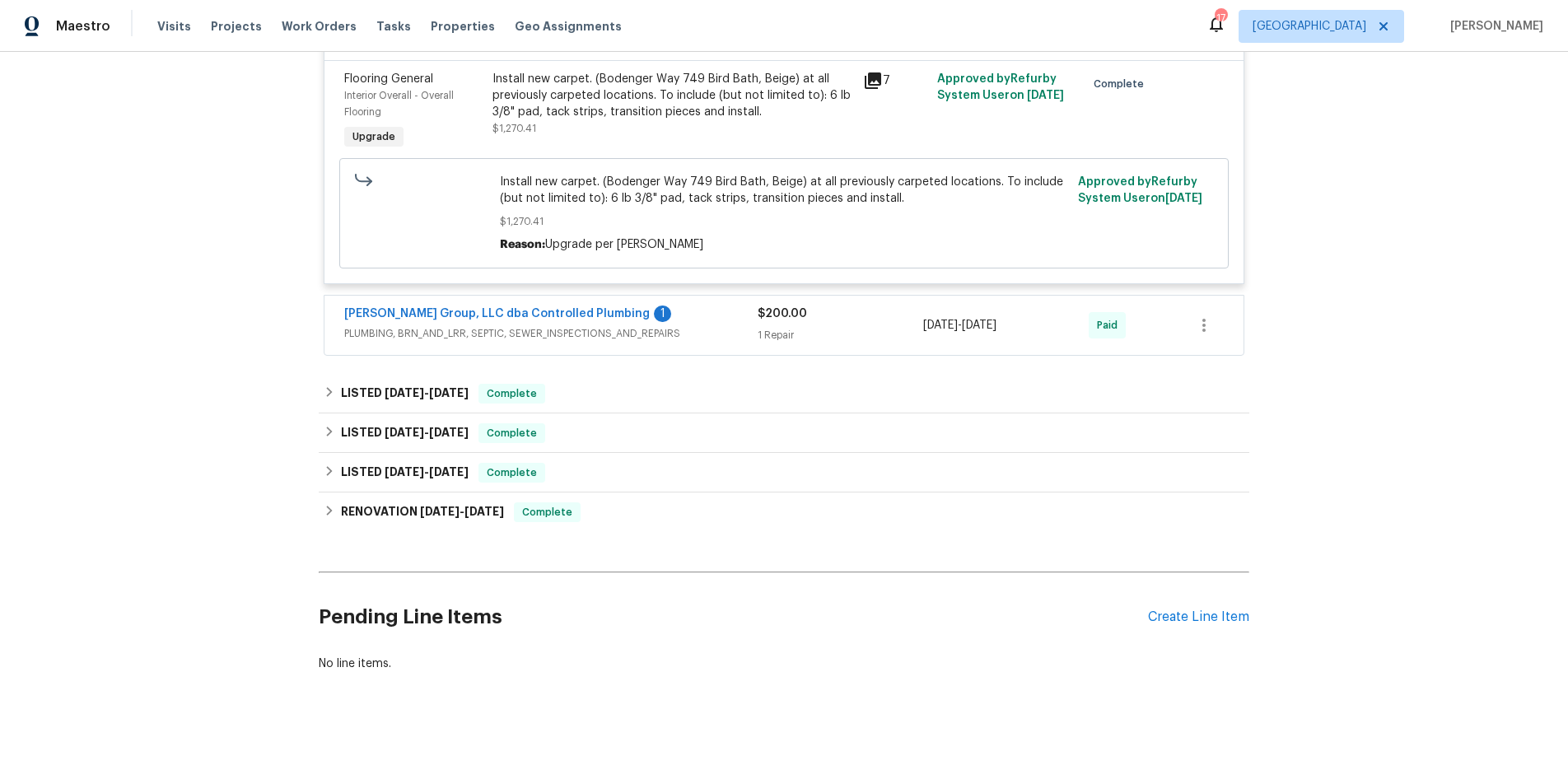 click on "PLUMBING, BRN_AND_LRR, SEPTIC, SEWER_INSPECTIONS_AND_REPAIRS" at bounding box center (551, 334) 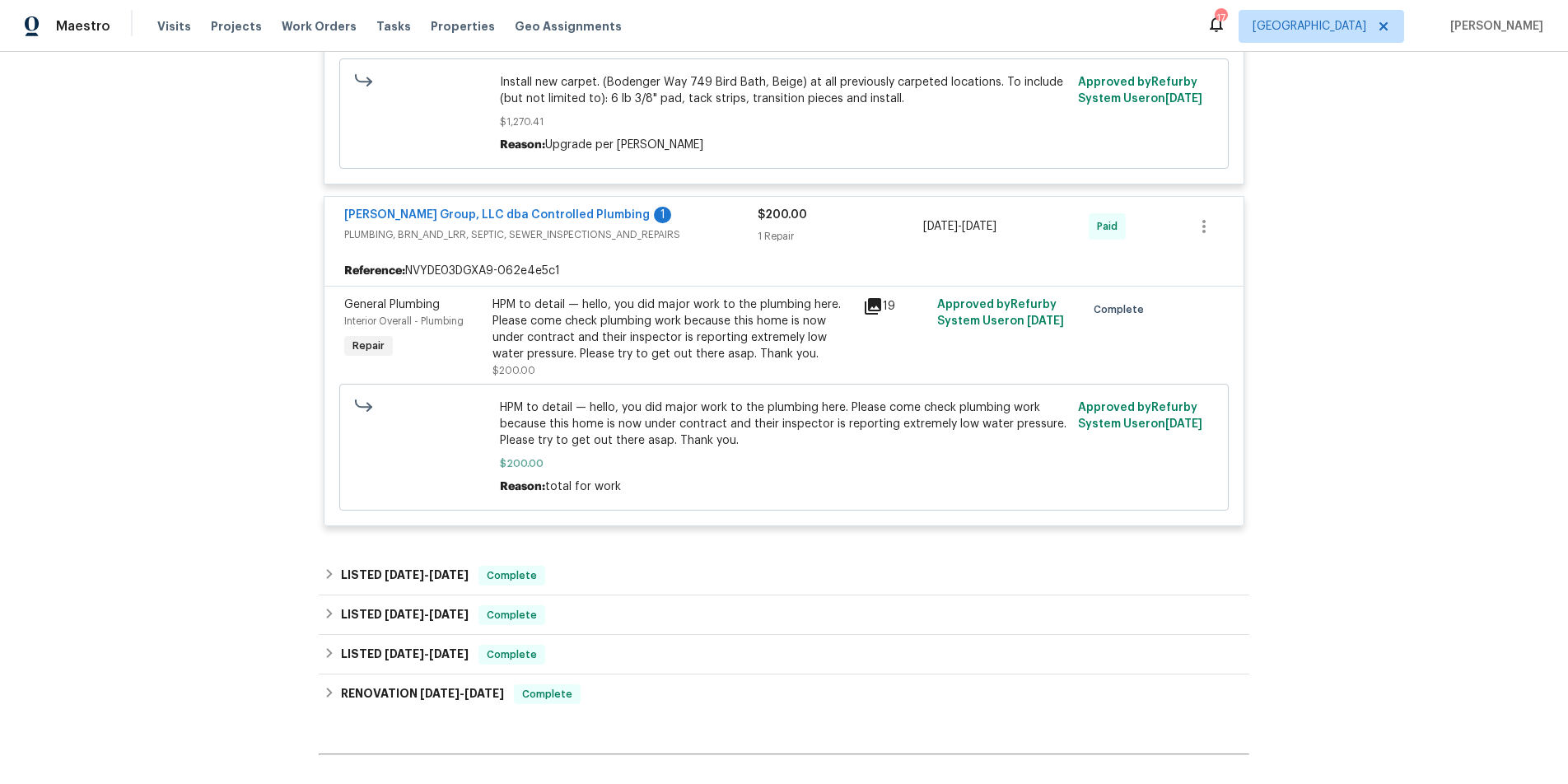 scroll, scrollTop: 1291, scrollLeft: 0, axis: vertical 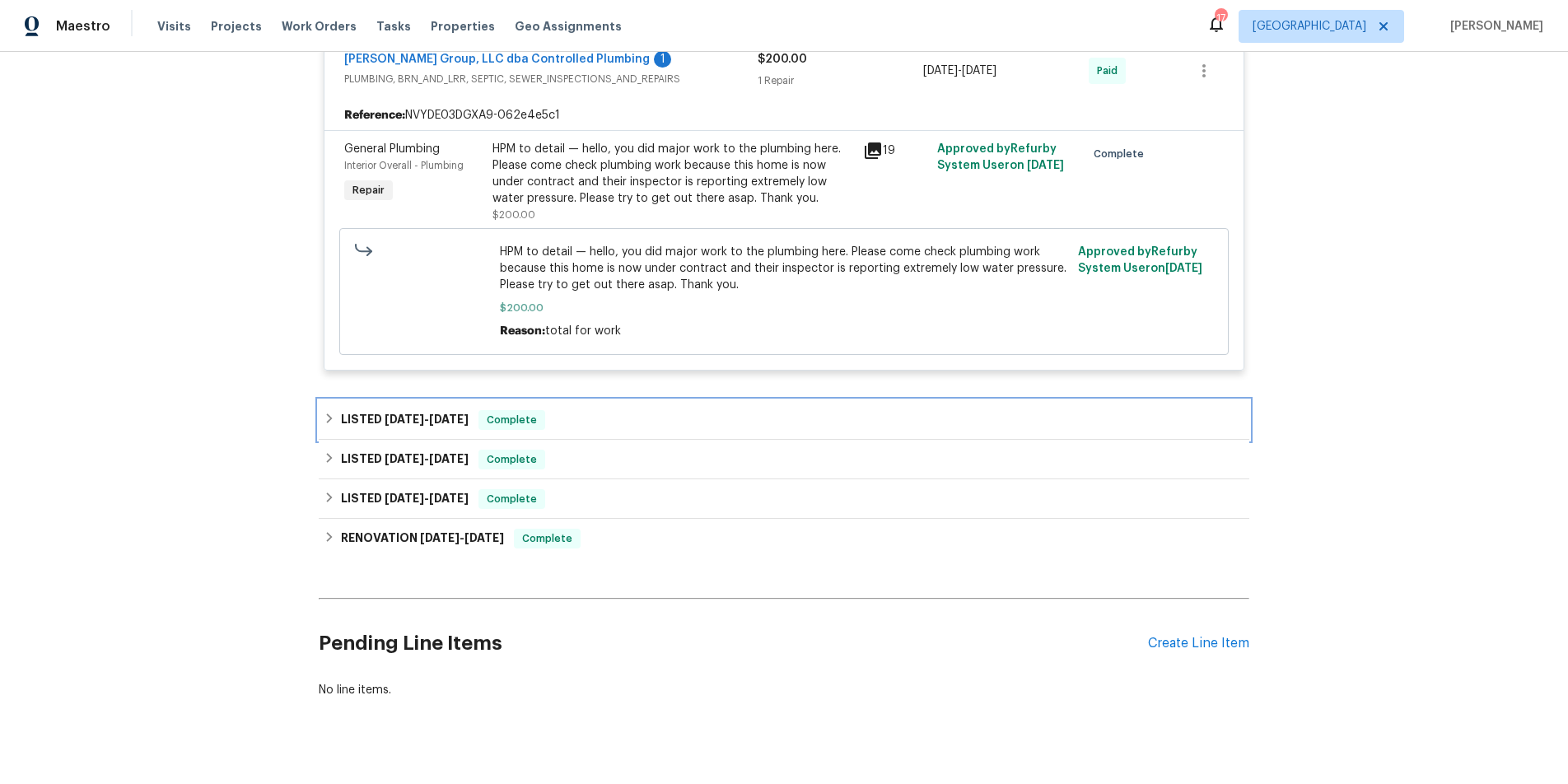 click on "[DATE]" at bounding box center [404, 419] 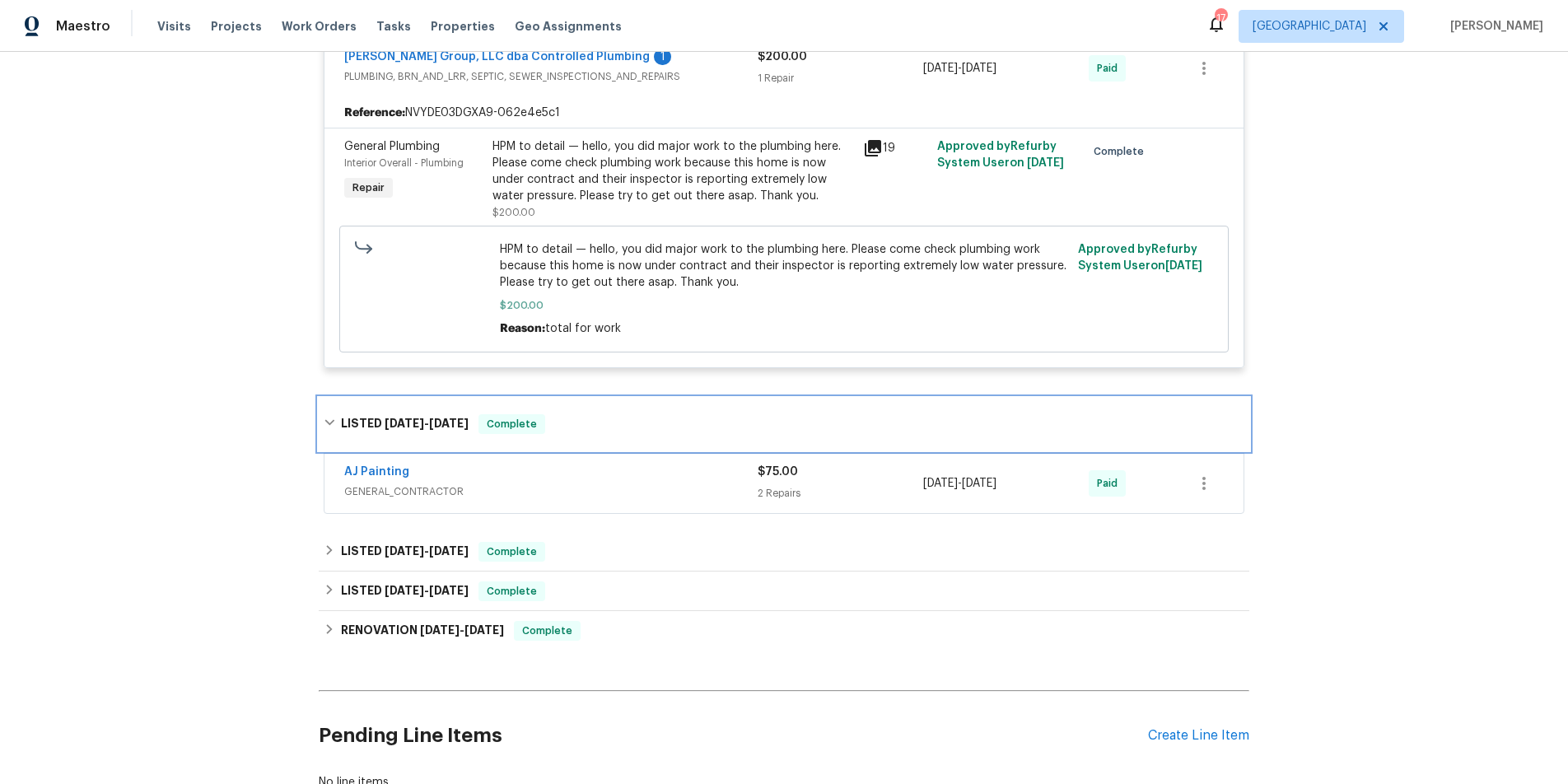scroll, scrollTop: 1295, scrollLeft: 0, axis: vertical 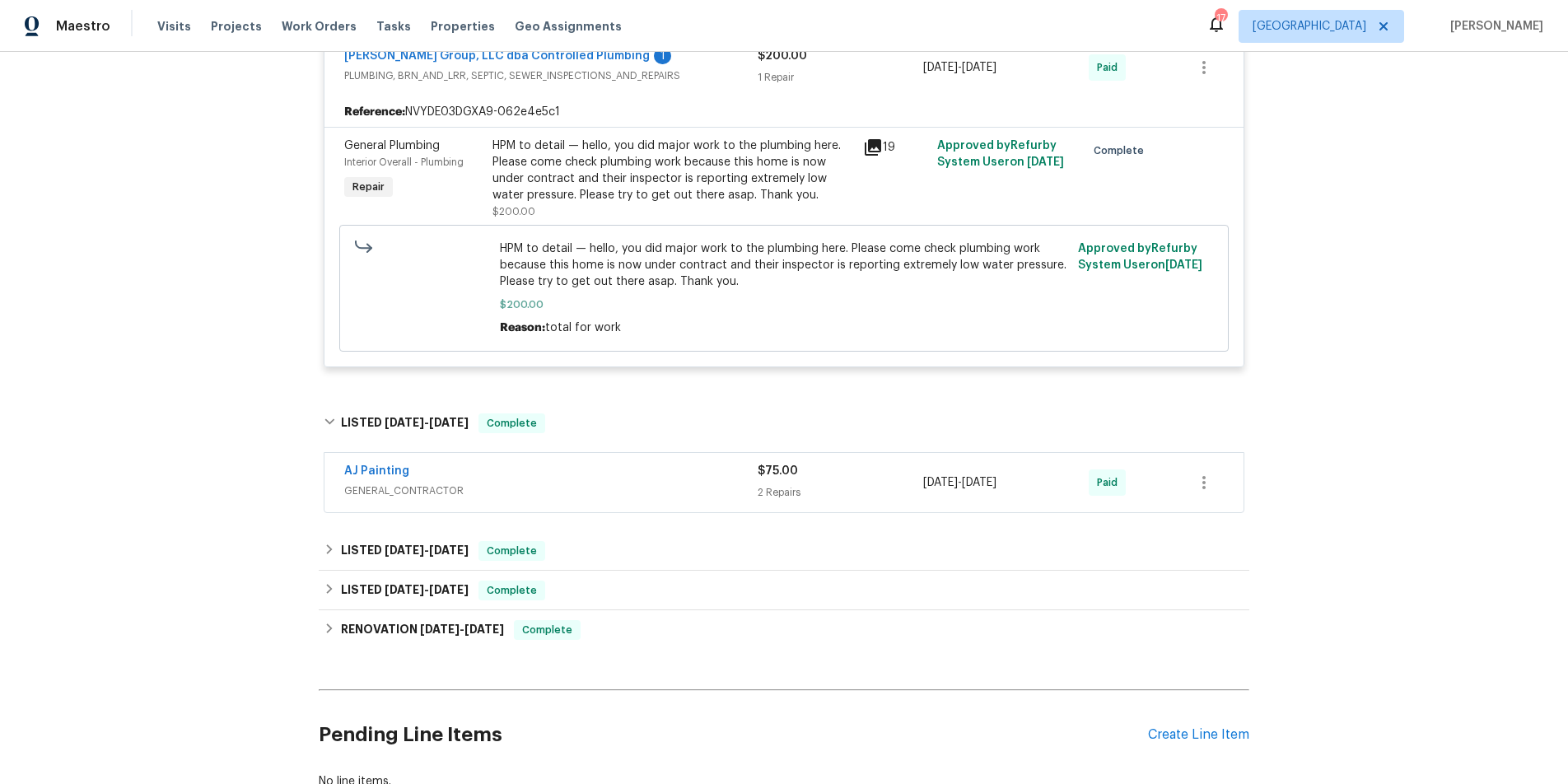 click on "GENERAL_CONTRACTOR" at bounding box center (551, 491) 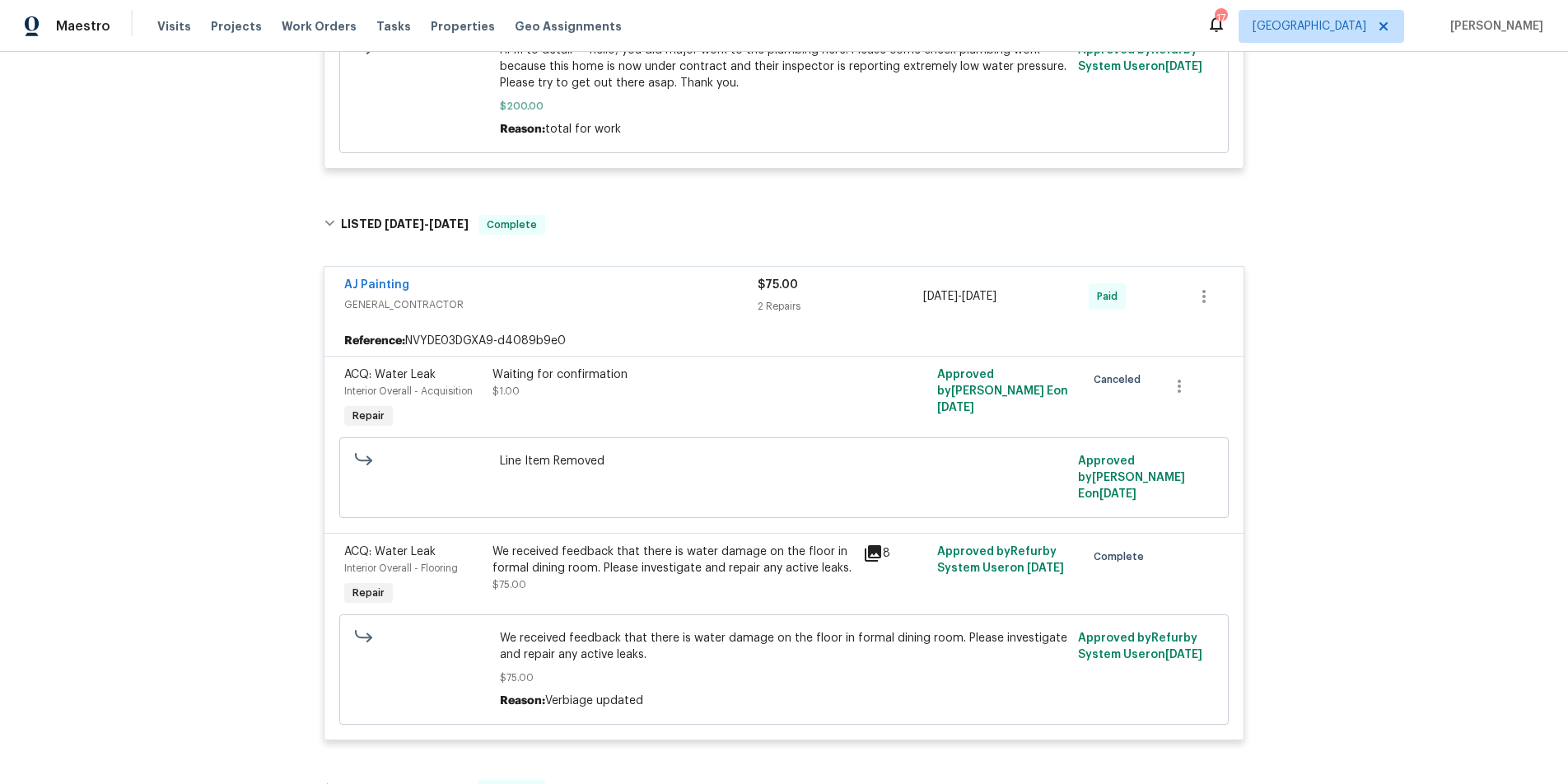 scroll, scrollTop: 1494, scrollLeft: 0, axis: vertical 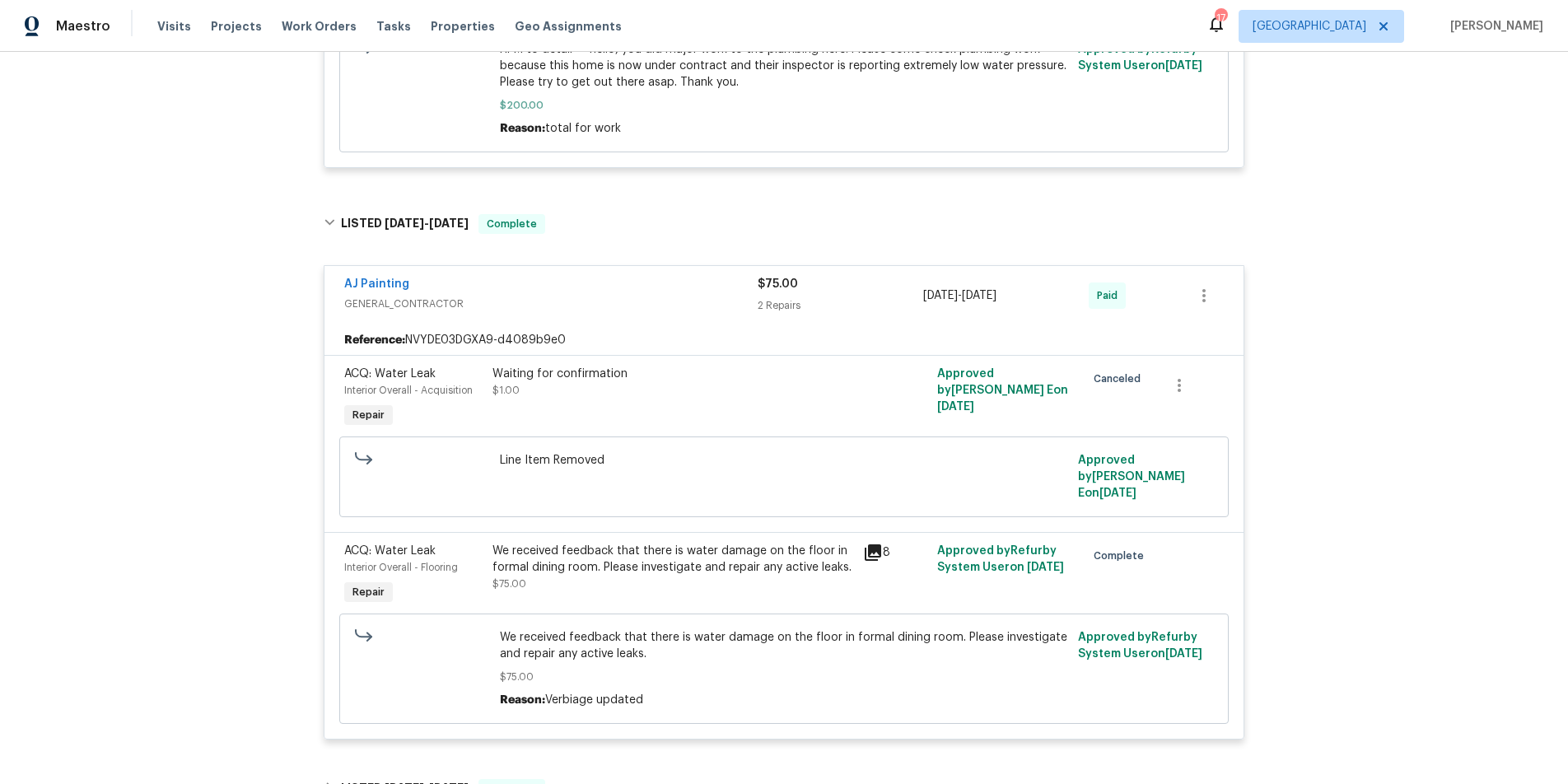 click 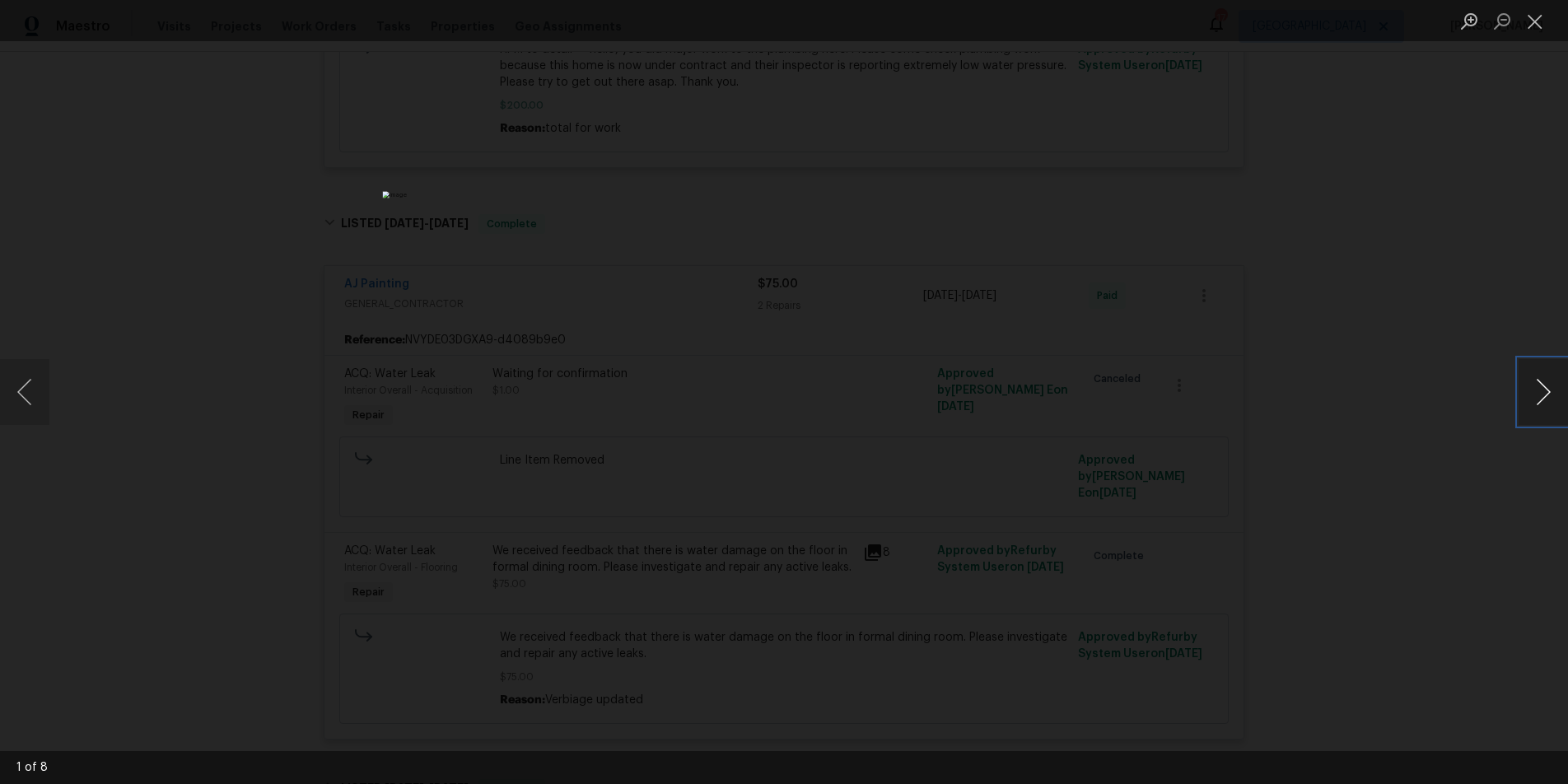 click at bounding box center (1543, 392) 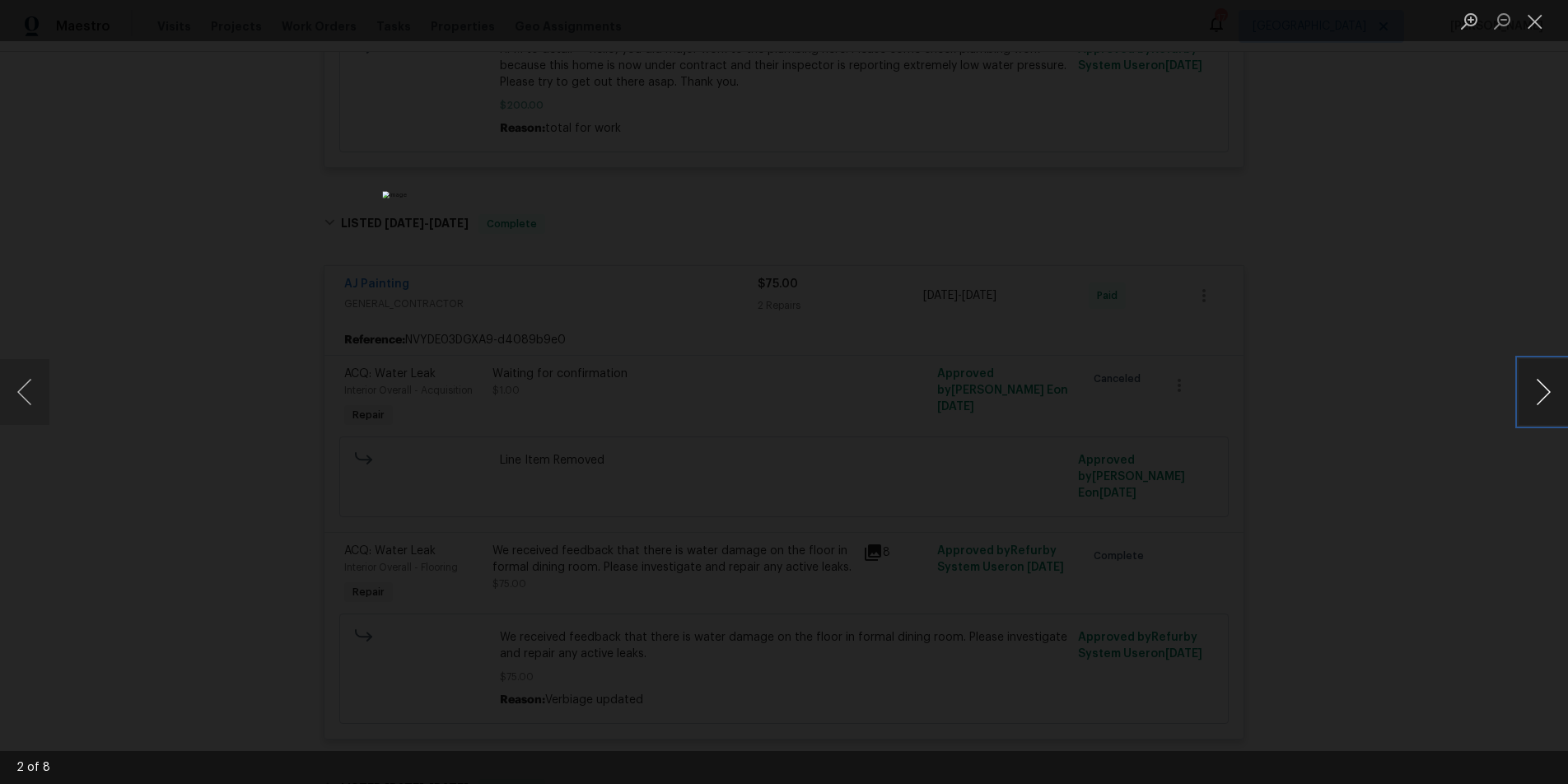 click at bounding box center (1543, 392) 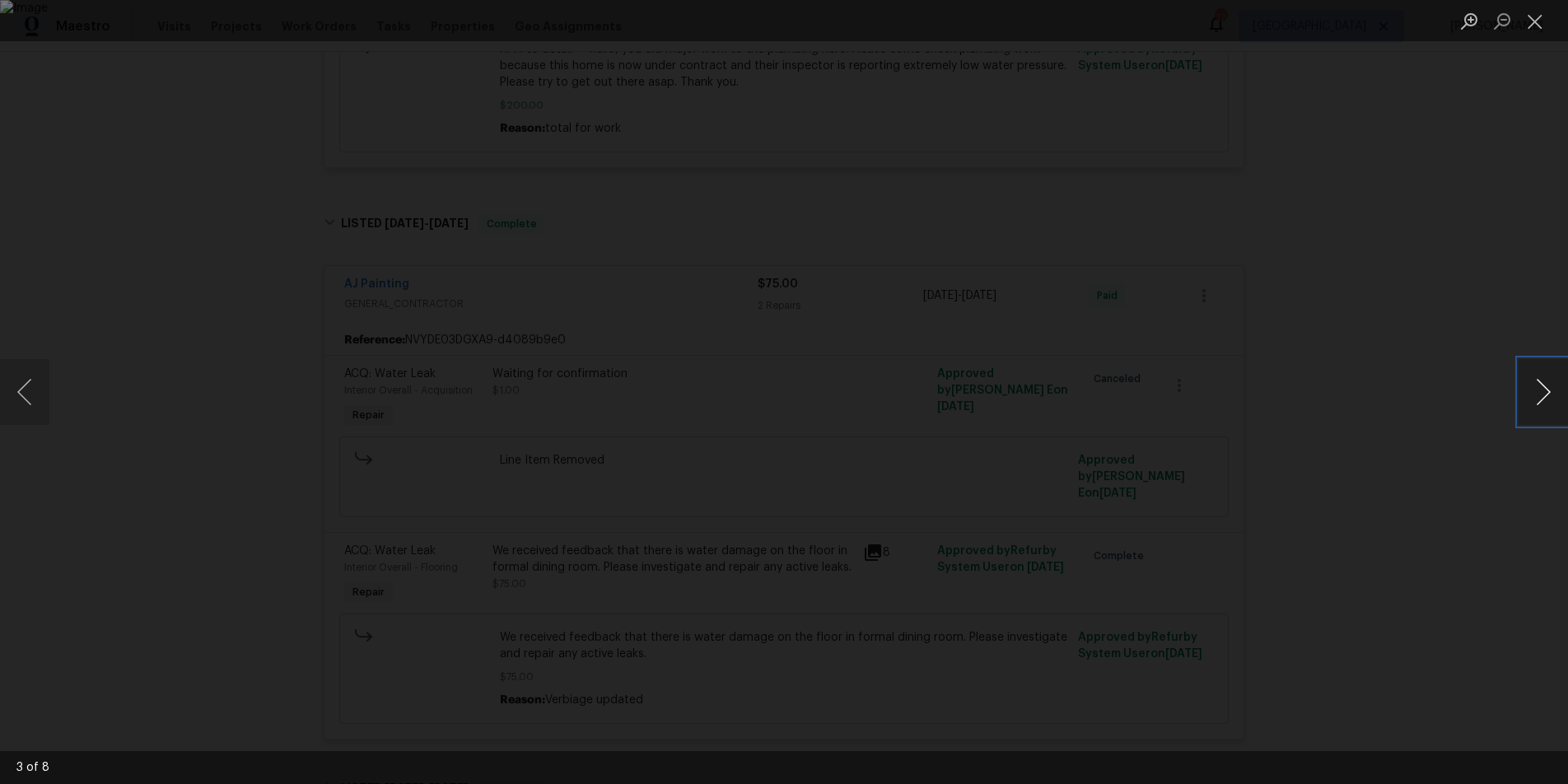 click at bounding box center (1543, 392) 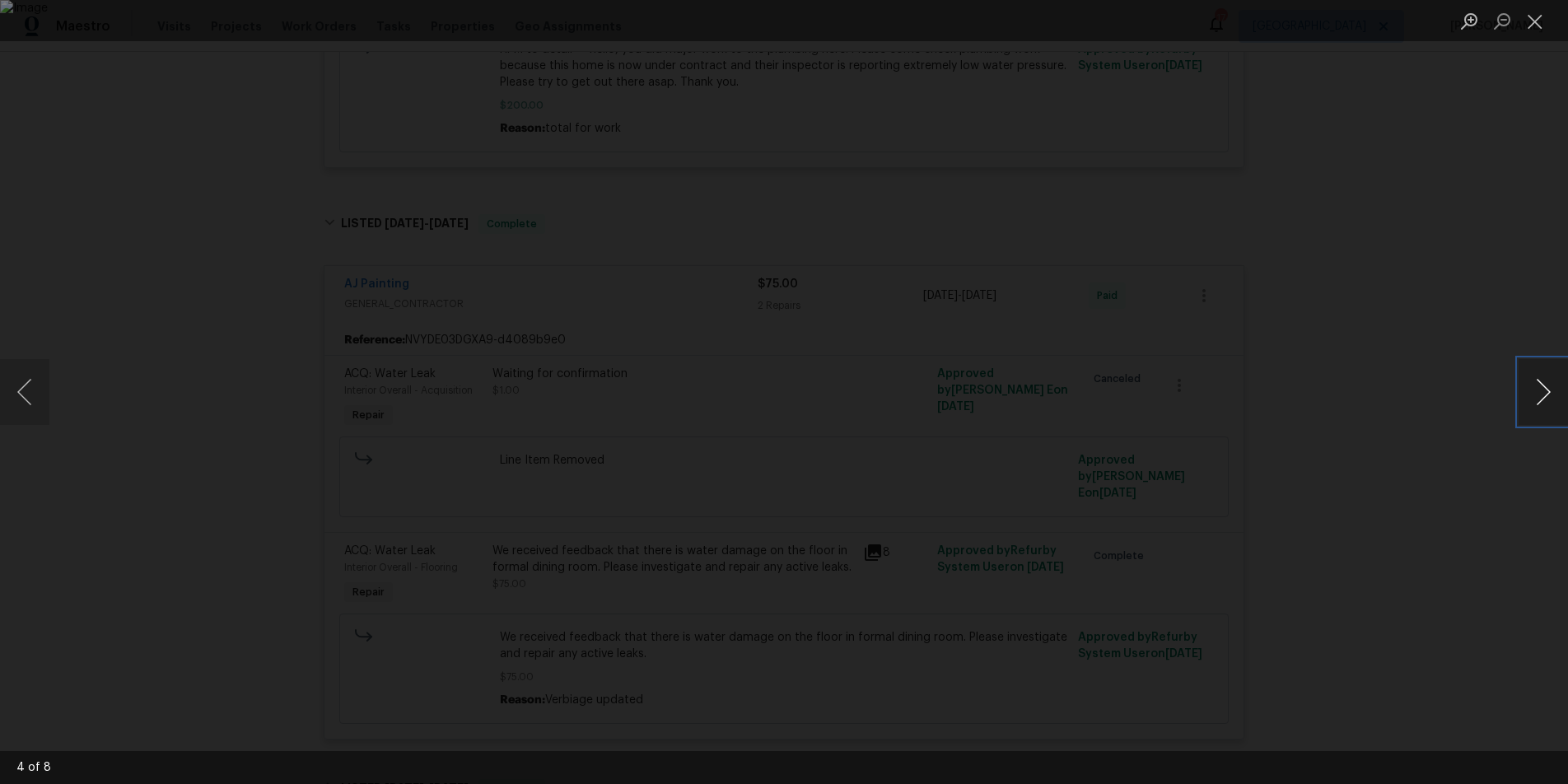 click at bounding box center [1543, 392] 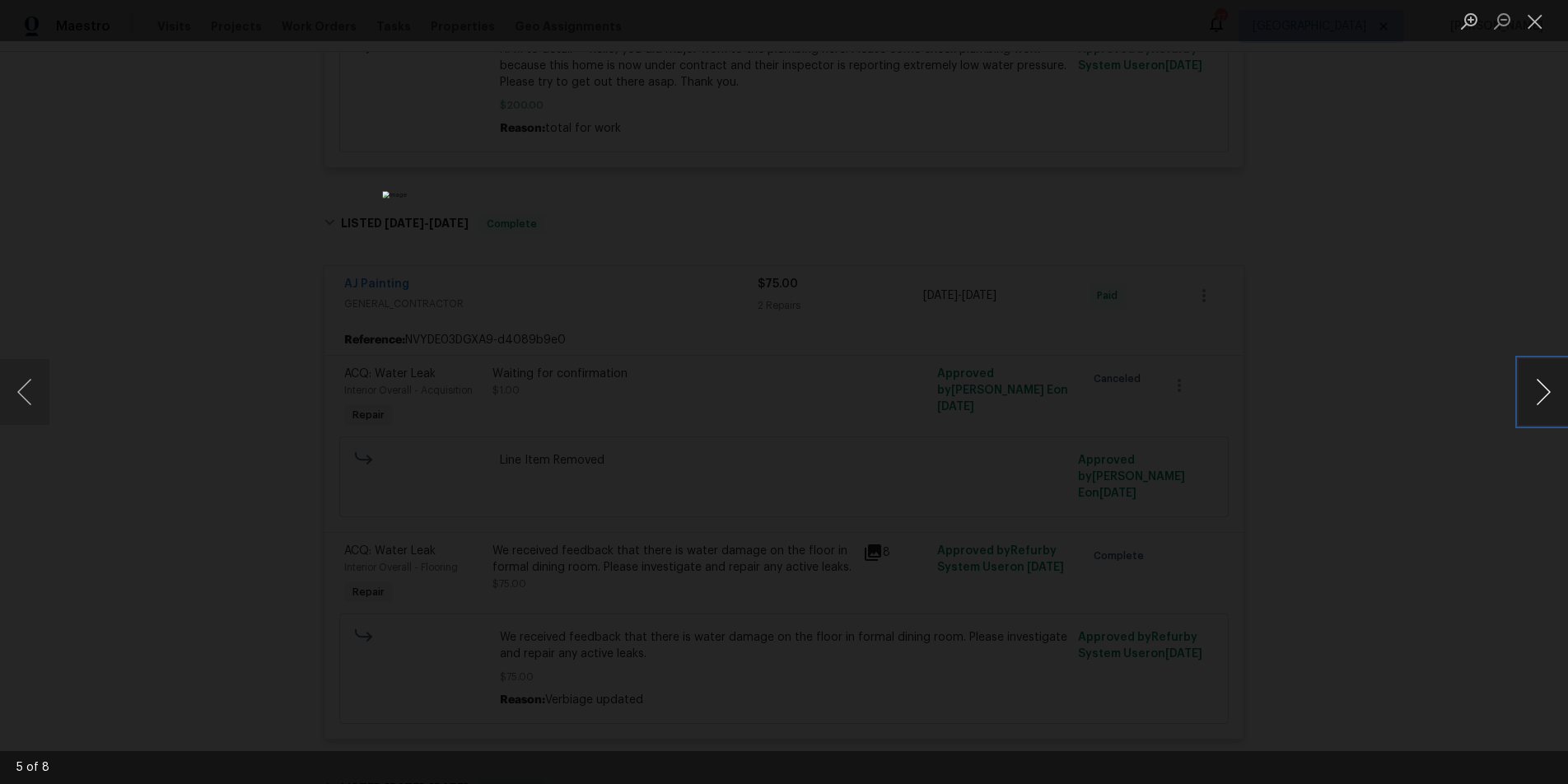 click at bounding box center (1543, 392) 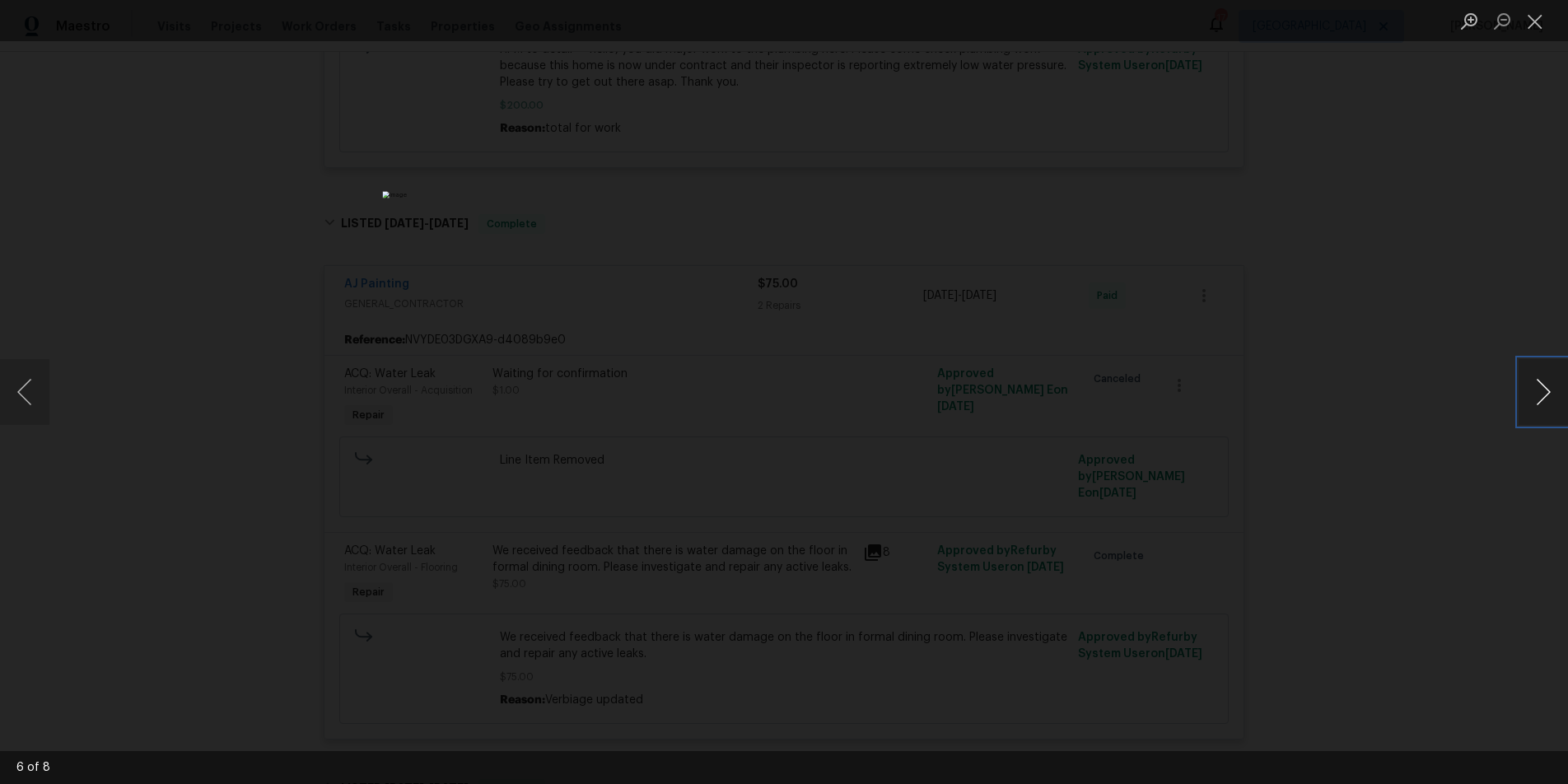 click at bounding box center (1543, 392) 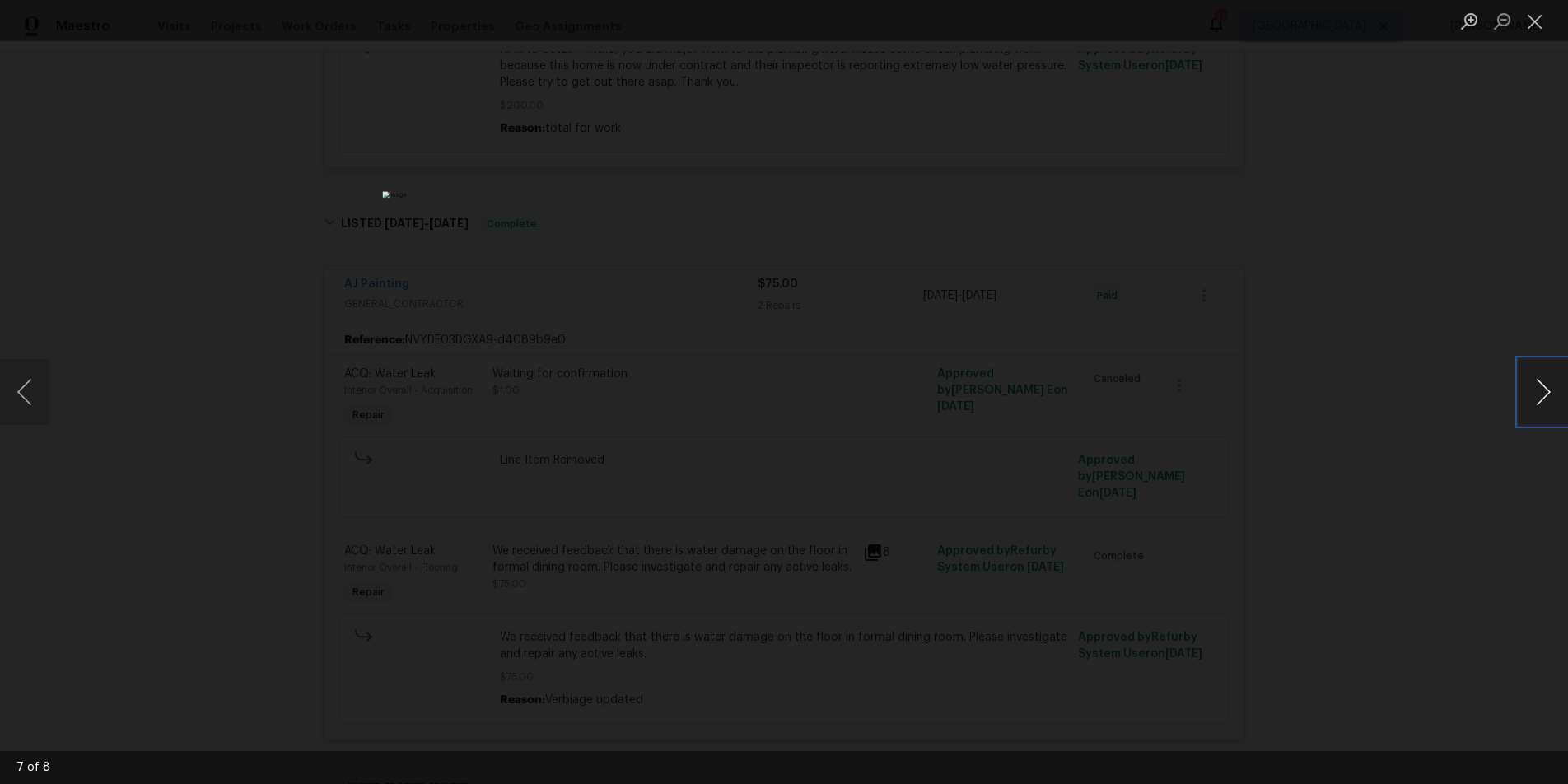 click at bounding box center [1543, 392] 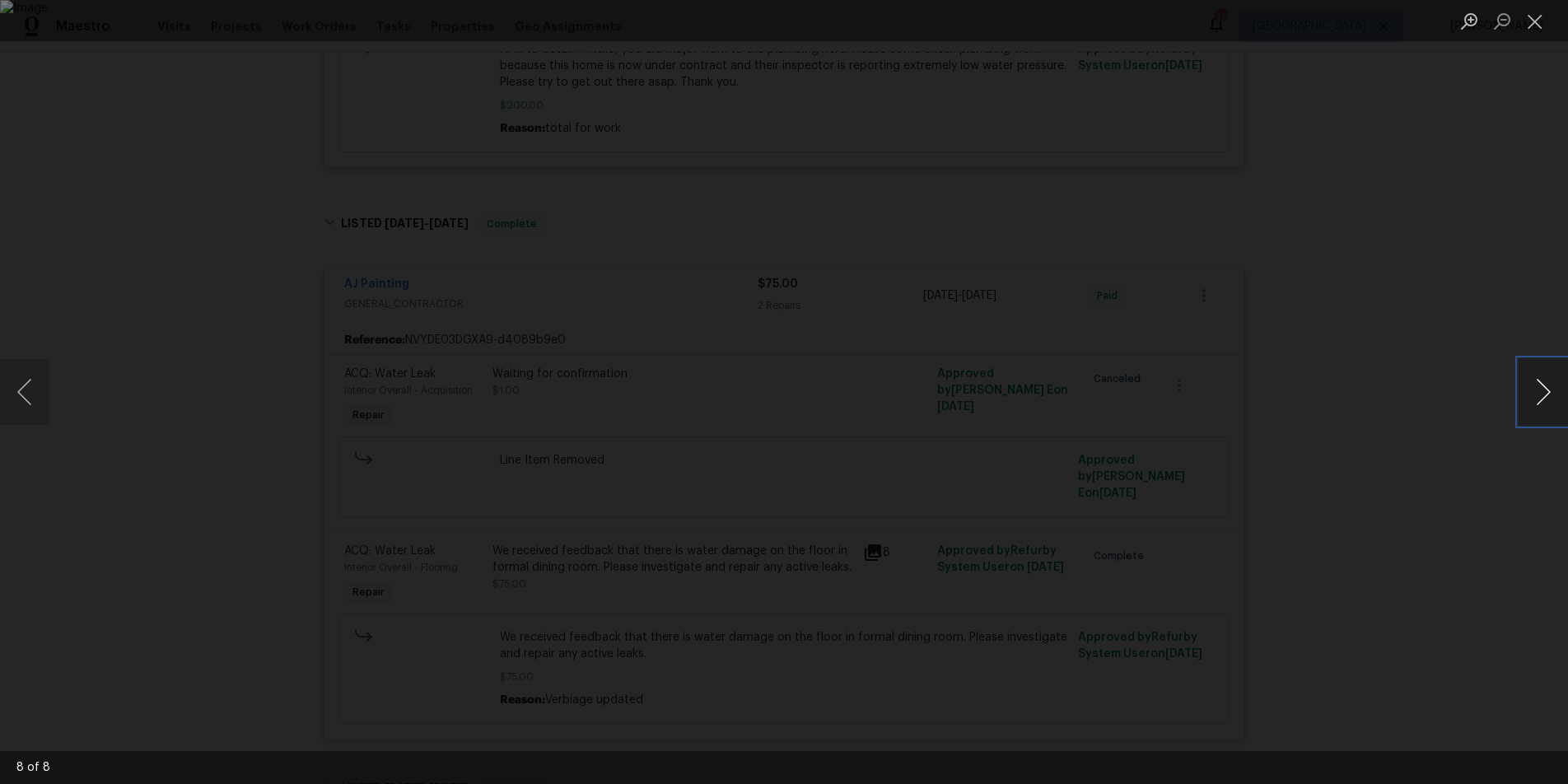 click at bounding box center [1543, 392] 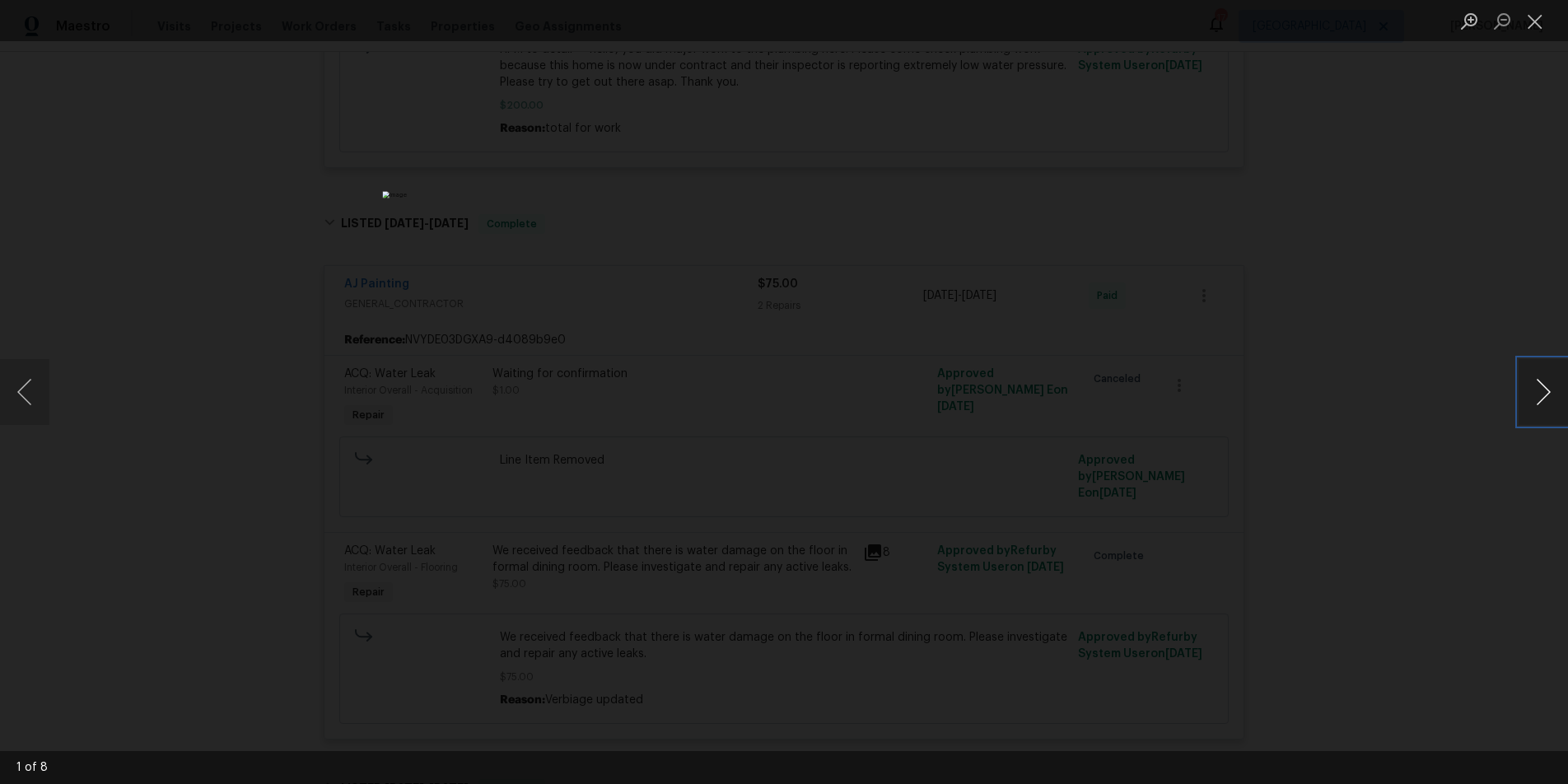 click at bounding box center (1543, 392) 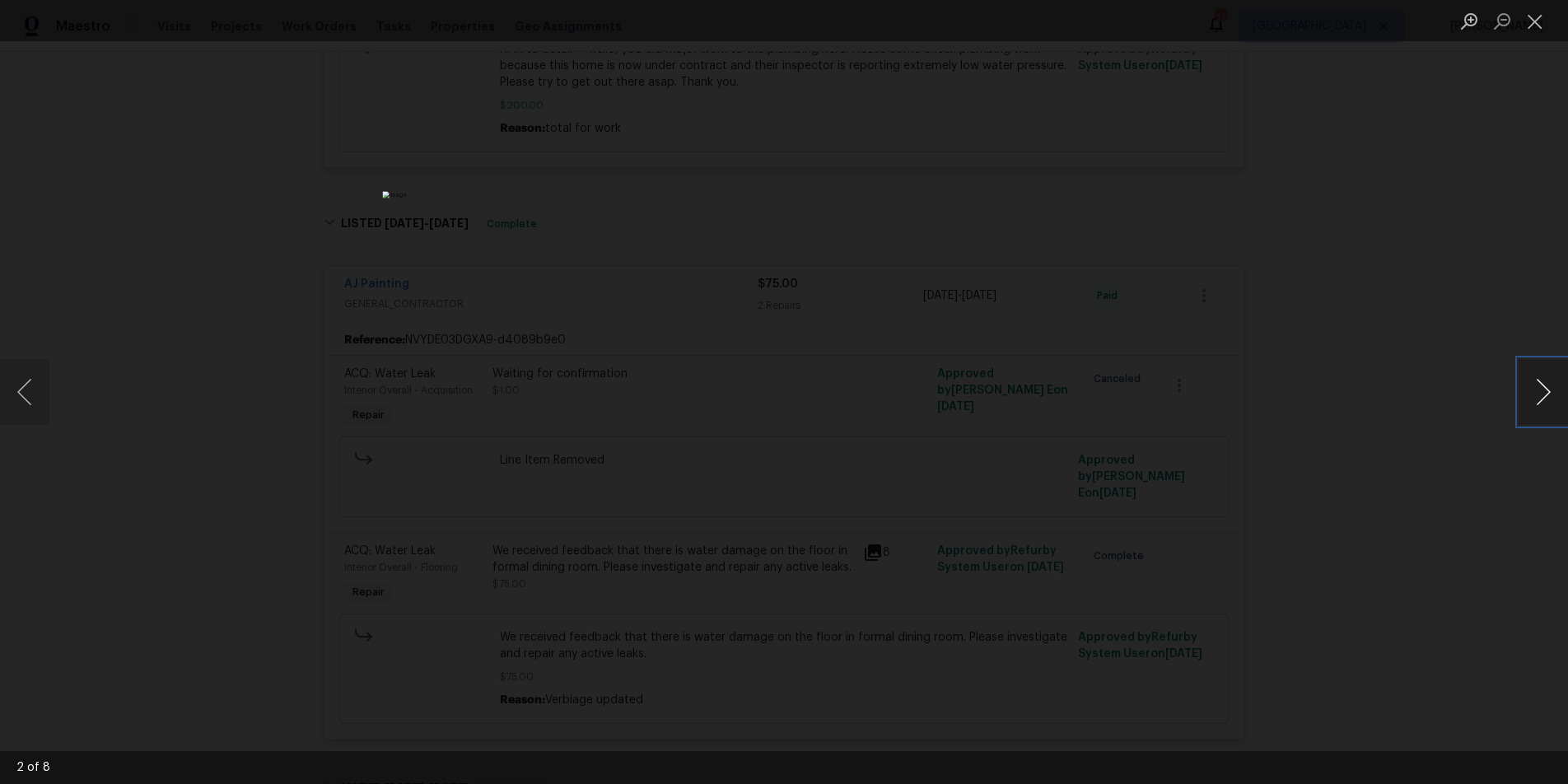 click at bounding box center [1543, 392] 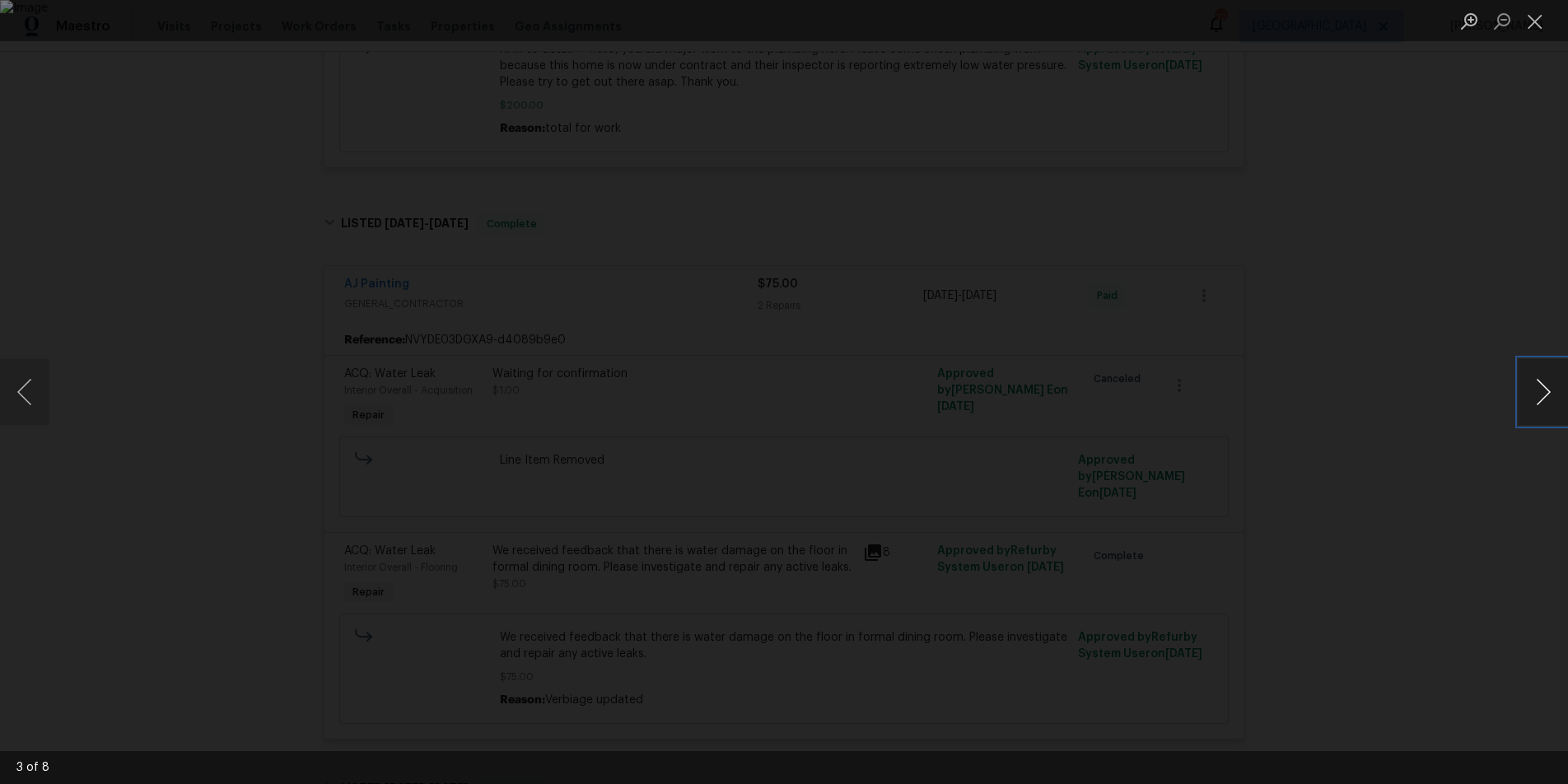 click at bounding box center (1543, 392) 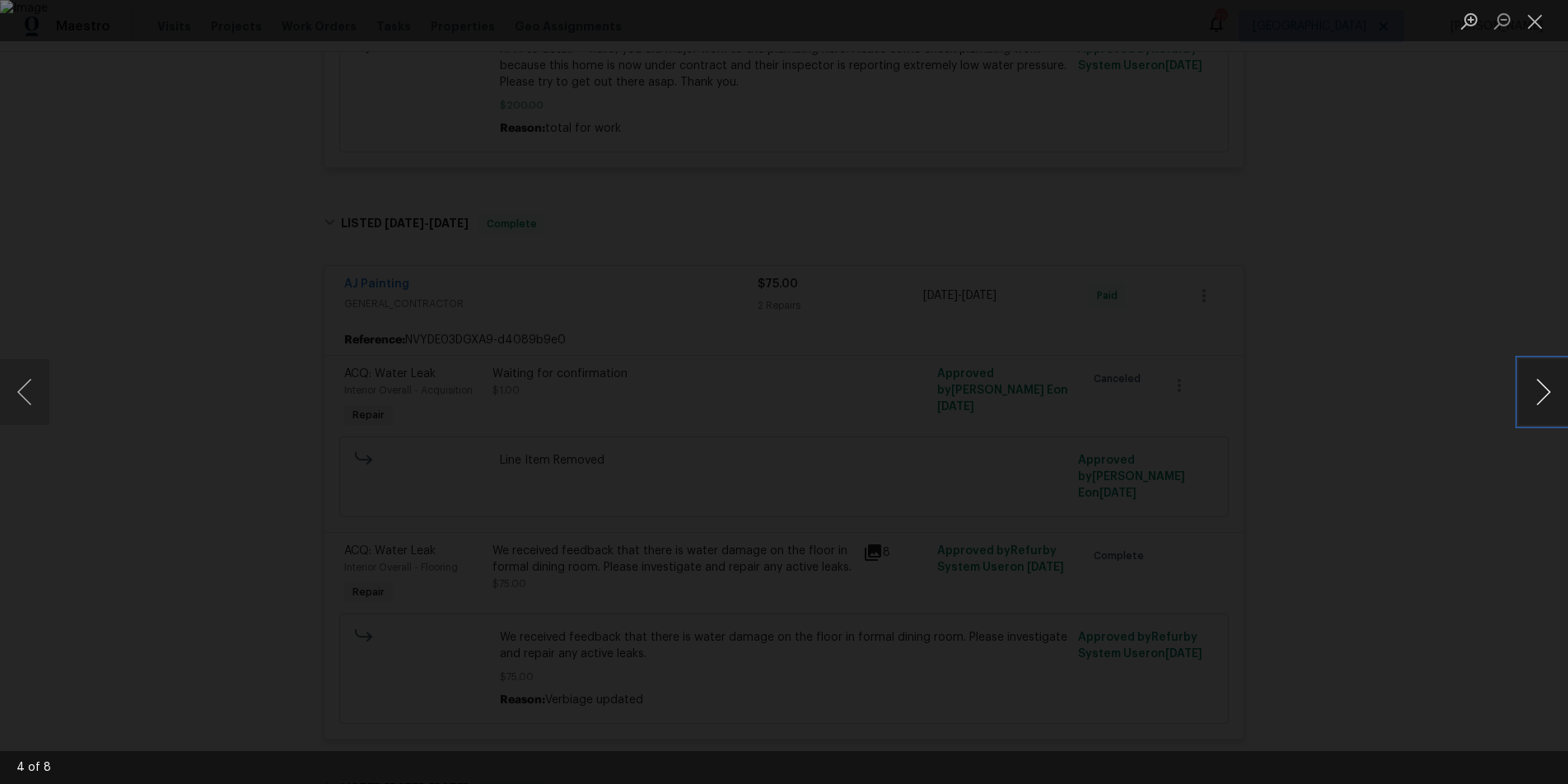 click at bounding box center [1543, 392] 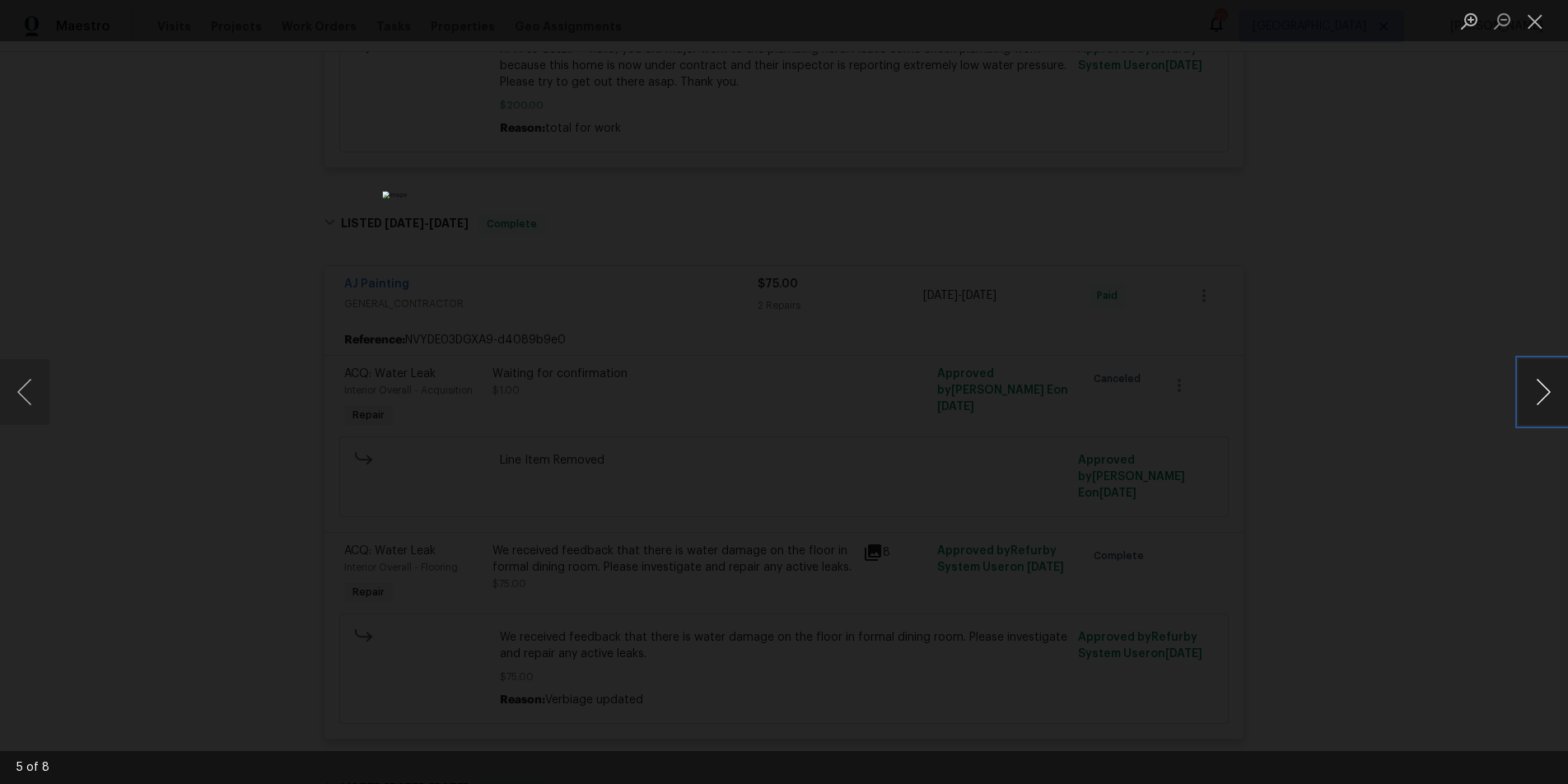 click at bounding box center [1543, 392] 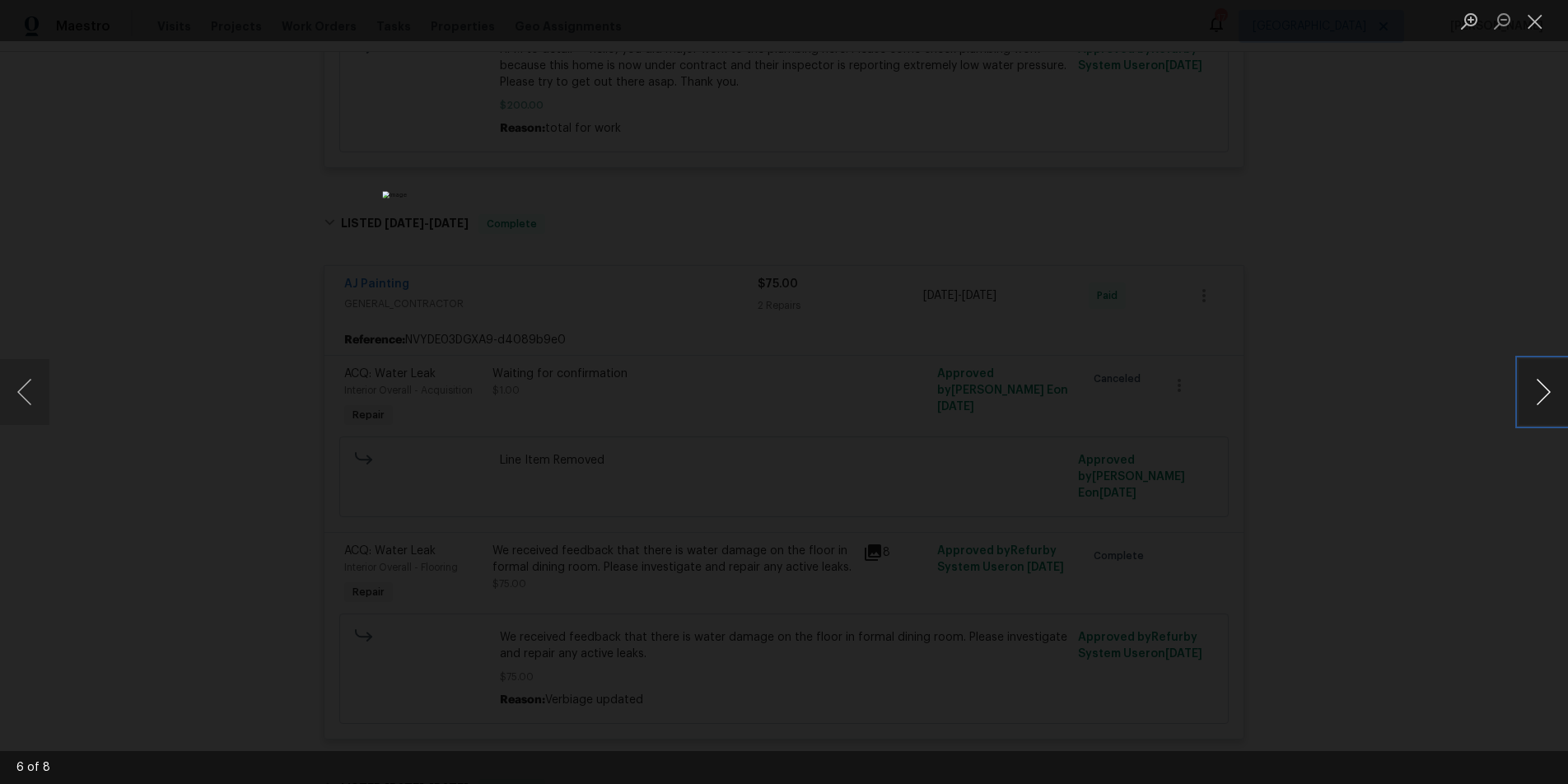 click at bounding box center [1543, 392] 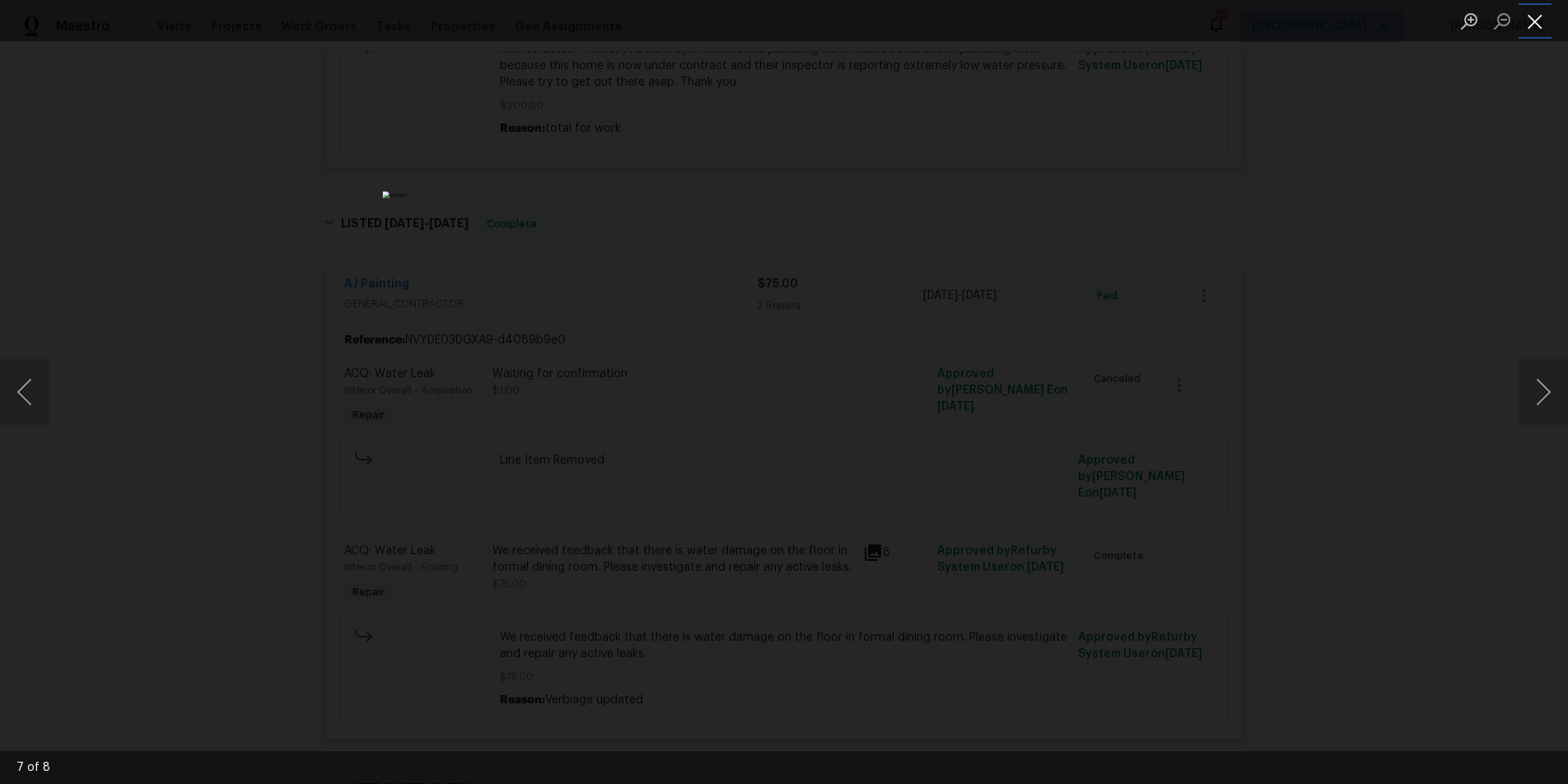click at bounding box center [1535, 21] 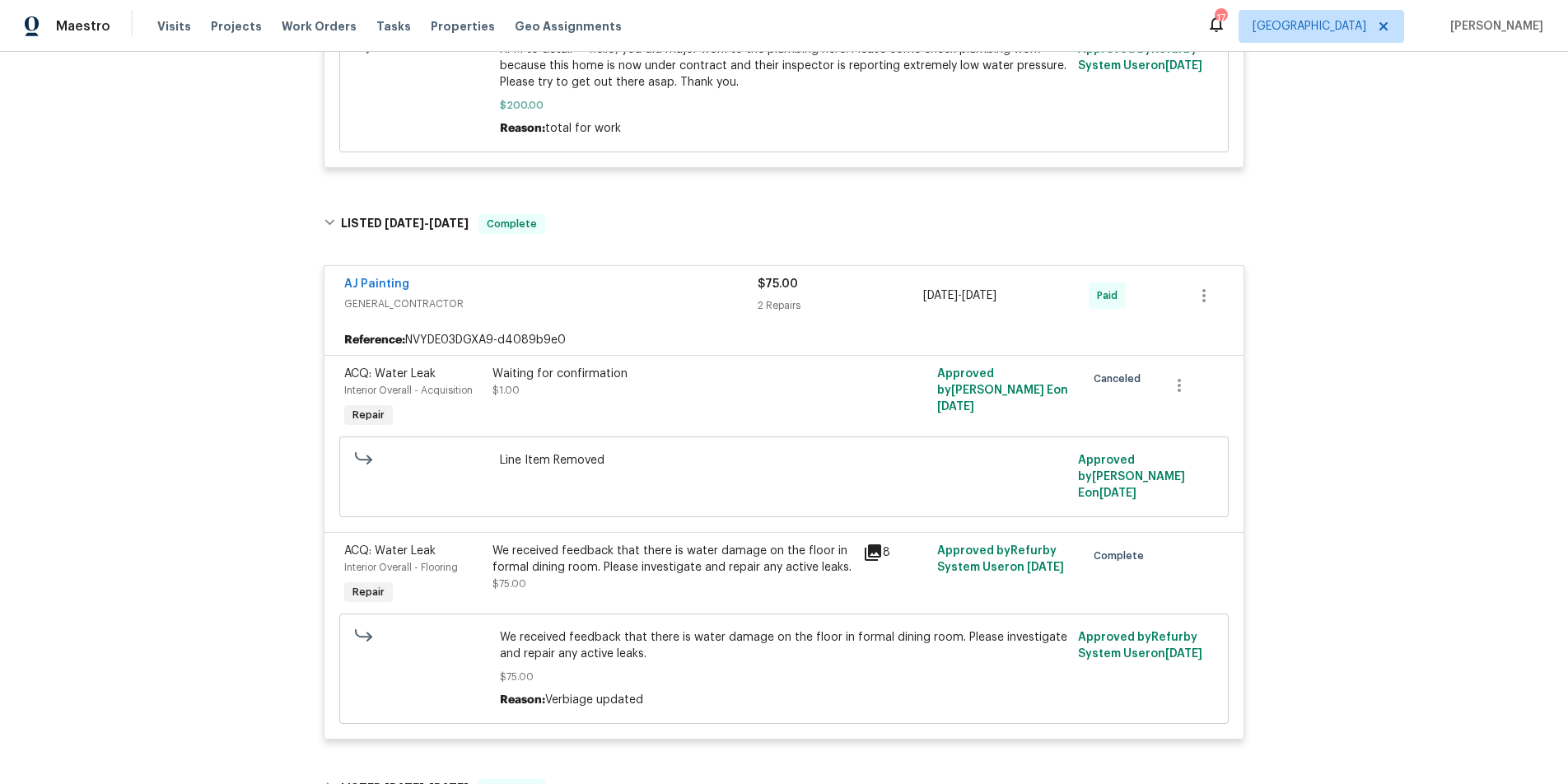 click on "ACQ: Water Leak Interior Overall - Acquisition Repair" at bounding box center (413, 399) 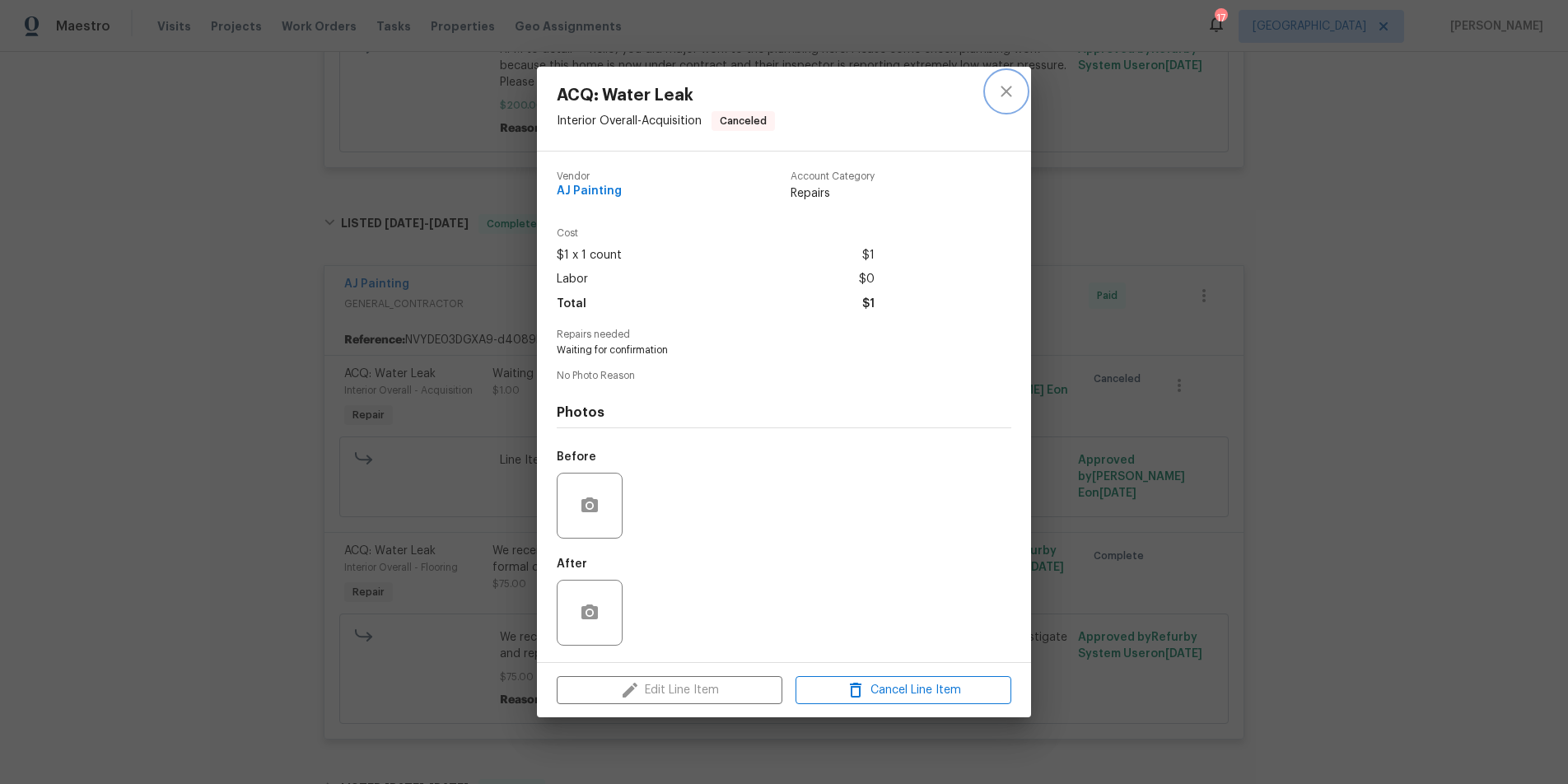 click 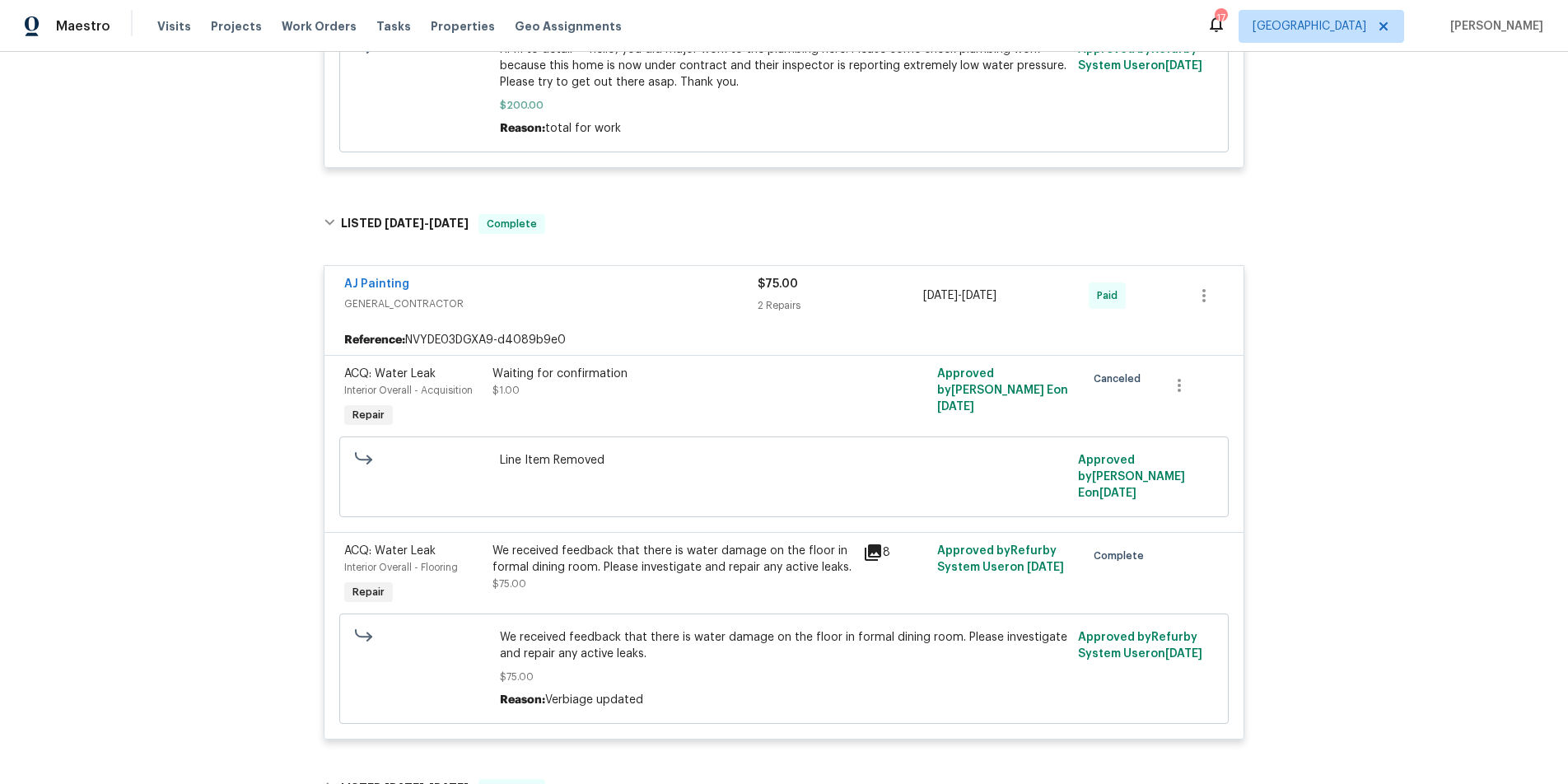 click on "Waiting for confirmation $1.00" at bounding box center [673, 399] 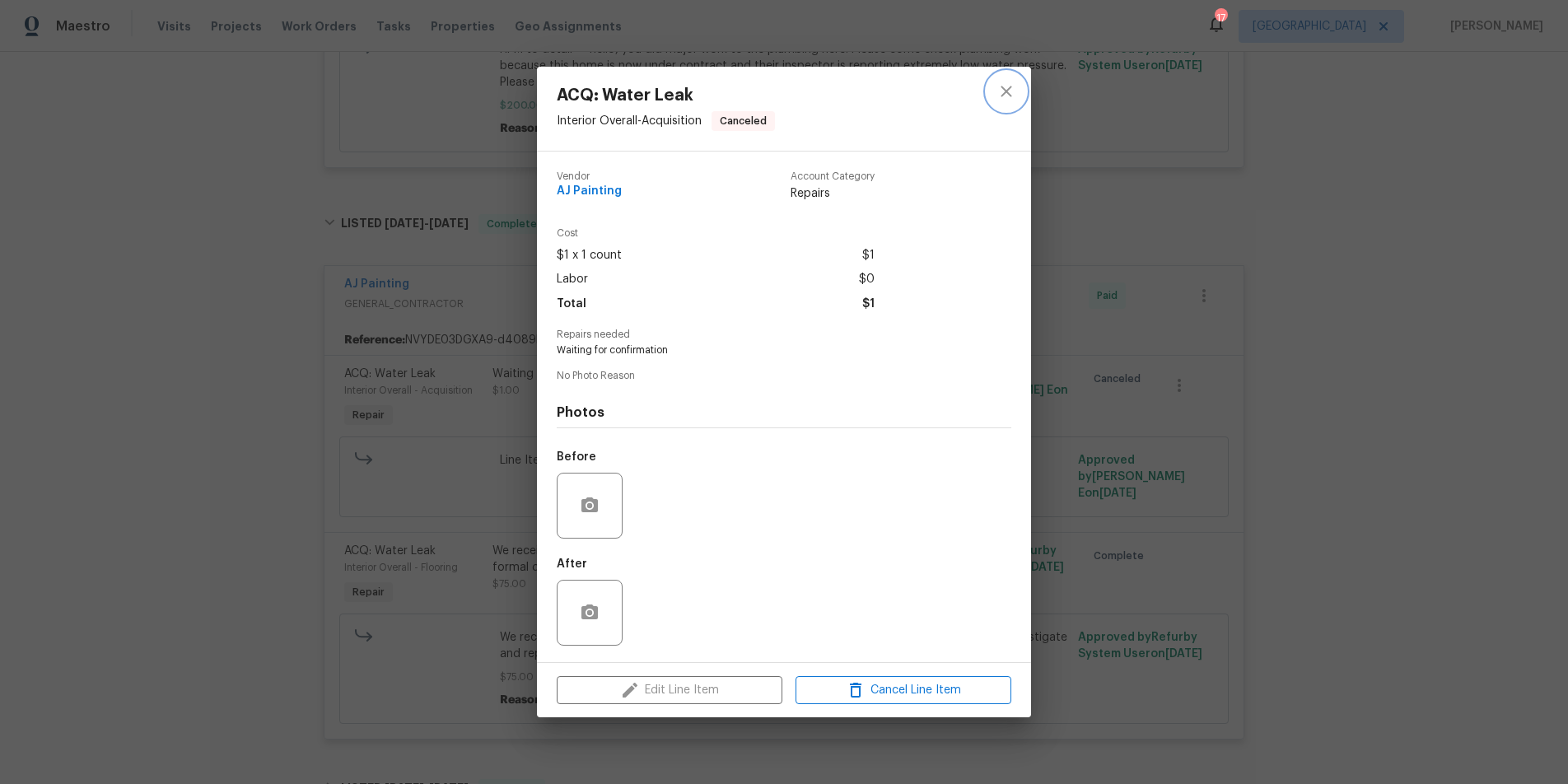 click 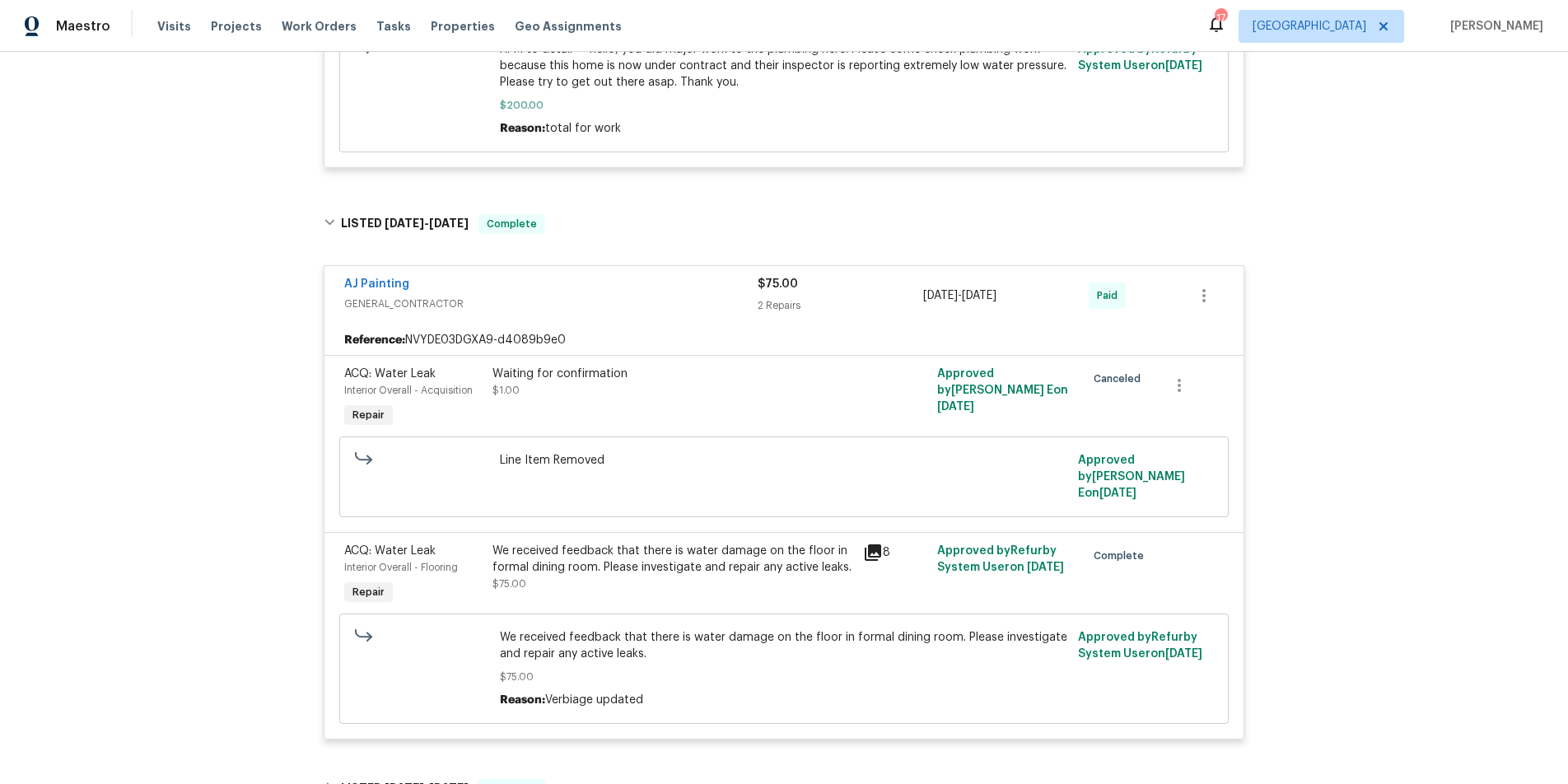 click on "ACQ: Water Leak Interior Overall - Flooring Repair" at bounding box center [413, 576] 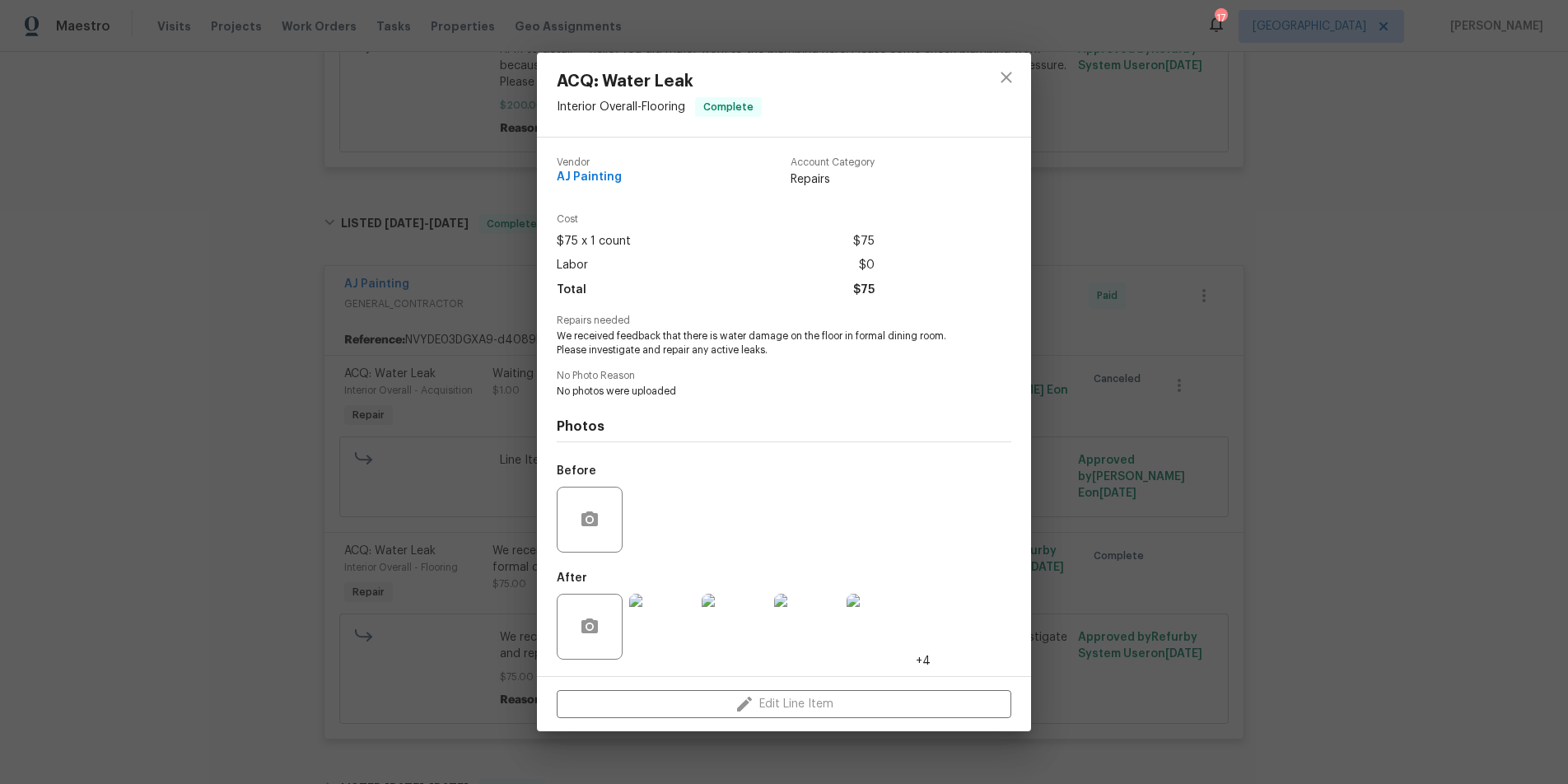 click on "ACQ: Water Leak Interior Overall  -  Flooring Complete Vendor AJ Painting Account Category Repairs Cost $75 x 1 count $75 Labor $0 Total $75 Repairs needed We received feedback that there is water damage on the floor in formal dining room.  Please investigate and repair any active leaks. No Photo Reason No photos were uploaded Photos Before After  +4  Edit Line Item" at bounding box center [784, 392] 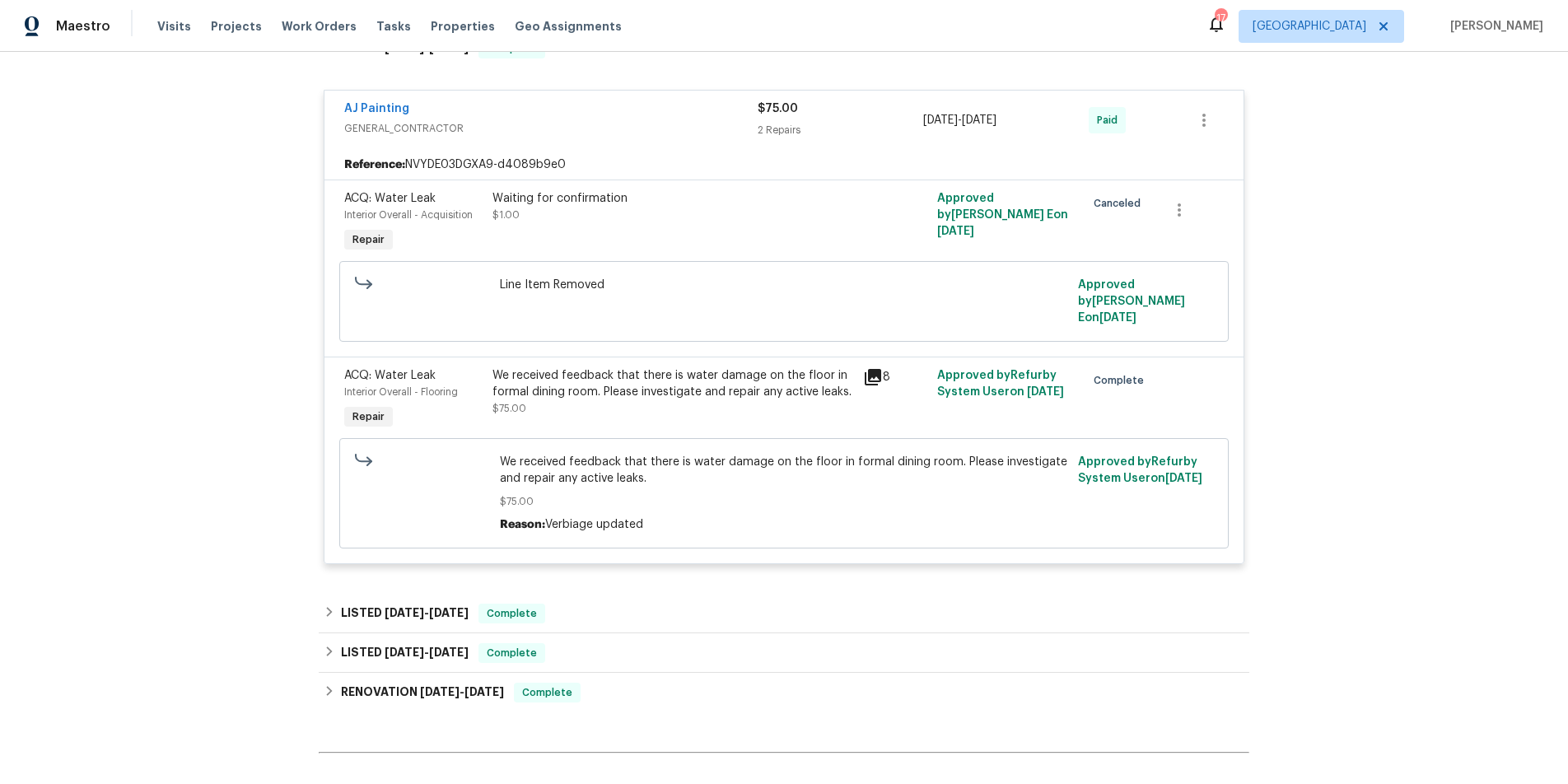 scroll, scrollTop: 1683, scrollLeft: 0, axis: vertical 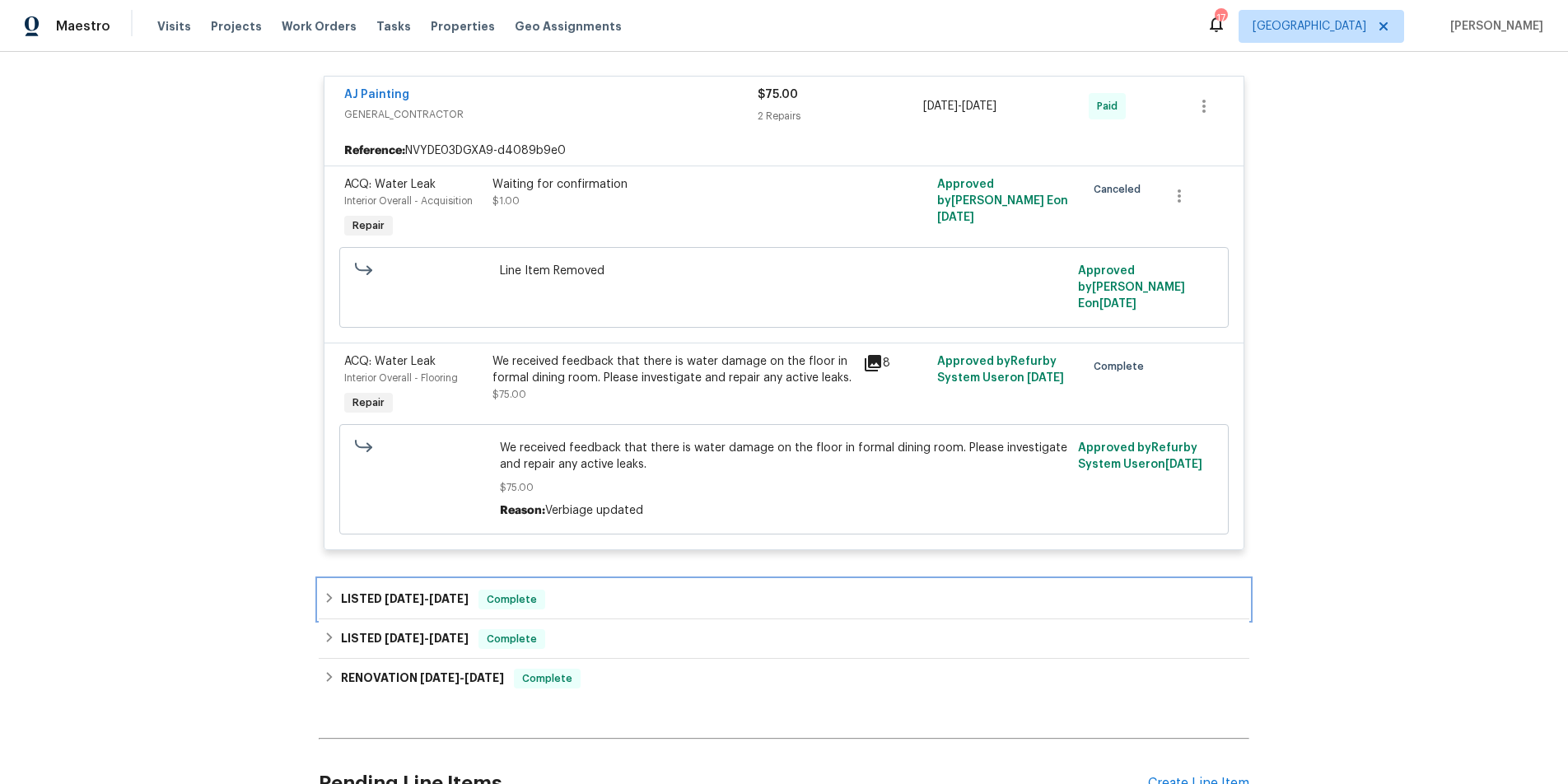 click on "[DATE]" at bounding box center (449, 599) 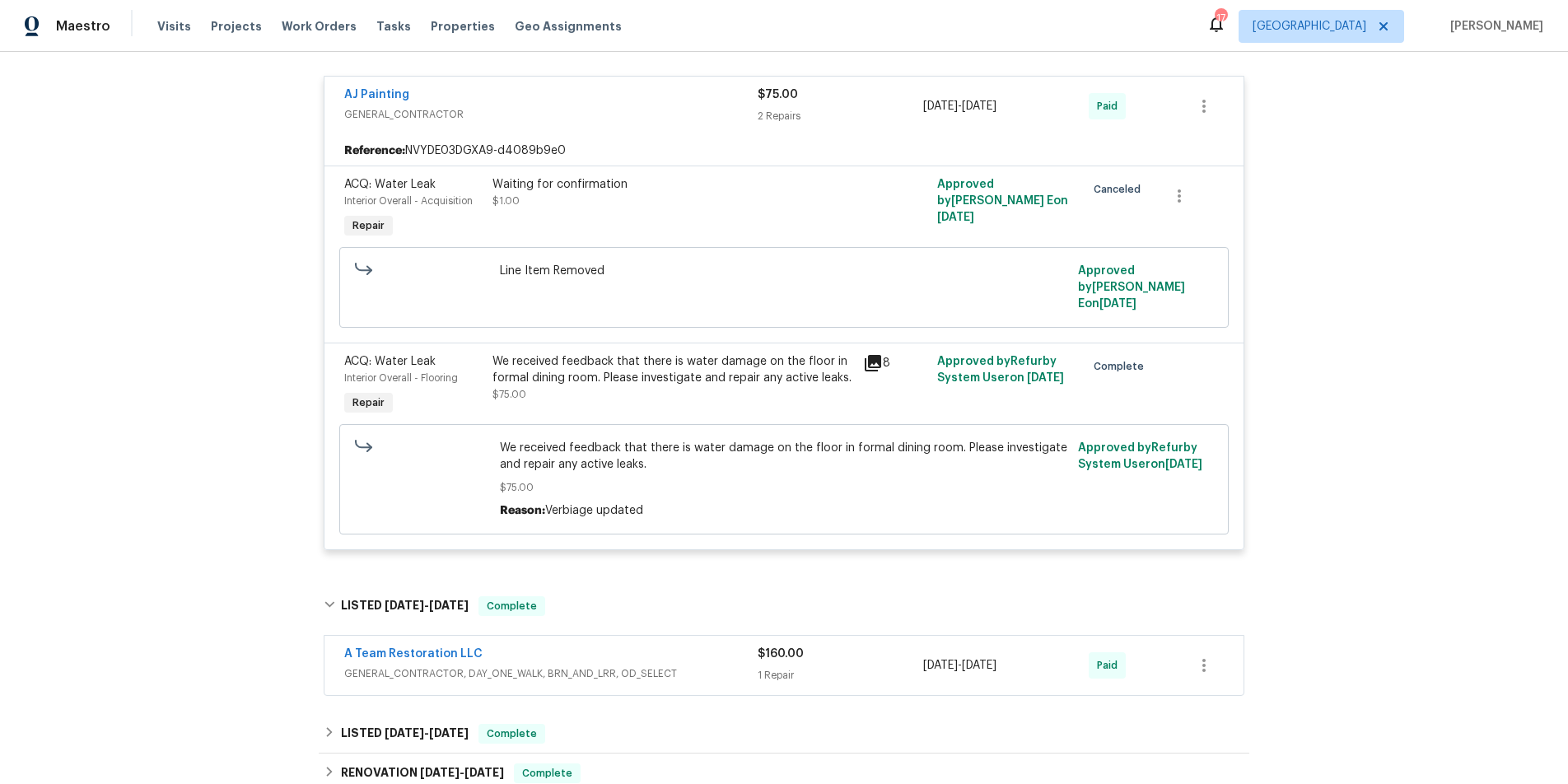 click on "GENERAL_CONTRACTOR, DAY_ONE_WALK, BRN_AND_LRR, OD_SELECT" at bounding box center (551, 674) 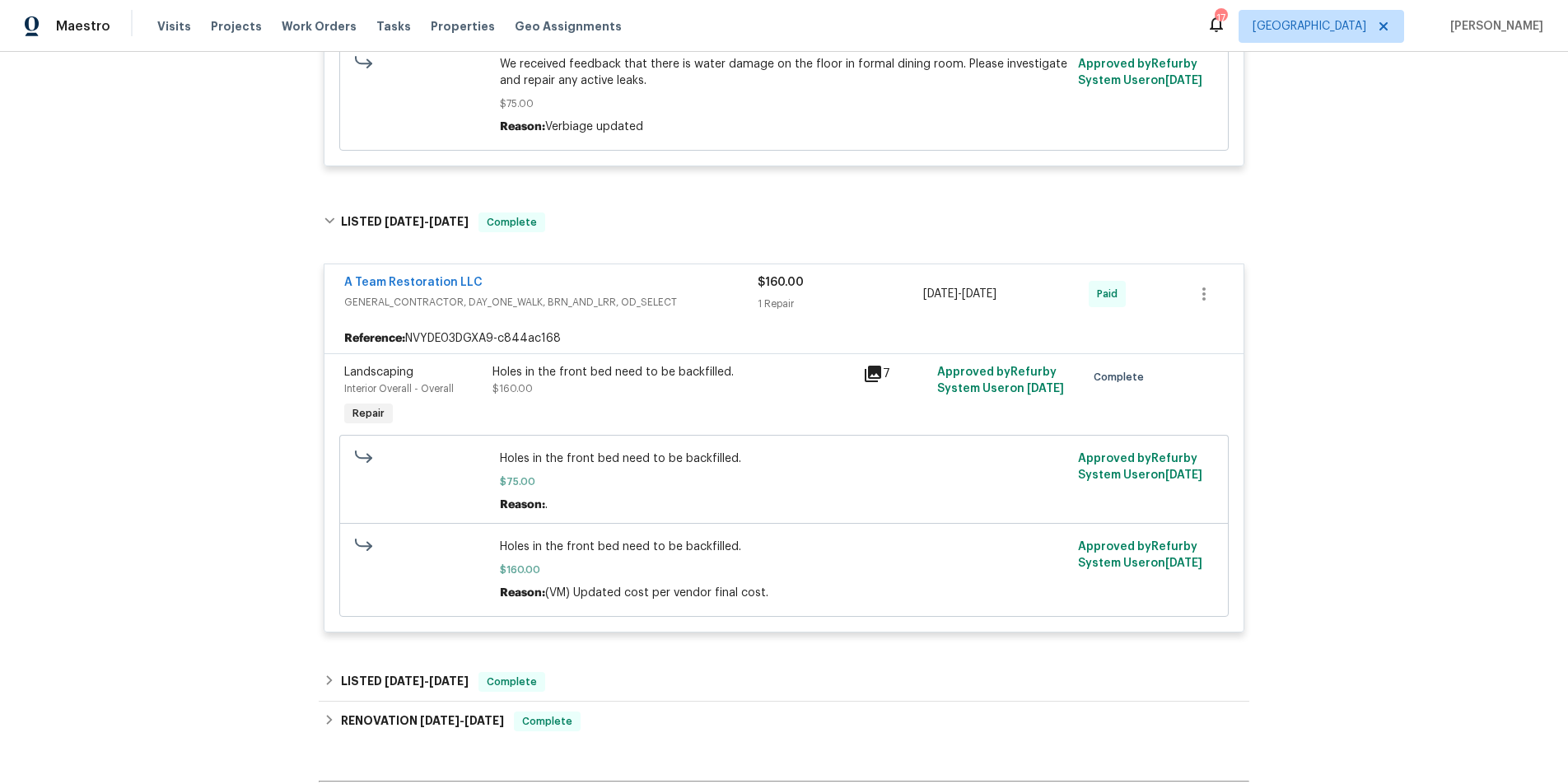 scroll, scrollTop: 2206, scrollLeft: 0, axis: vertical 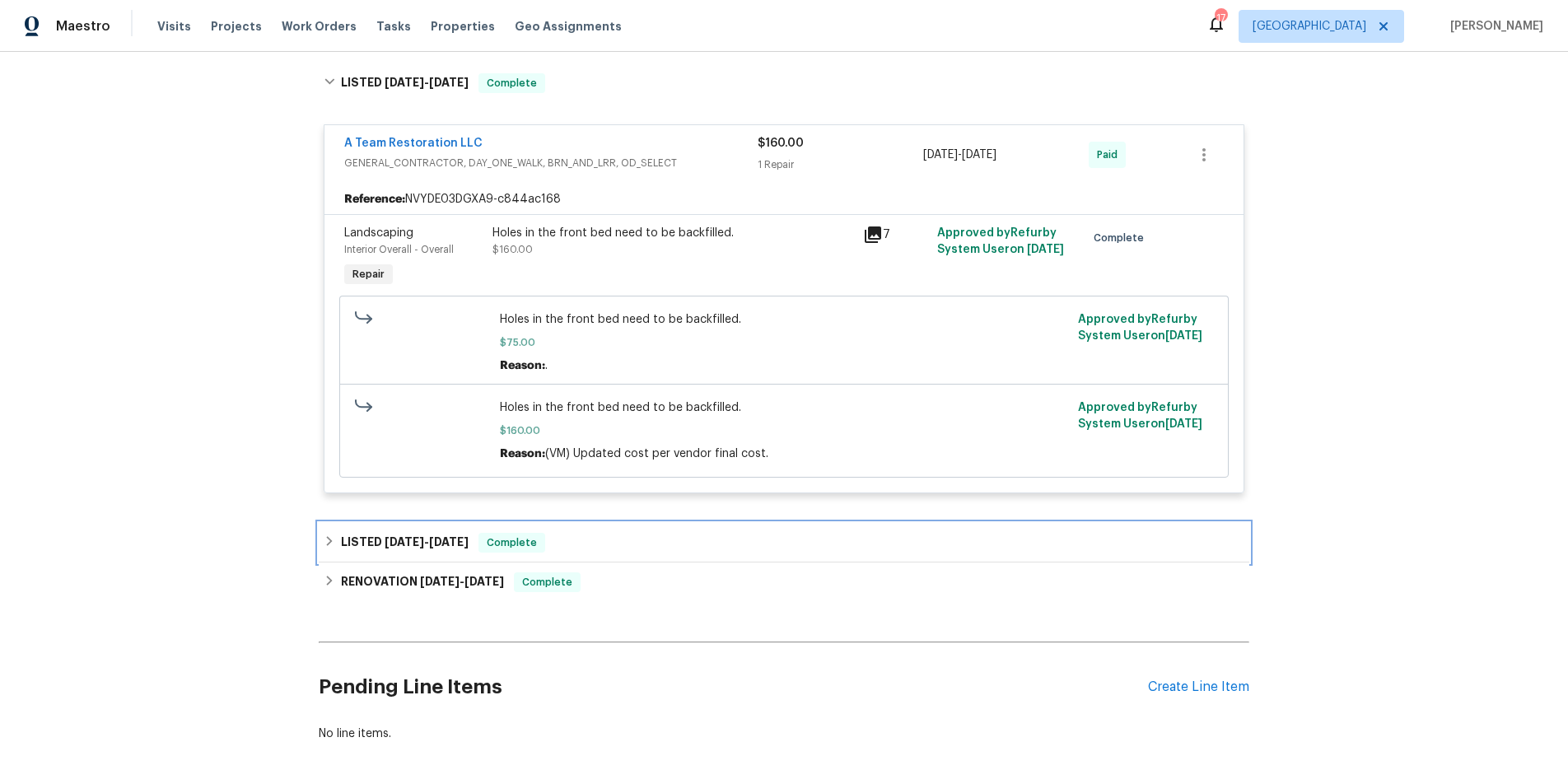 click on "LISTED   [DATE]  -  [DATE]" at bounding box center [404, 543] 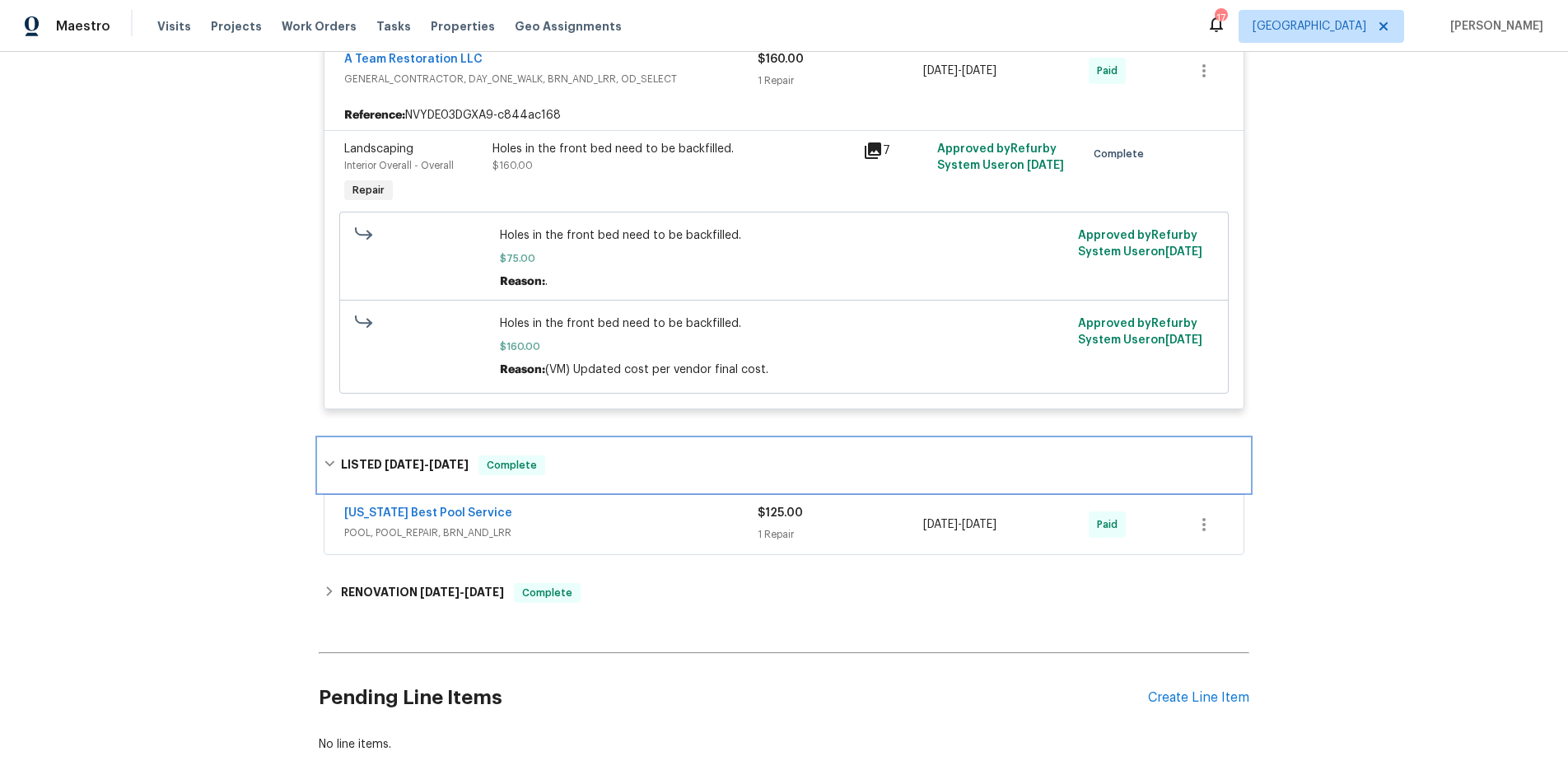 scroll, scrollTop: 2294, scrollLeft: 0, axis: vertical 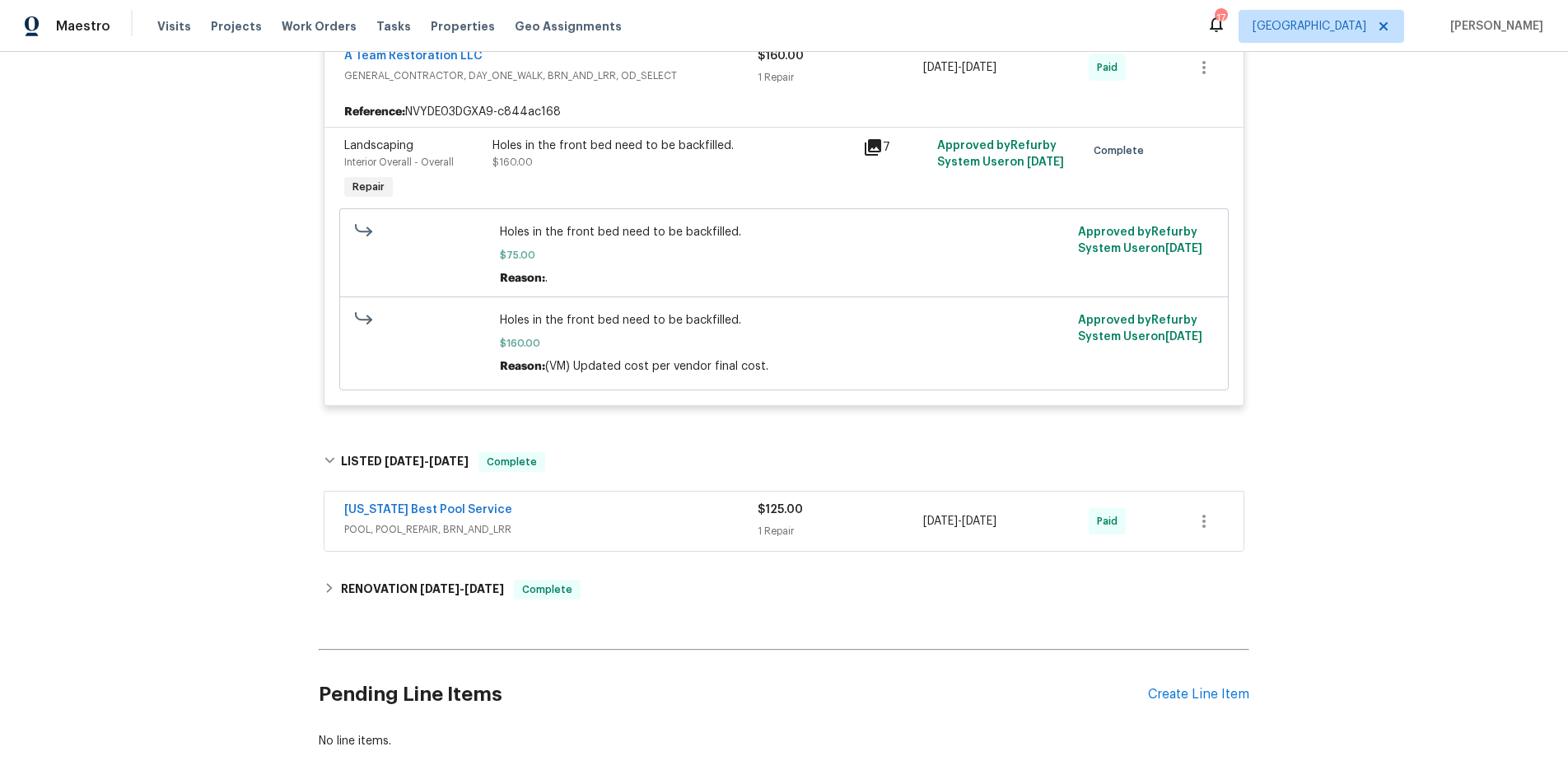 click on "POOL, POOL_REPAIR, BRN_AND_LRR" at bounding box center [551, 530] 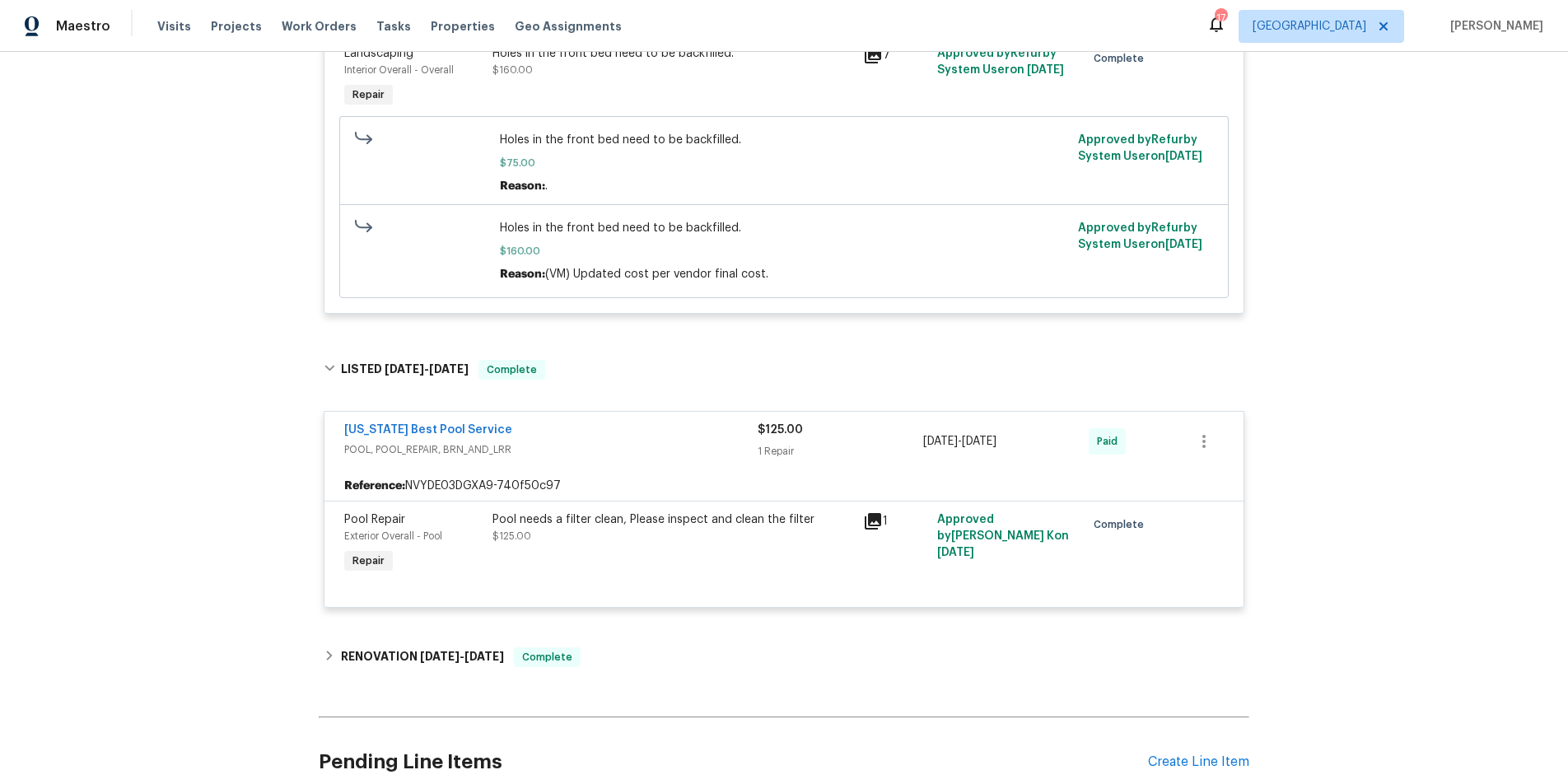 scroll, scrollTop: 2405, scrollLeft: 0, axis: vertical 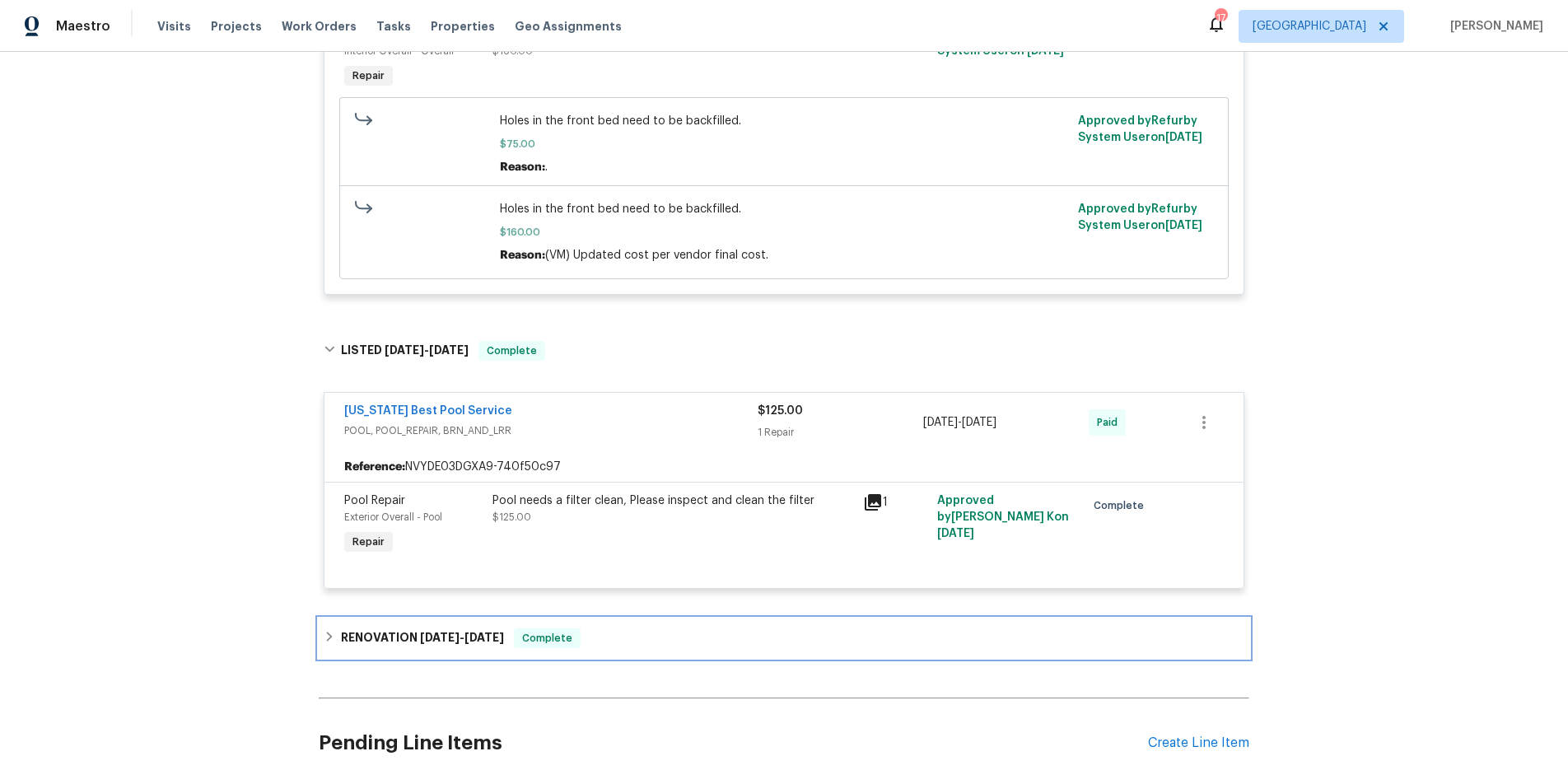 click on "RENOVATION   [DATE]  -  [DATE]" at bounding box center [422, 638] 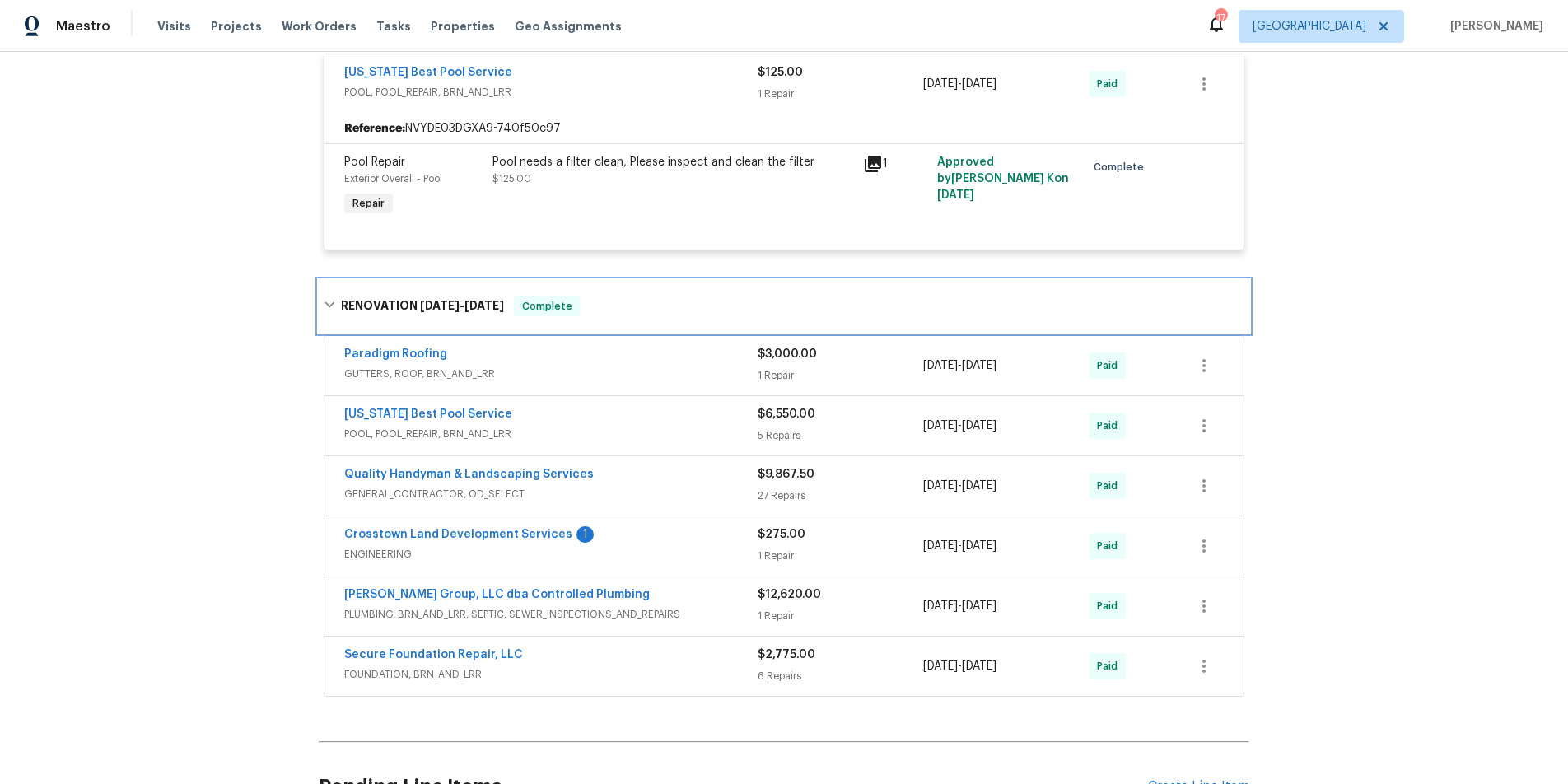 scroll, scrollTop: 2755, scrollLeft: 0, axis: vertical 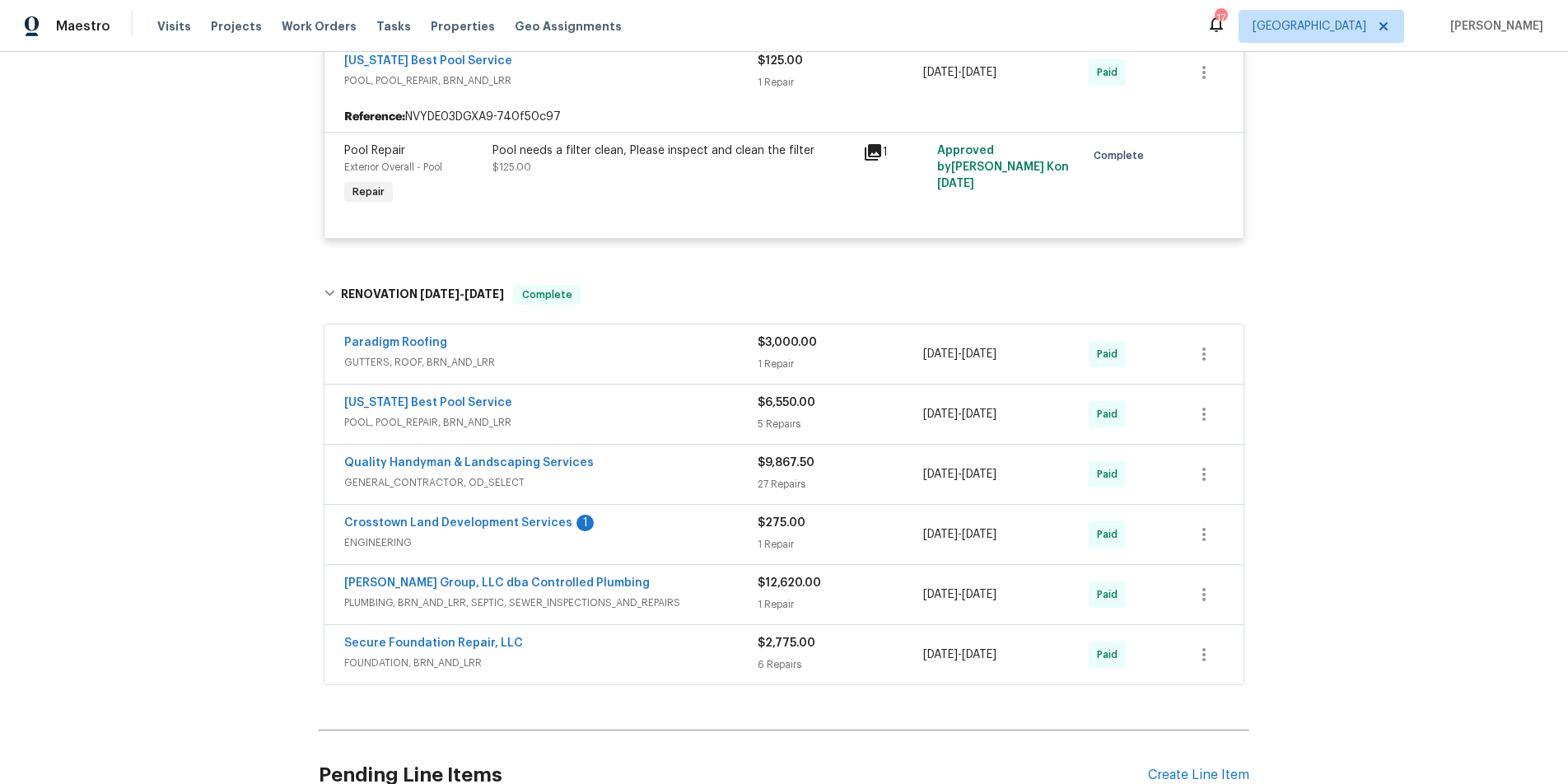 click on "GENERAL_CONTRACTOR, OD_SELECT" at bounding box center [551, 483] 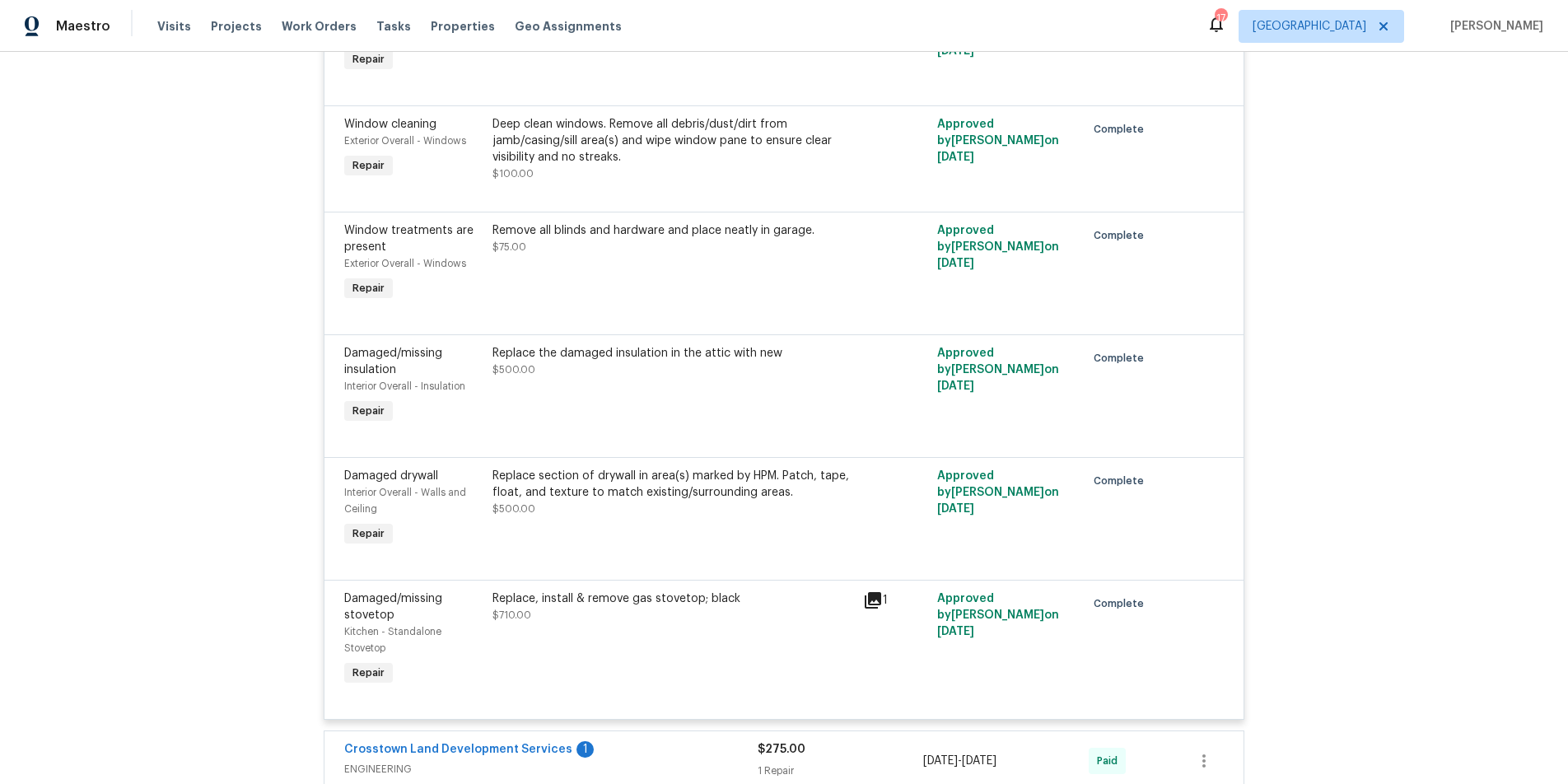scroll, scrollTop: 7450, scrollLeft: 0, axis: vertical 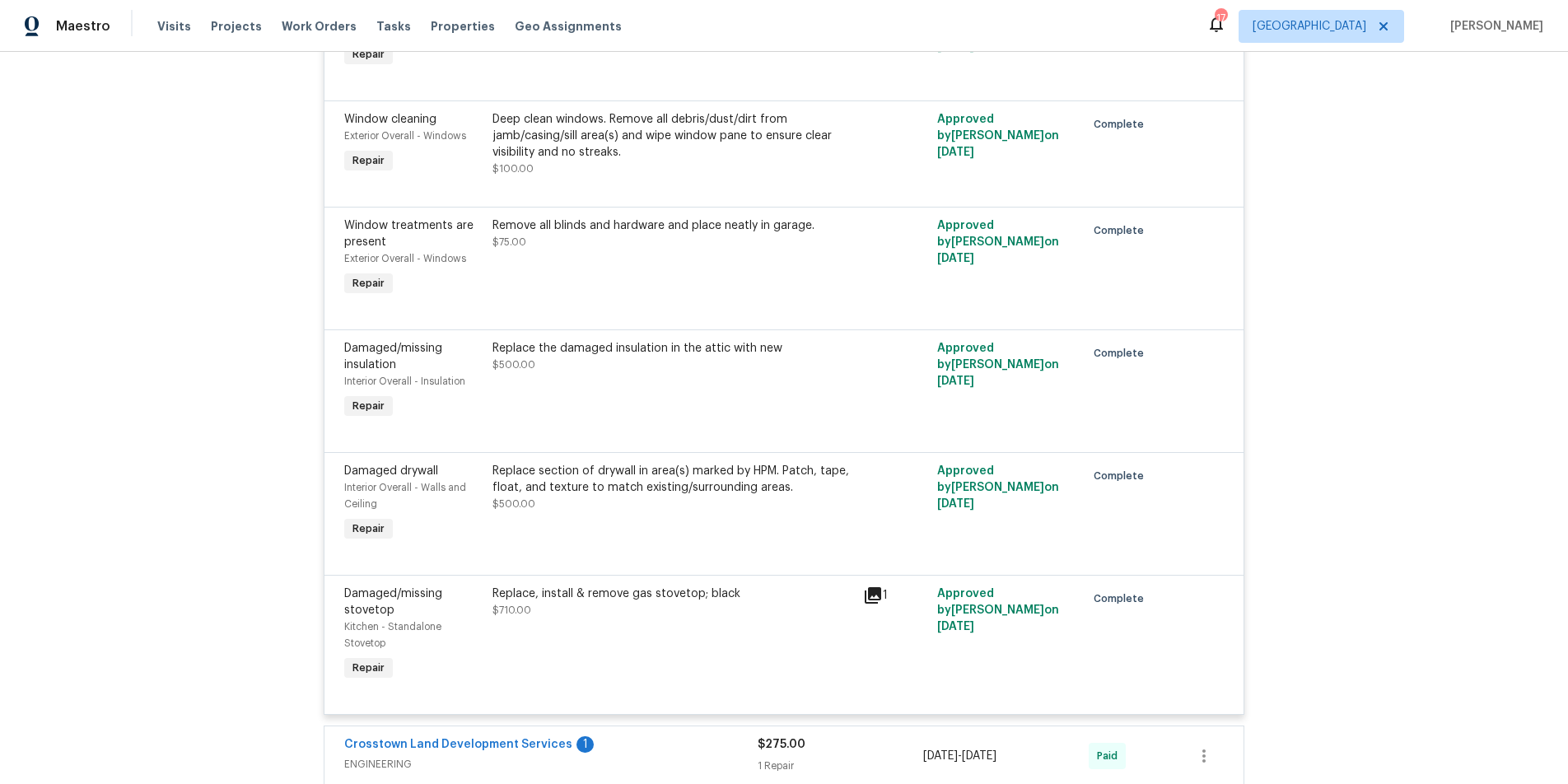 click on "Replace section of drywall in area(s) marked by HPM. Patch, tape, float, and texture to match existing/surrounding areas. $500.00" at bounding box center [673, 504] 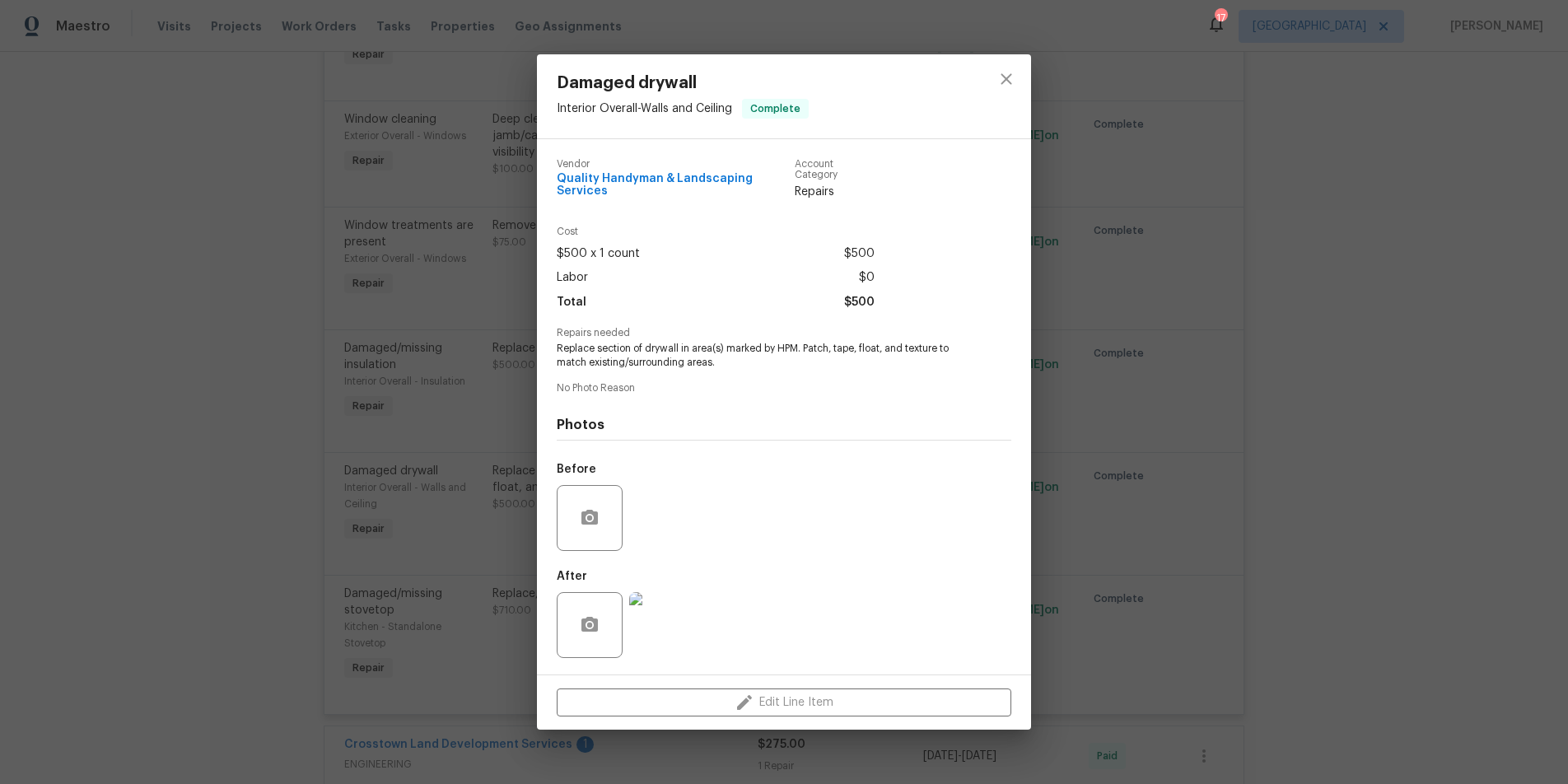 click at bounding box center (662, 625) 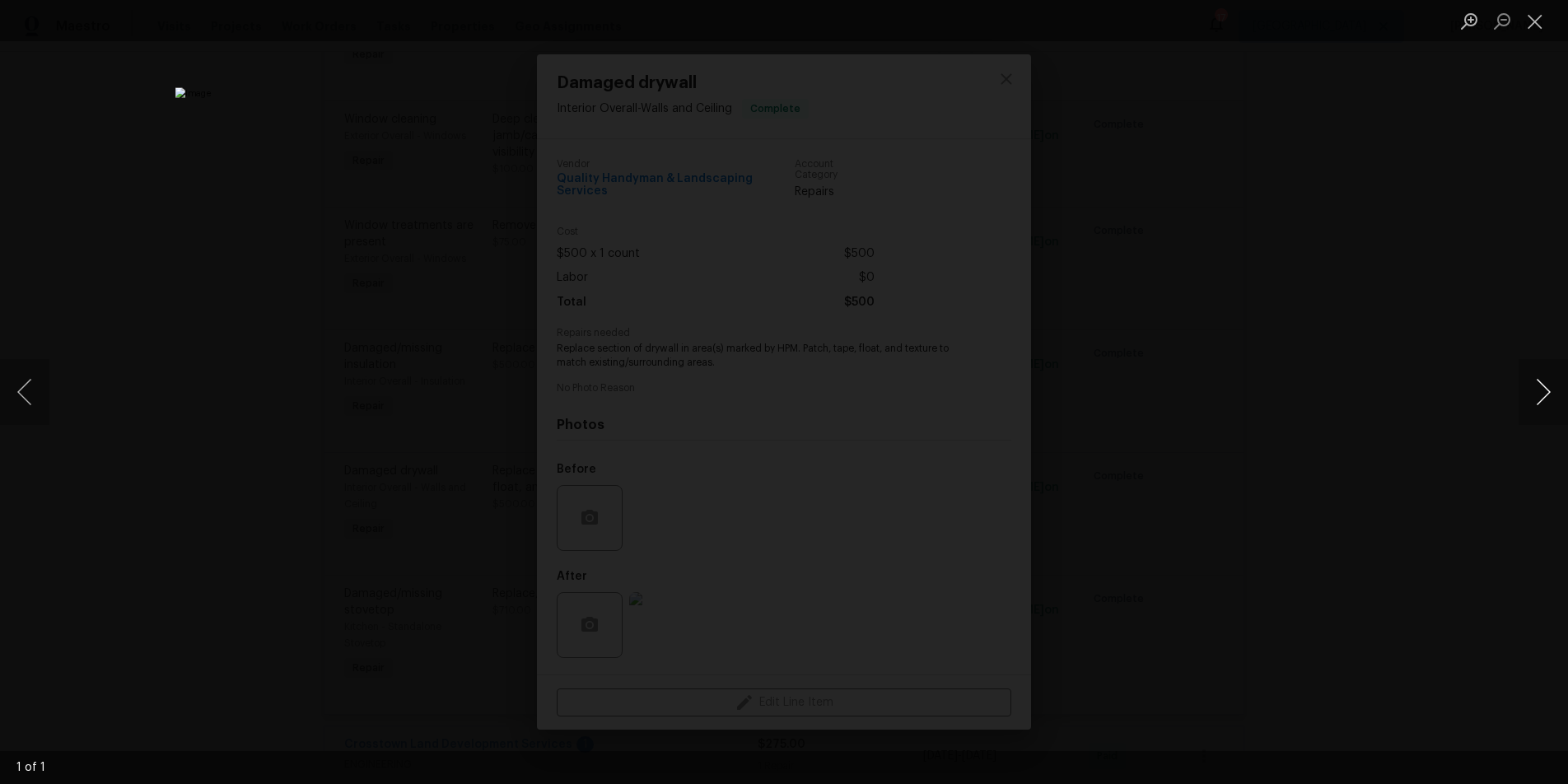 click at bounding box center [1543, 392] 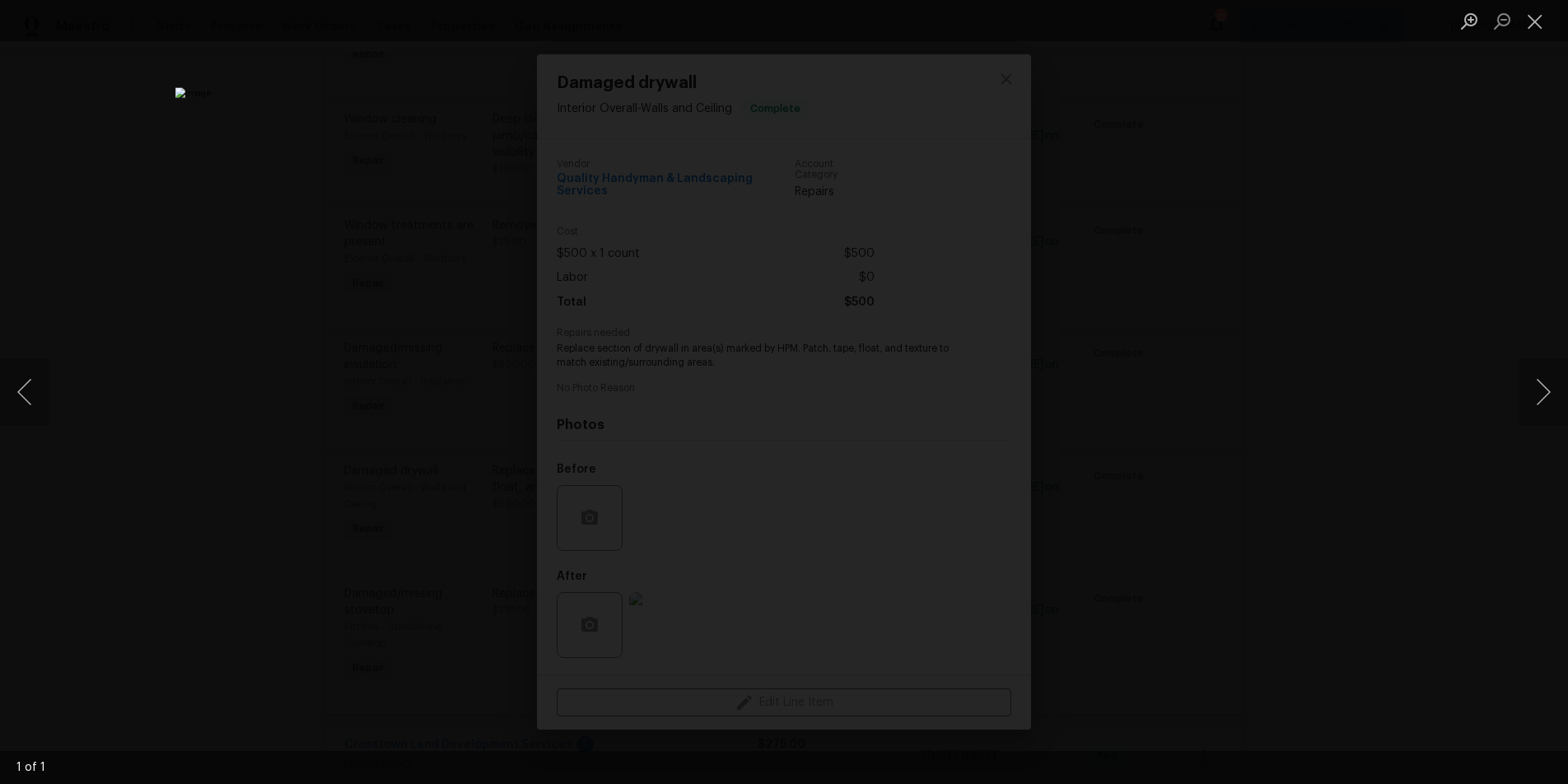 click at bounding box center (784, 392) 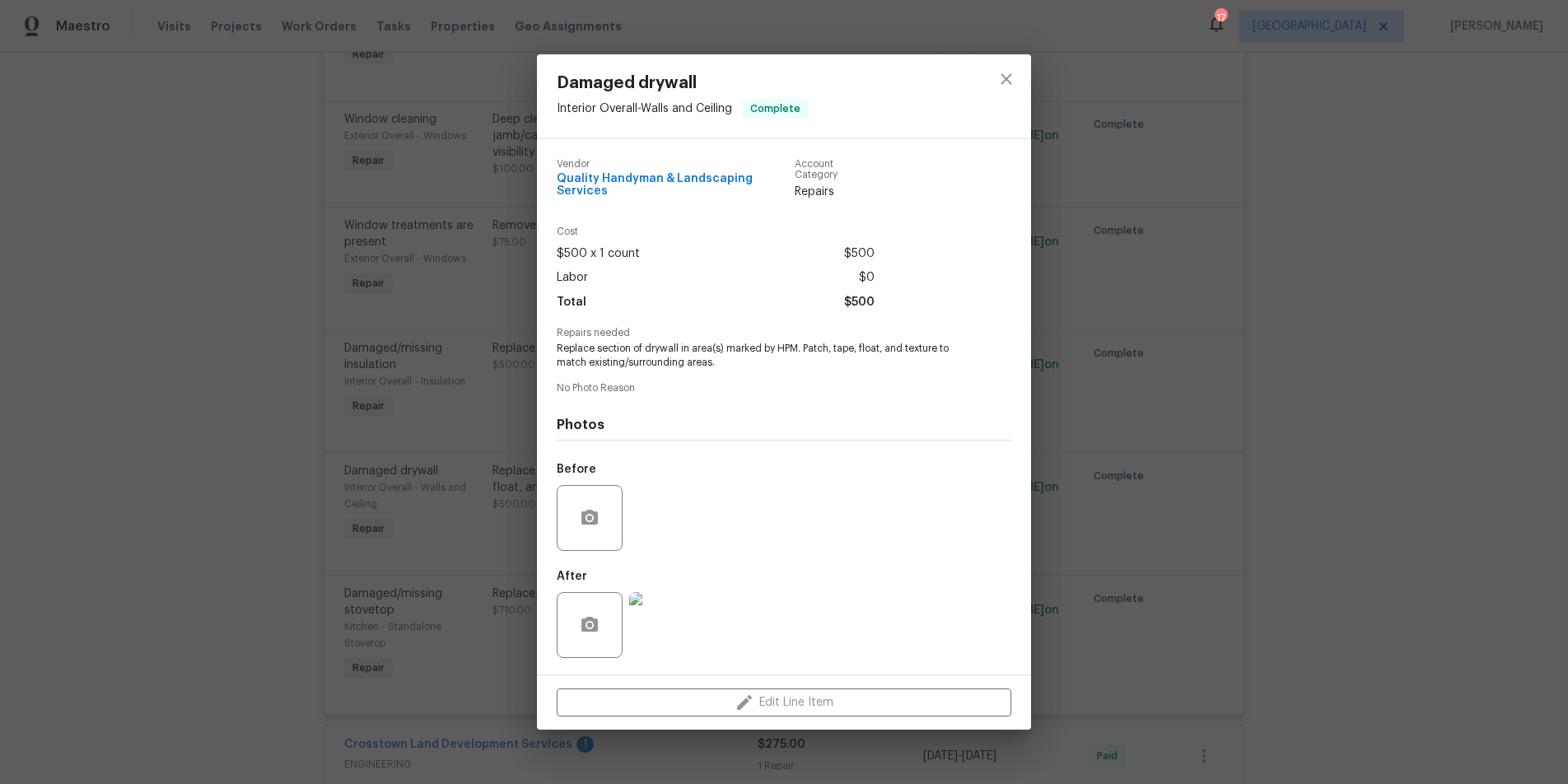click on "Damaged drywall Interior Overall  -  Walls and Ceiling Complete Vendor Quality Handyman & Landscaping Services Account Category Repairs Cost $500 x 1 count $500 Labor $0 Total $500 Repairs needed Replace section of drywall in area(s) marked by HPM. Patch, tape, float, and texture to match existing/surrounding areas. No Photo Reason   Photos Before After  Edit Line Item" at bounding box center [784, 392] 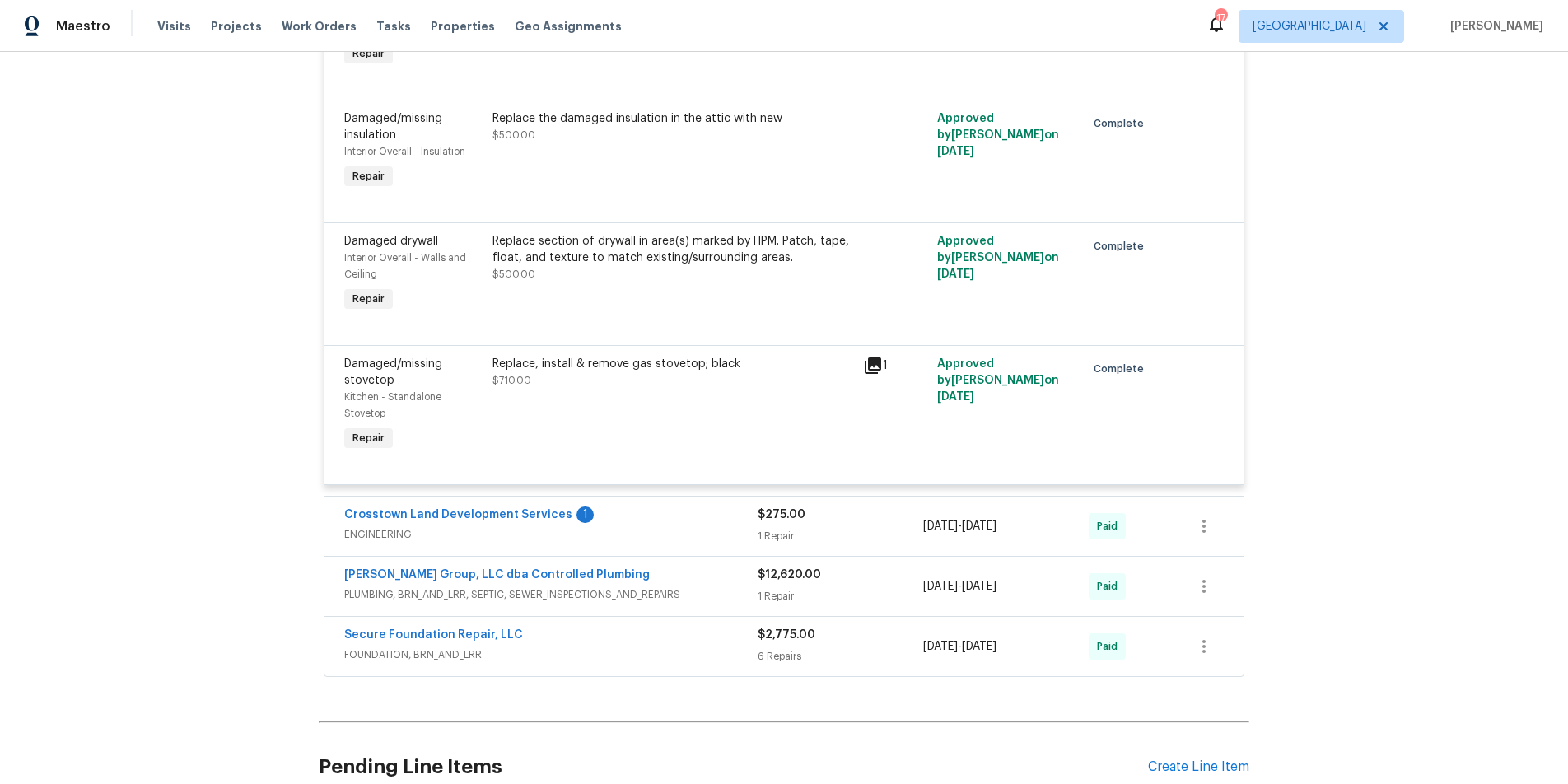 scroll, scrollTop: 7718, scrollLeft: 0, axis: vertical 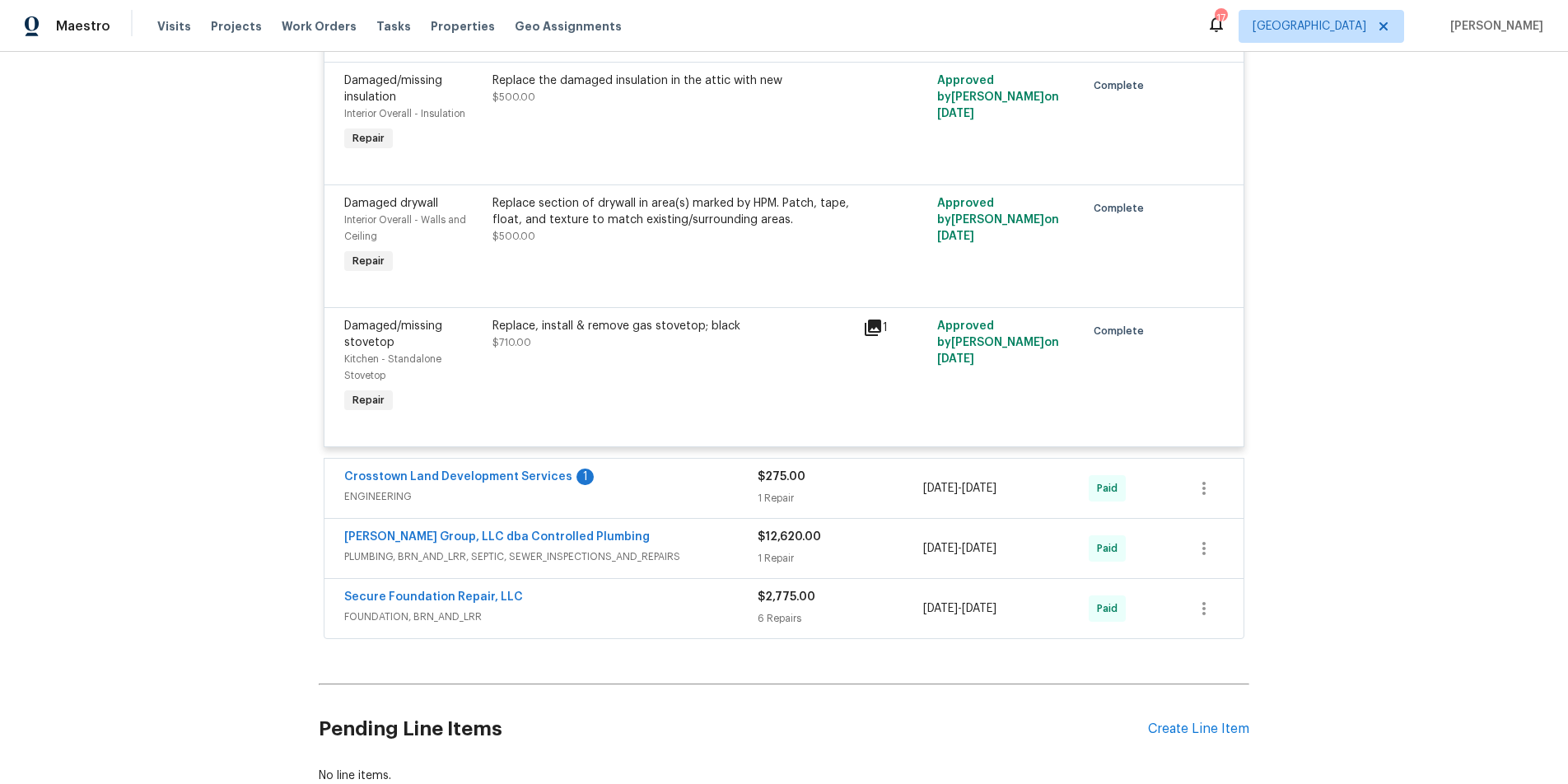 click on "ENGINEERING" at bounding box center [551, 497] 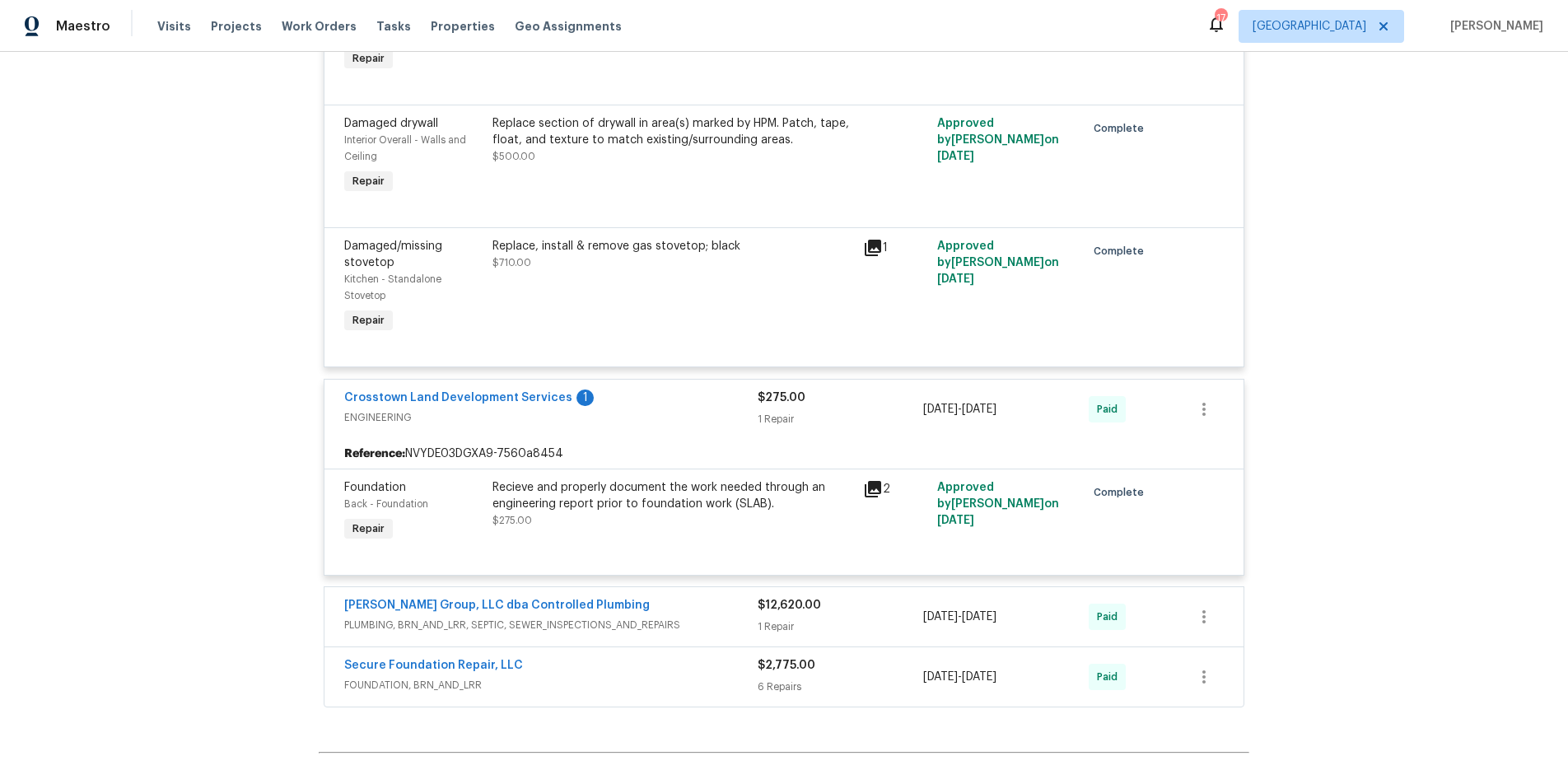 scroll, scrollTop: 8016, scrollLeft: 0, axis: vertical 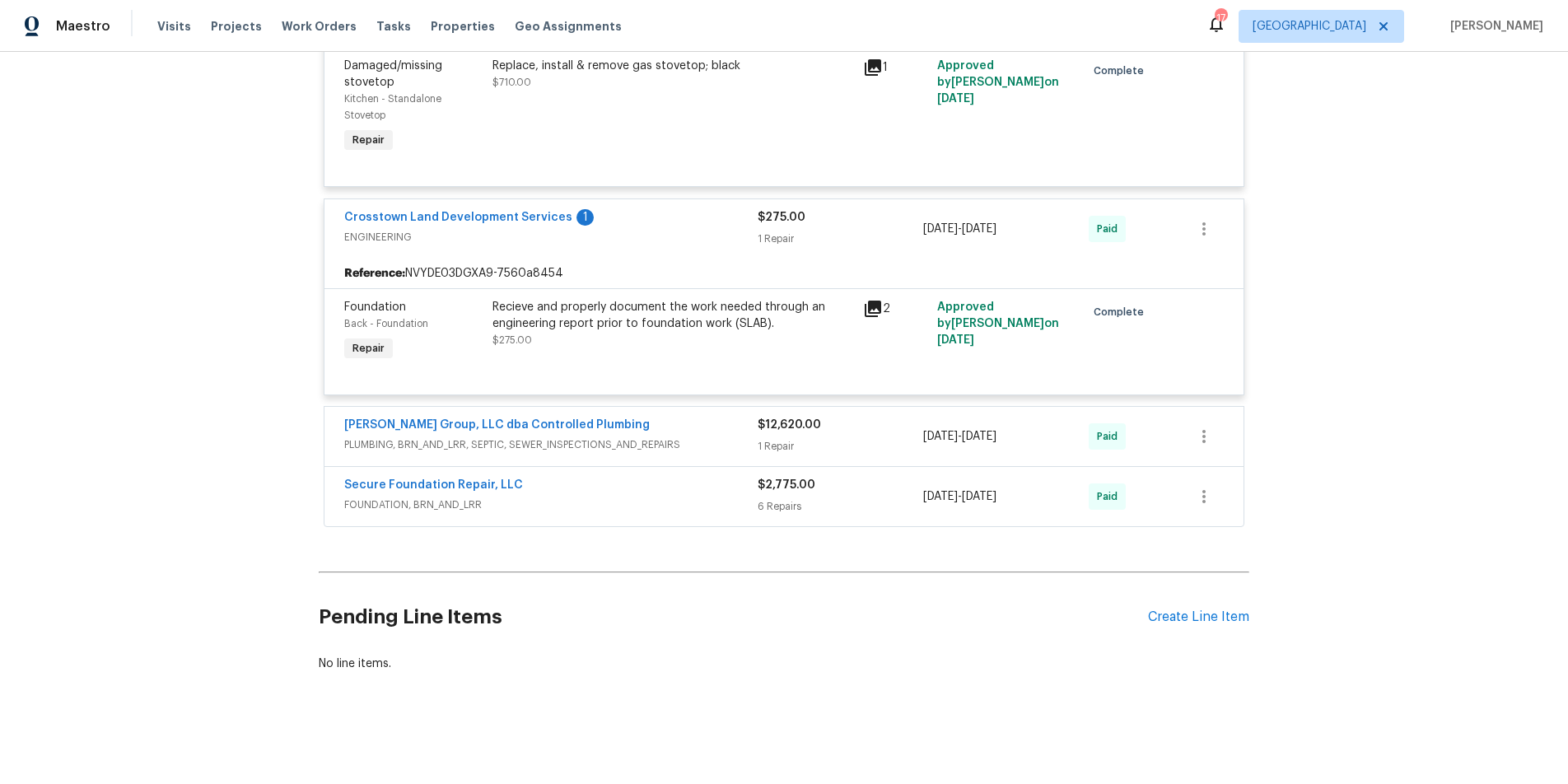 click on "PLUMBING, BRN_AND_LRR, SEPTIC, SEWER_INSPECTIONS_AND_REPAIRS" at bounding box center (551, 445) 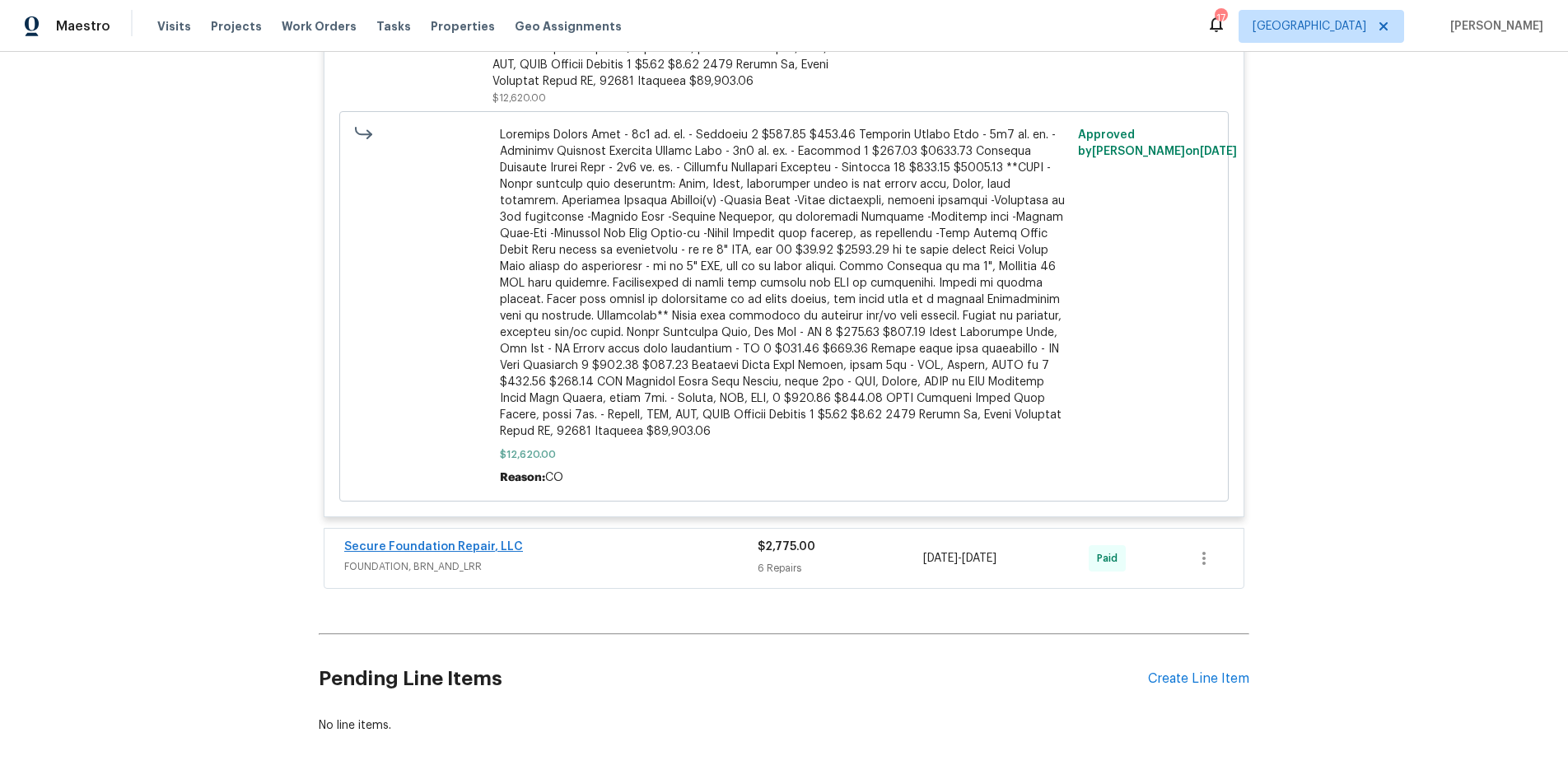 scroll, scrollTop: 8958, scrollLeft: 0, axis: vertical 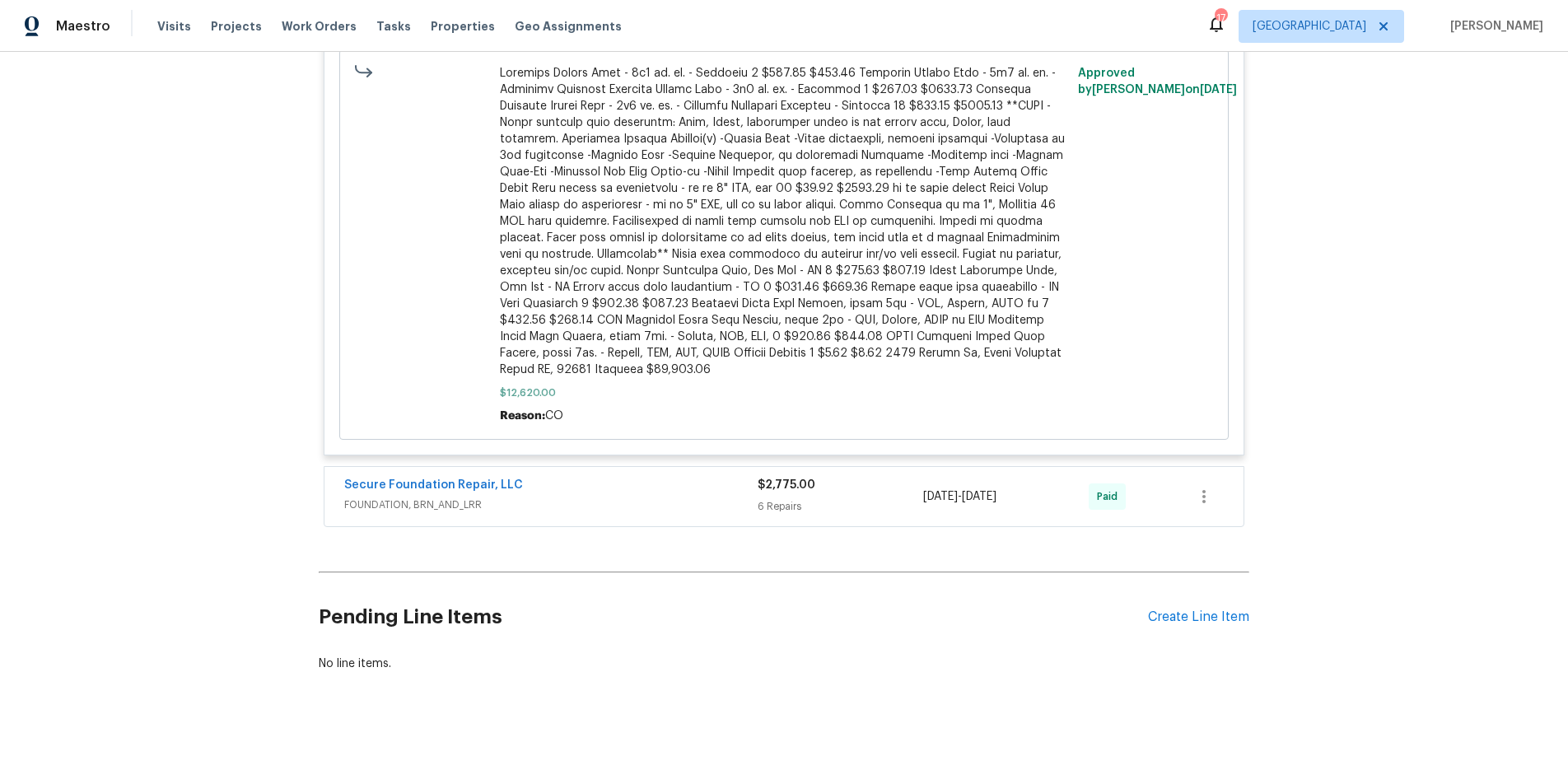 click on "FOUNDATION, BRN_AND_LRR" at bounding box center (551, 505) 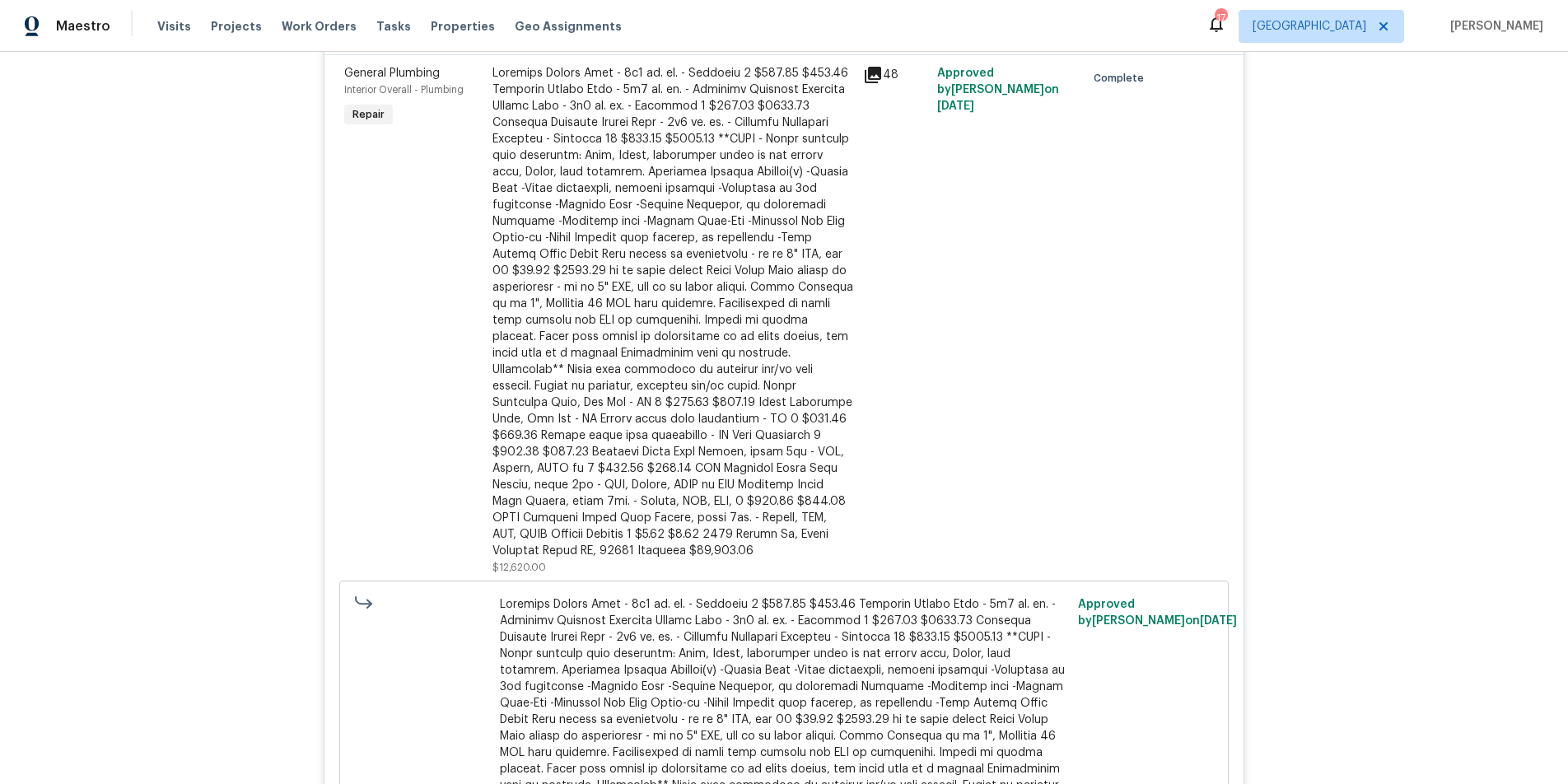 scroll, scrollTop: 8804, scrollLeft: 0, axis: vertical 